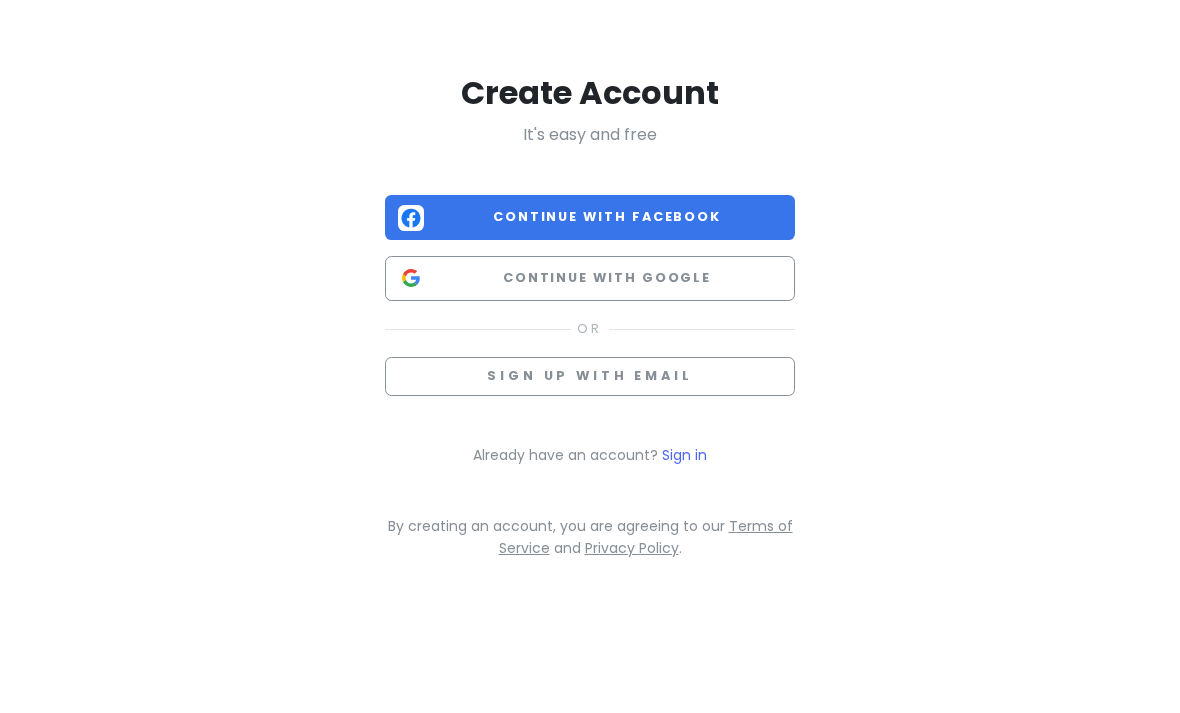 scroll, scrollTop: 0, scrollLeft: 0, axis: both 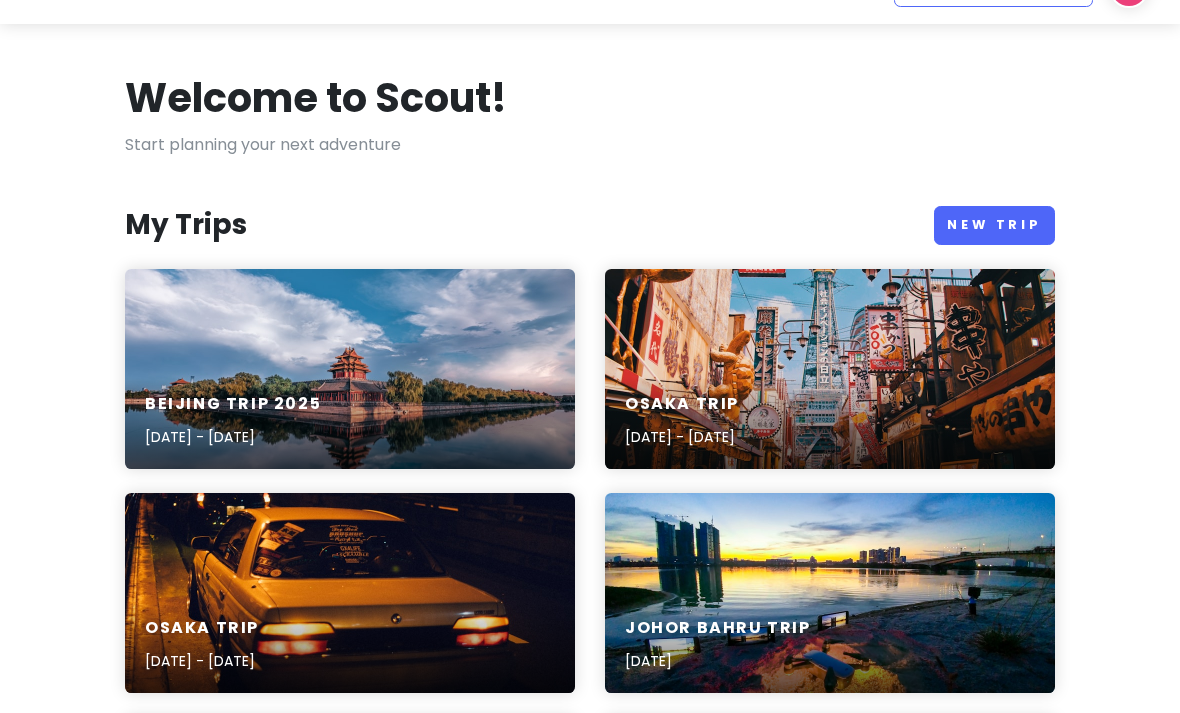 click on "New Trip" at bounding box center (994, 225) 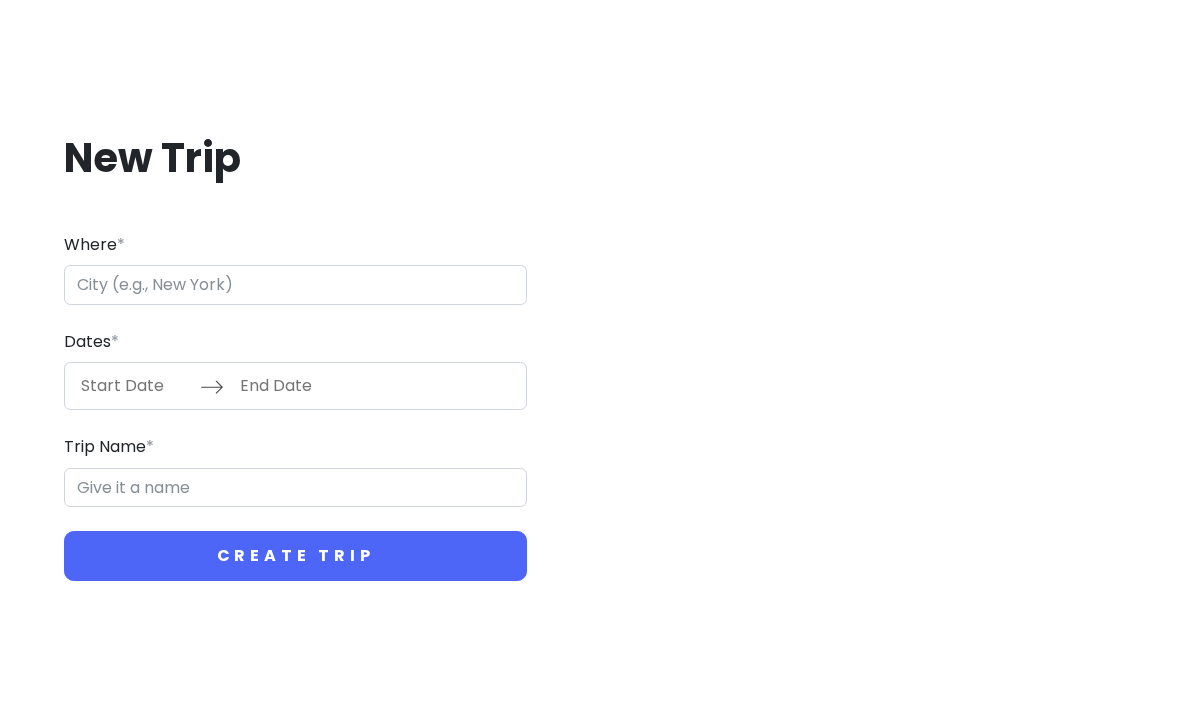 scroll, scrollTop: 0, scrollLeft: 0, axis: both 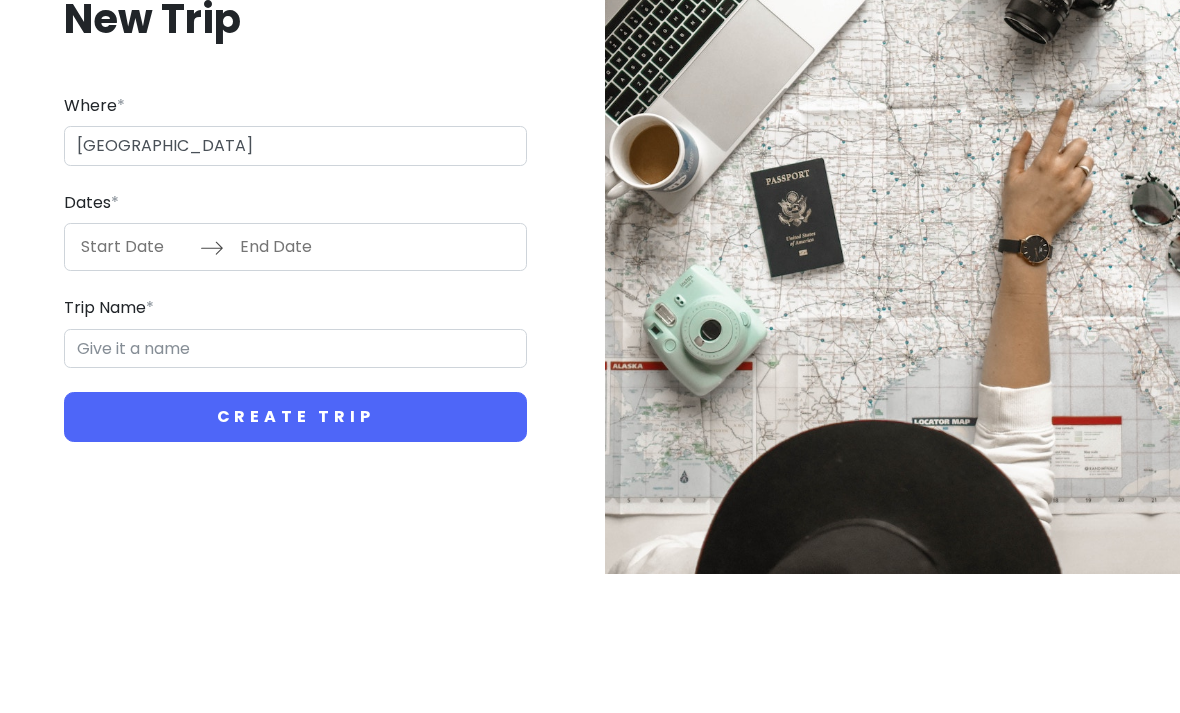 type on "[GEOGRAPHIC_DATA]" 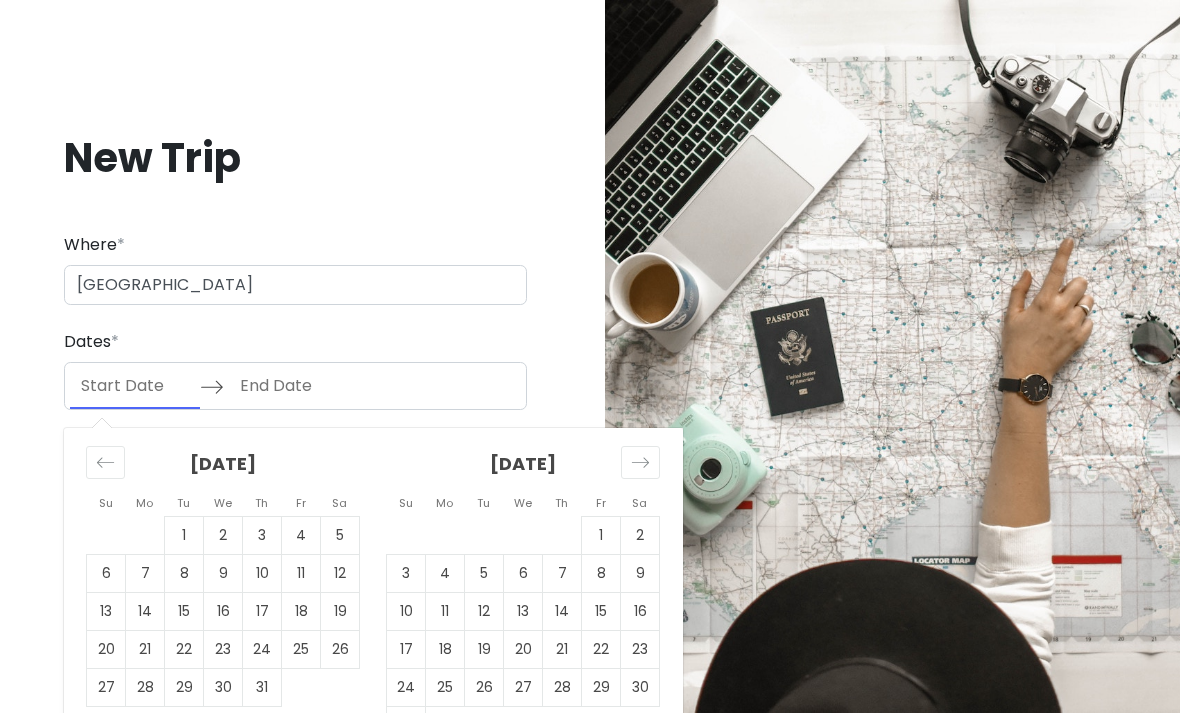 click 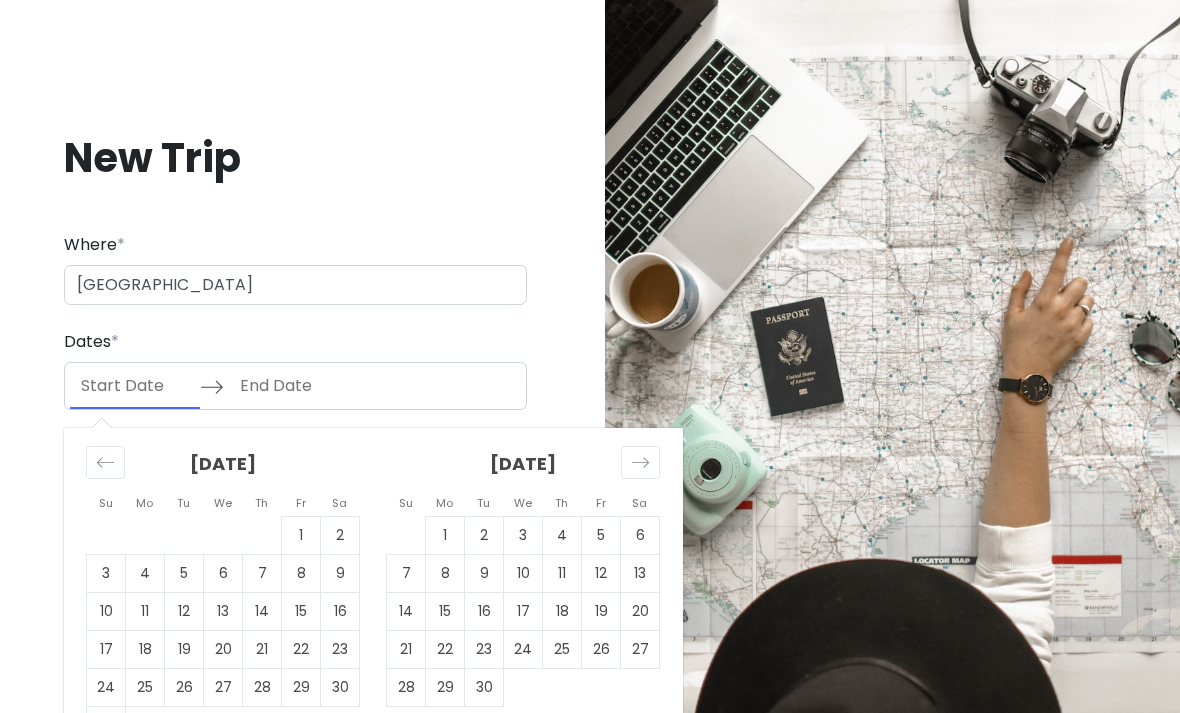 click on "13" at bounding box center (640, 574) 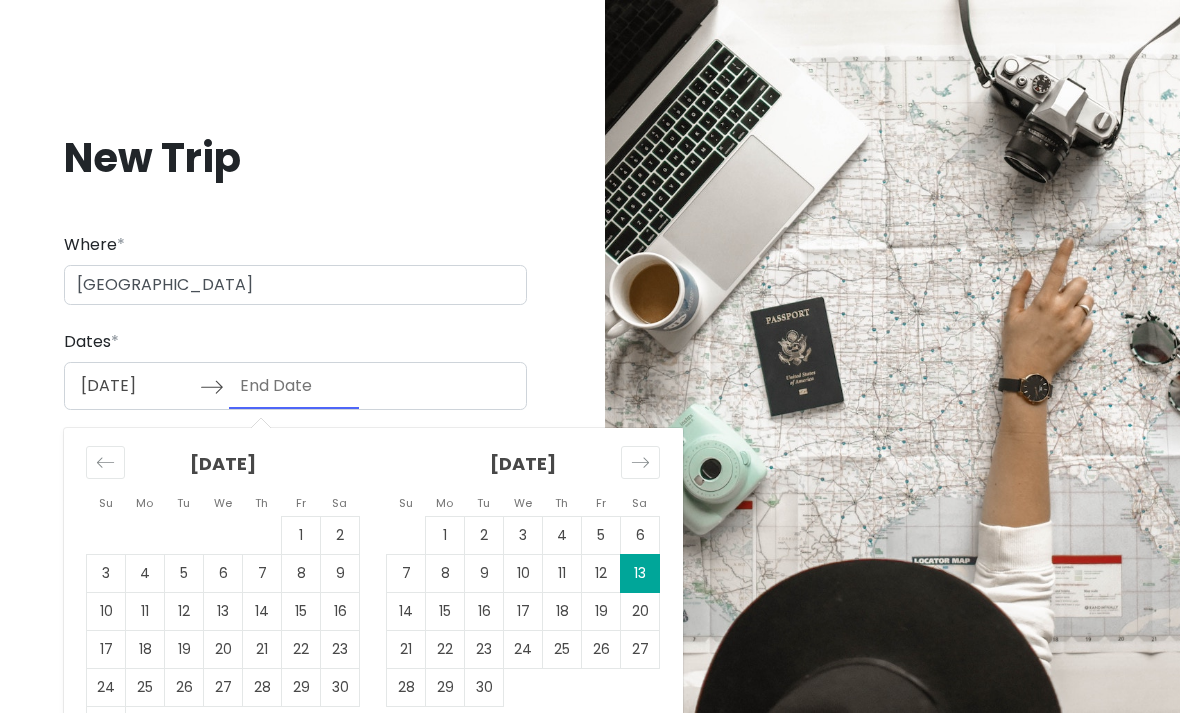 click on "20" at bounding box center (640, 612) 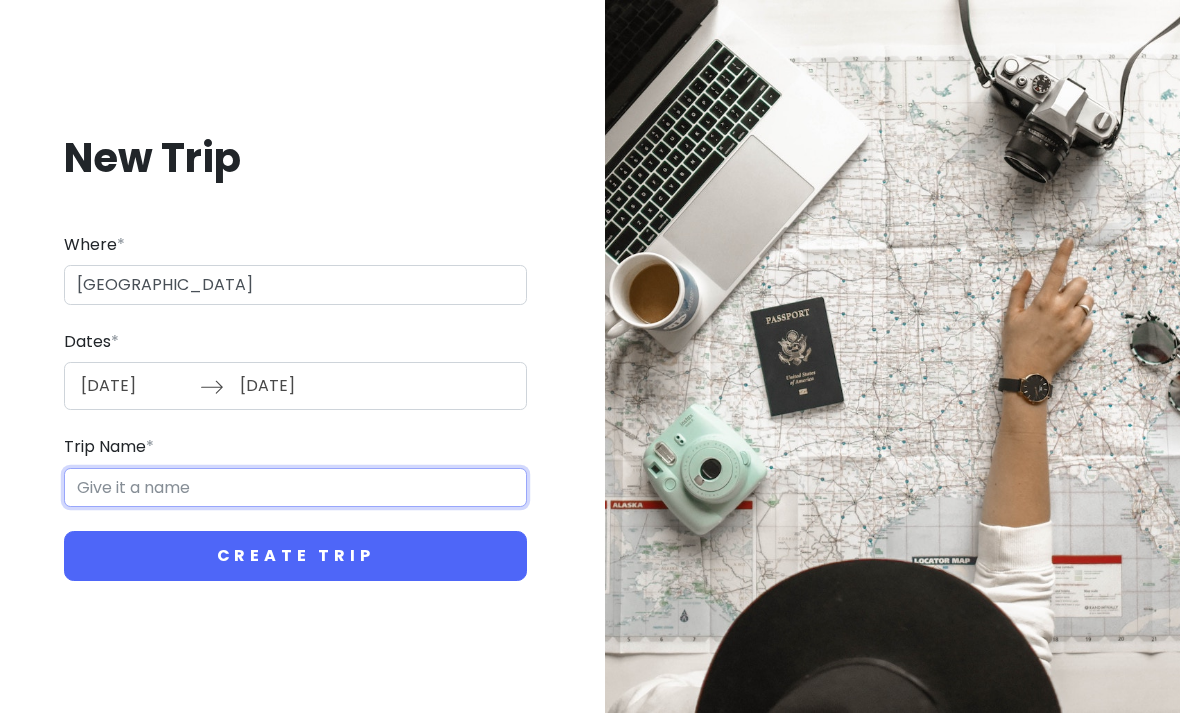 click on "Trip Name  *" at bounding box center [295, 488] 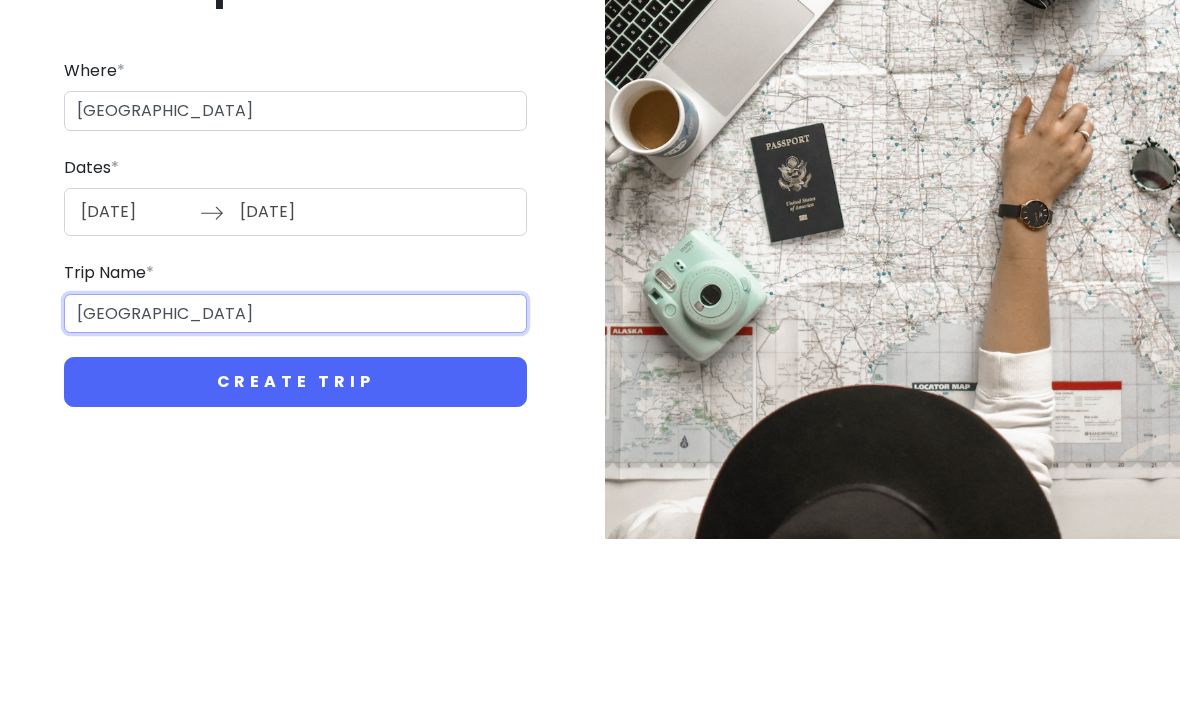 type on "[GEOGRAPHIC_DATA]" 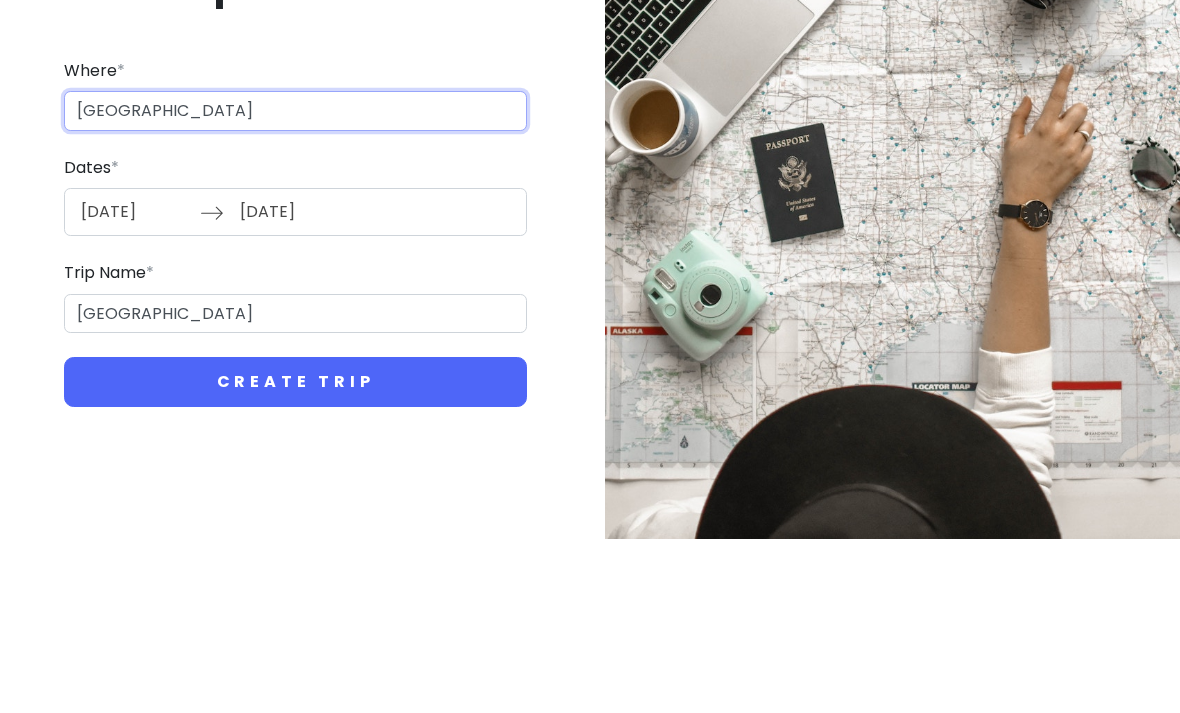 click on "[GEOGRAPHIC_DATA]" at bounding box center (295, 285) 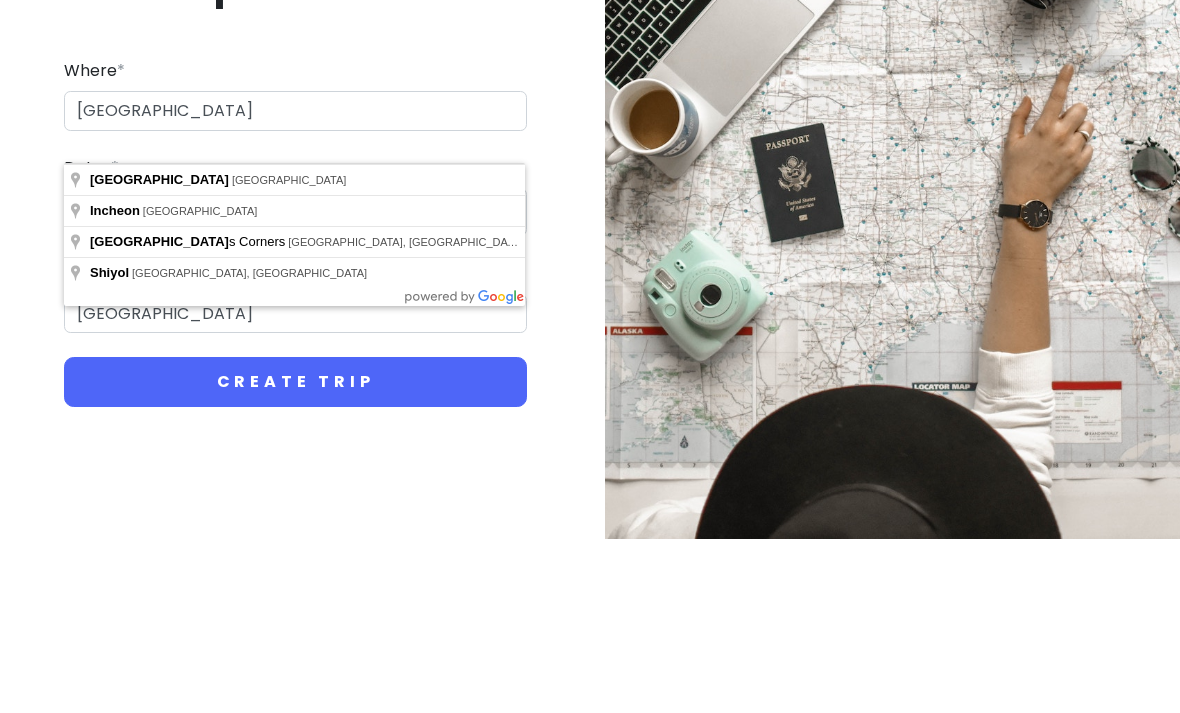 type on "[GEOGRAPHIC_DATA], [GEOGRAPHIC_DATA]" 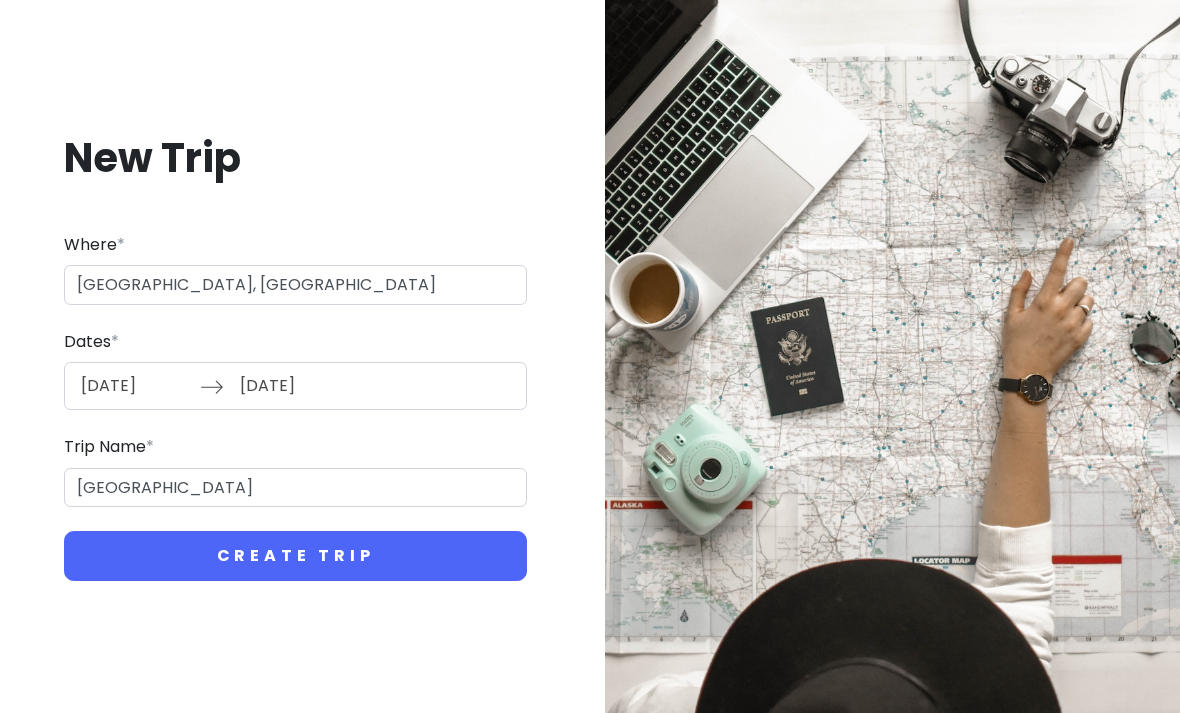 click on "Create Trip" at bounding box center (295, 556) 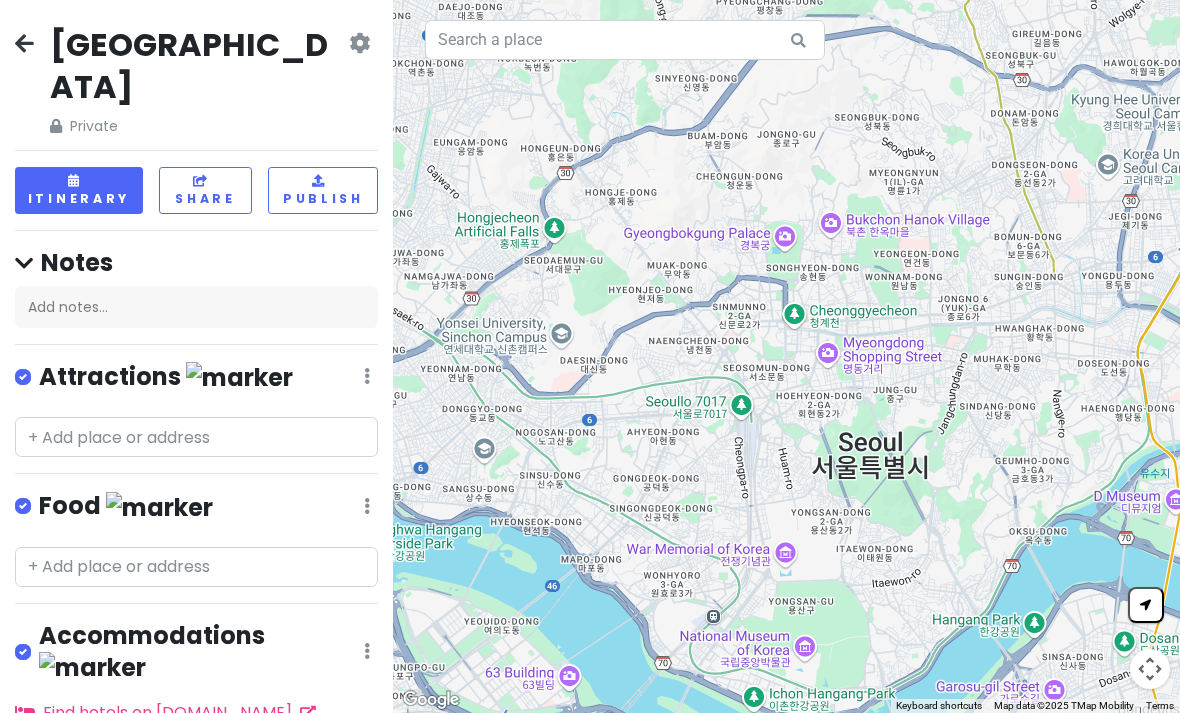 click at bounding box center (196, 761) 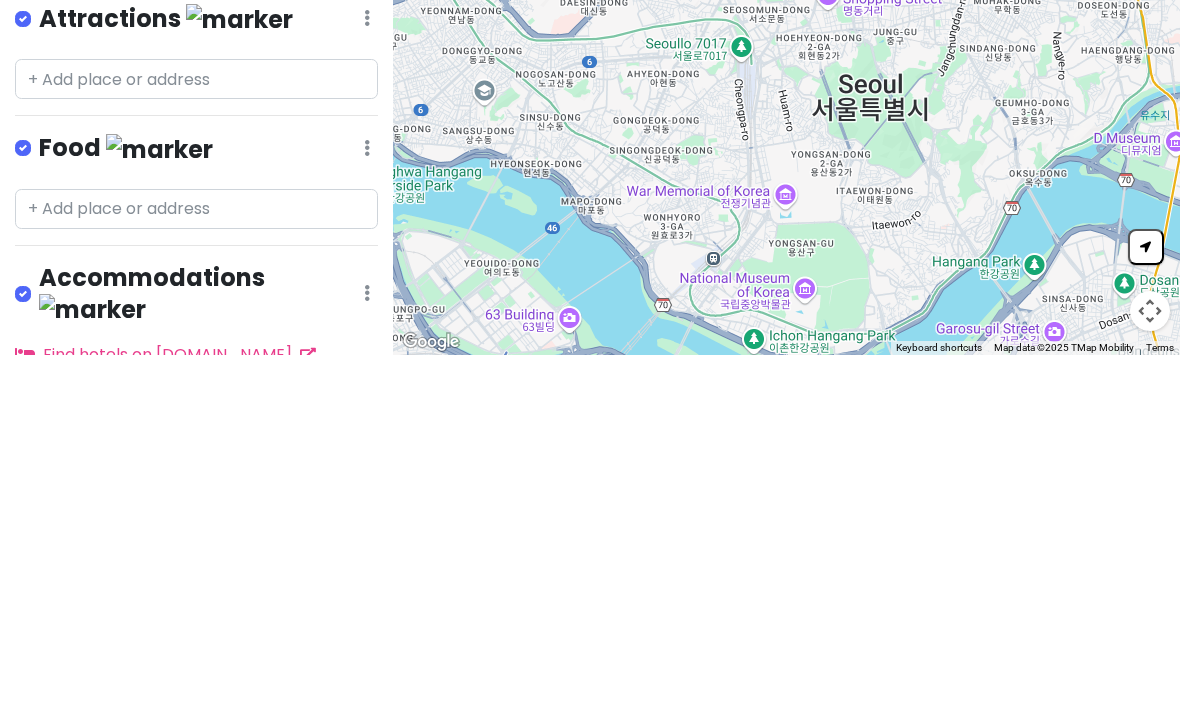 type on "Nine tree" 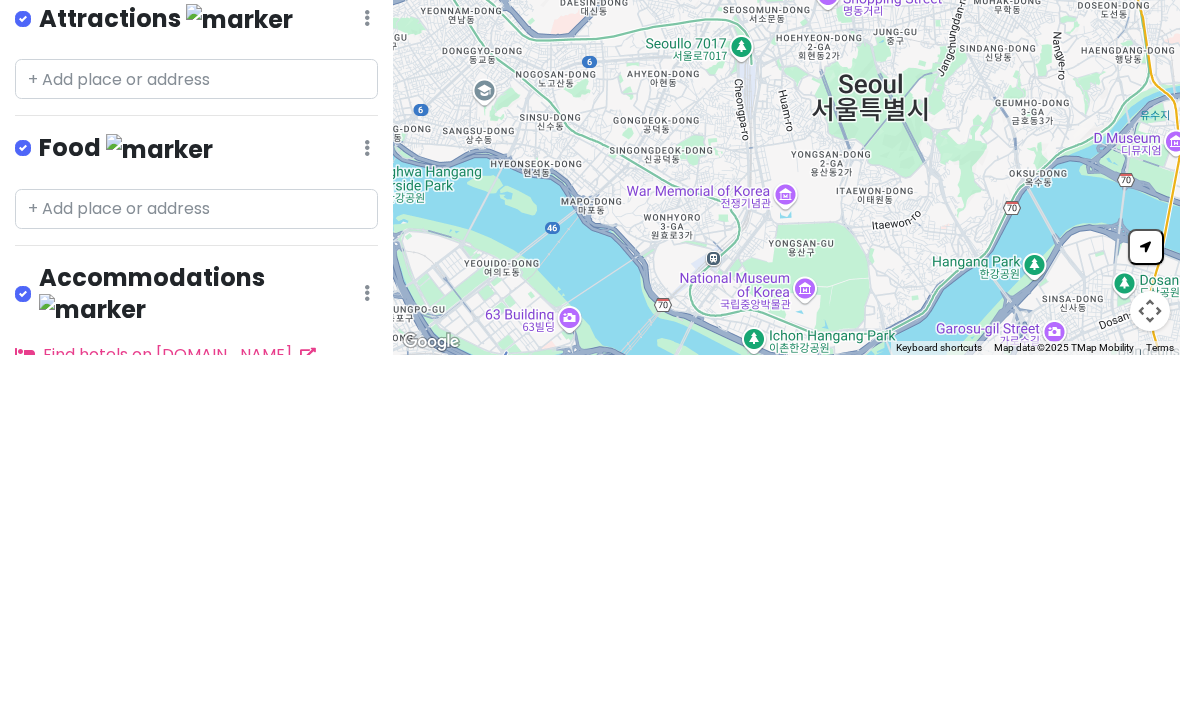 scroll, scrollTop: 0, scrollLeft: 0, axis: both 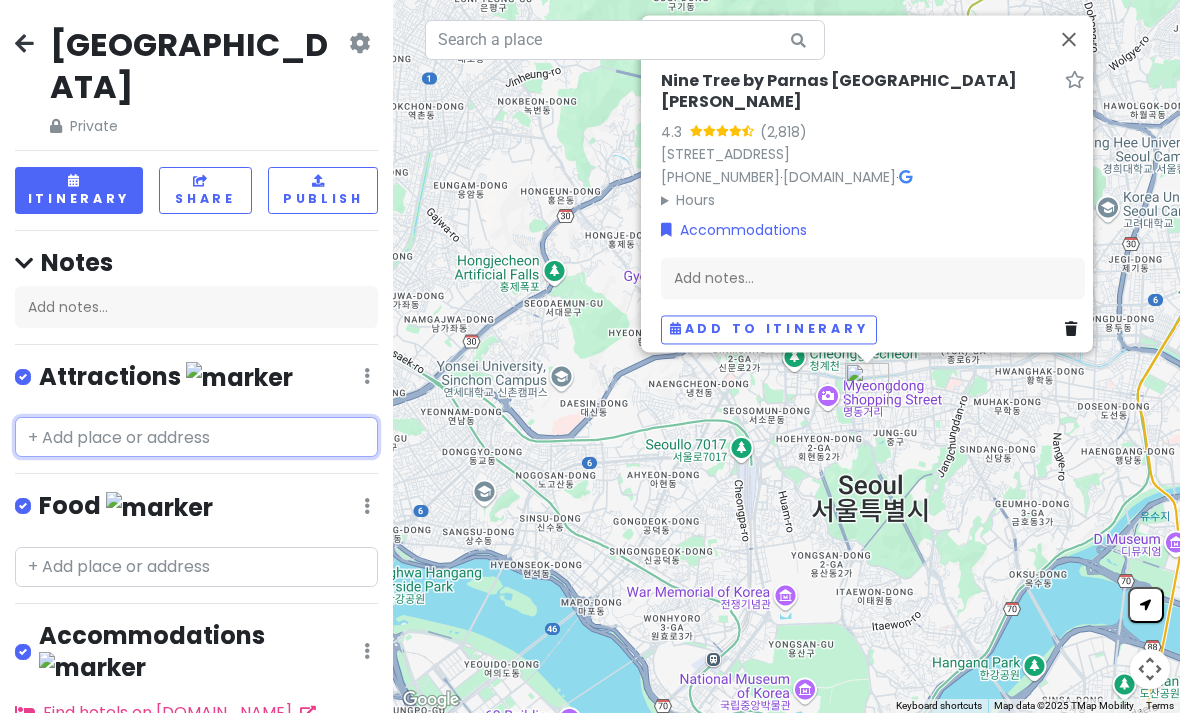 click at bounding box center [196, 437] 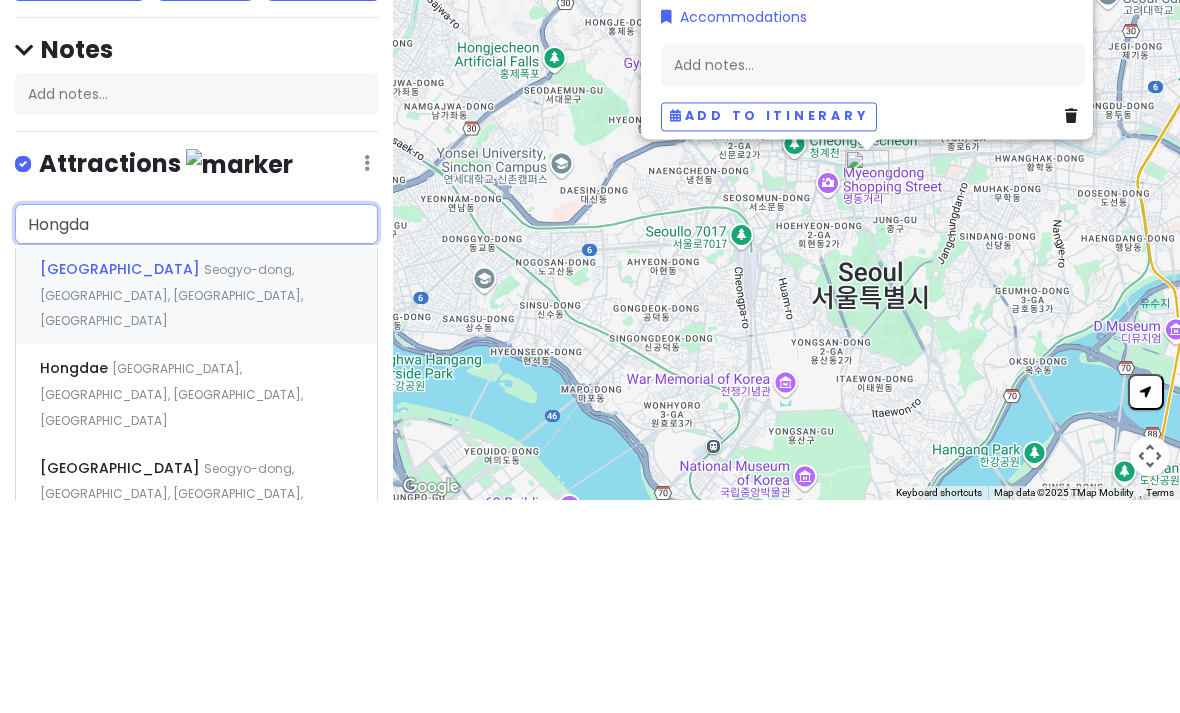 type on "Hongdae" 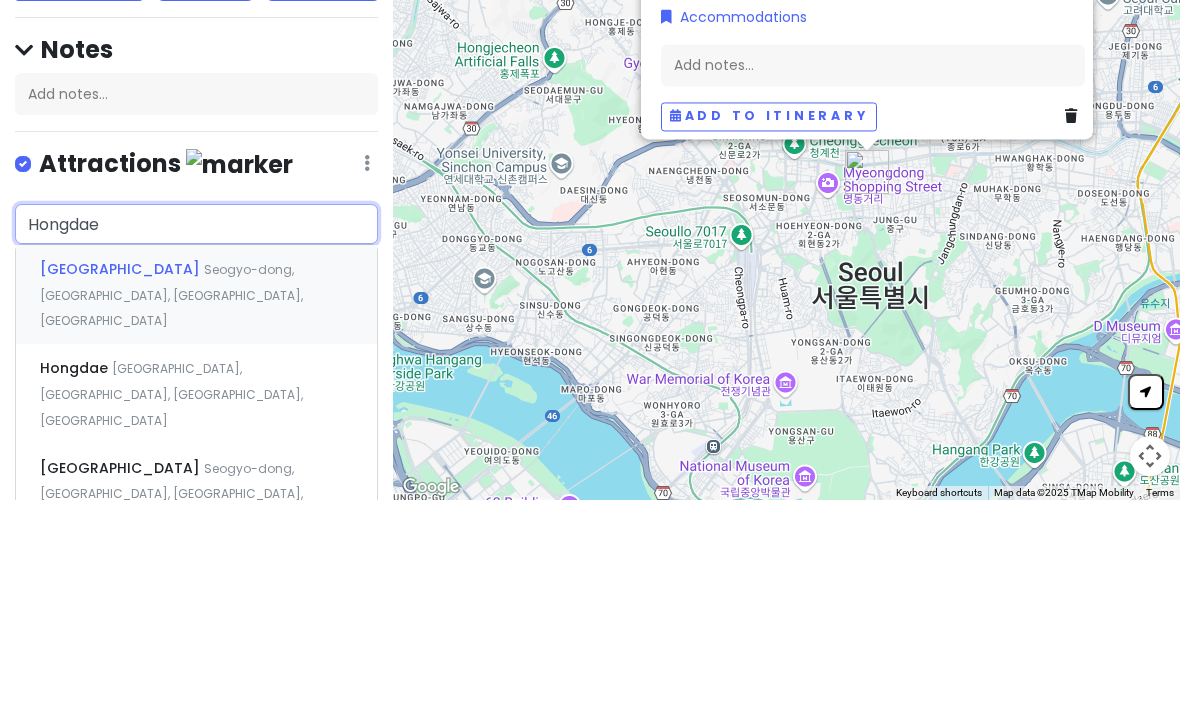 click on "Seogyo-dong, [GEOGRAPHIC_DATA], [GEOGRAPHIC_DATA], [GEOGRAPHIC_DATA]" at bounding box center [171, 508] 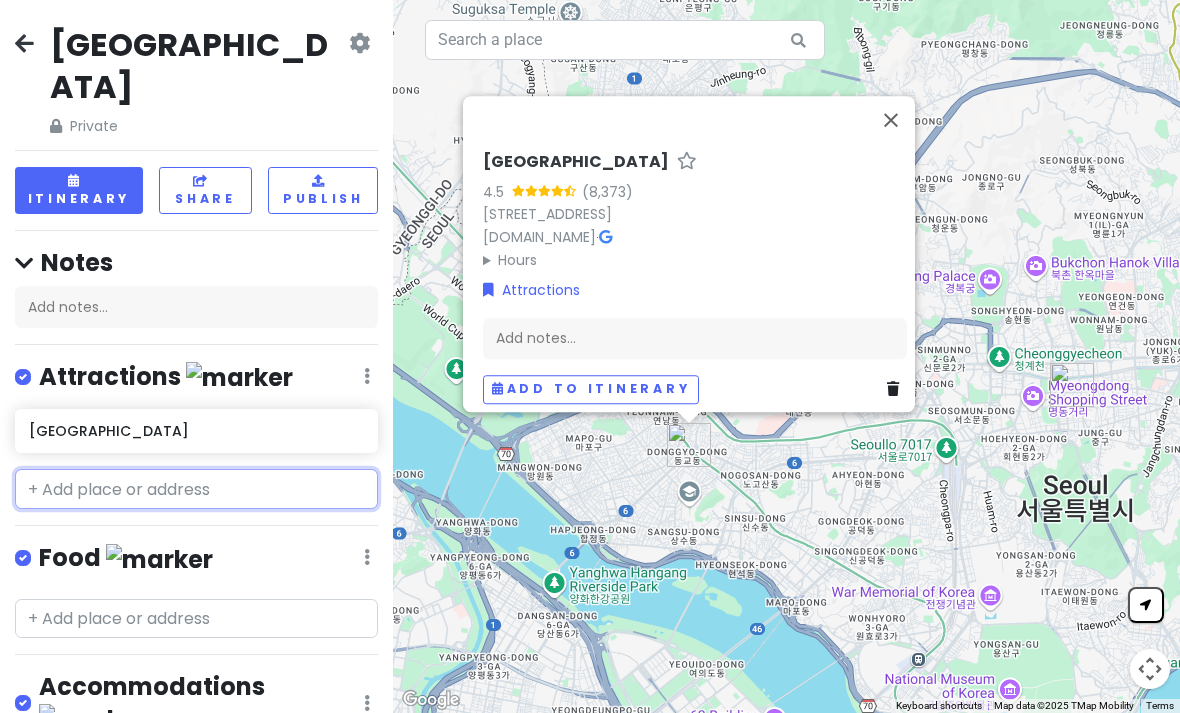 click at bounding box center (196, 489) 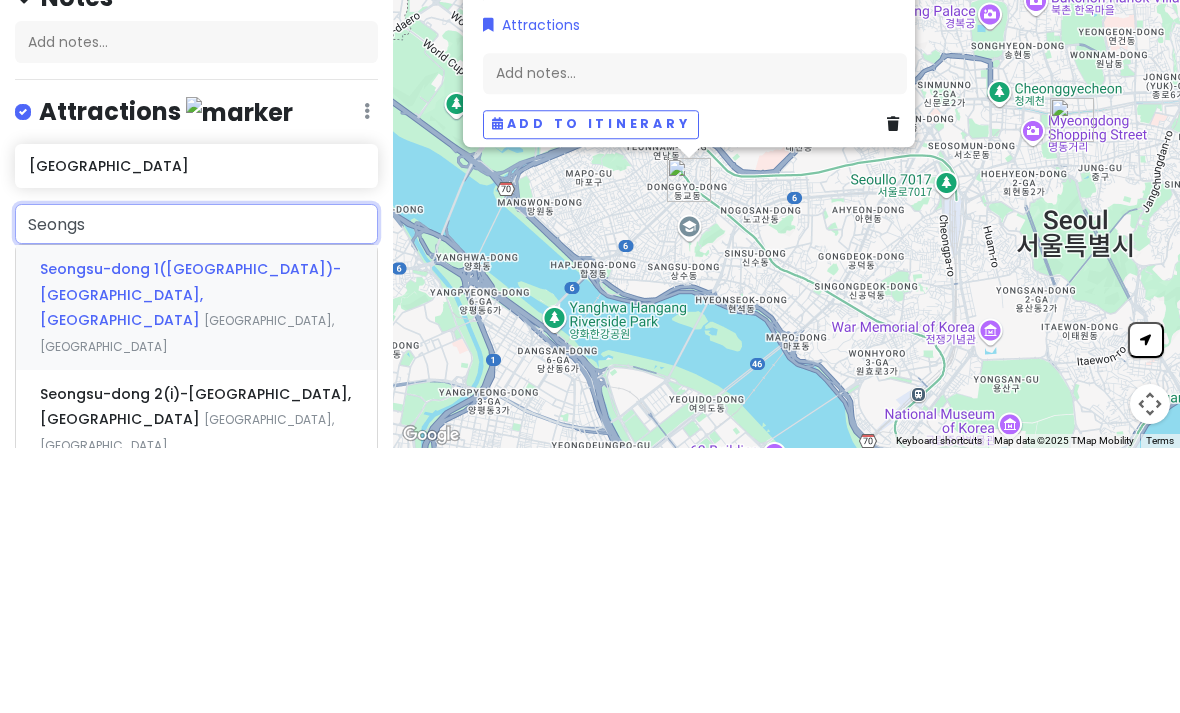 type on "Seongsu" 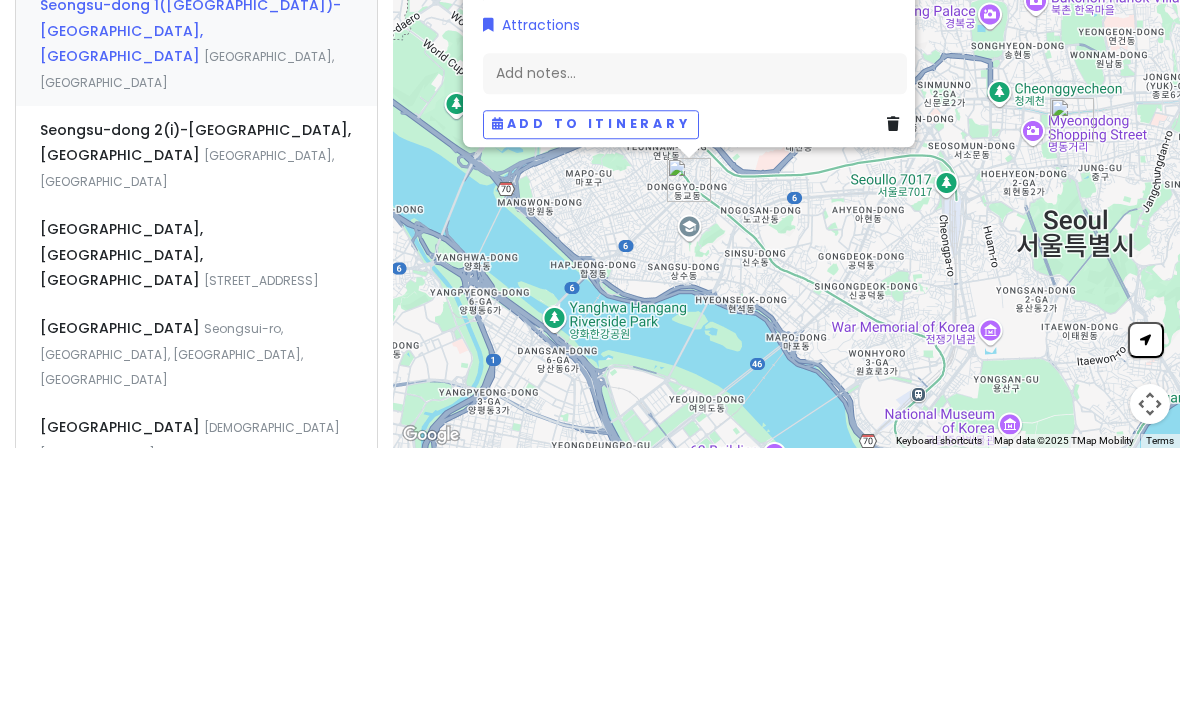 scroll, scrollTop: 266, scrollLeft: 0, axis: vertical 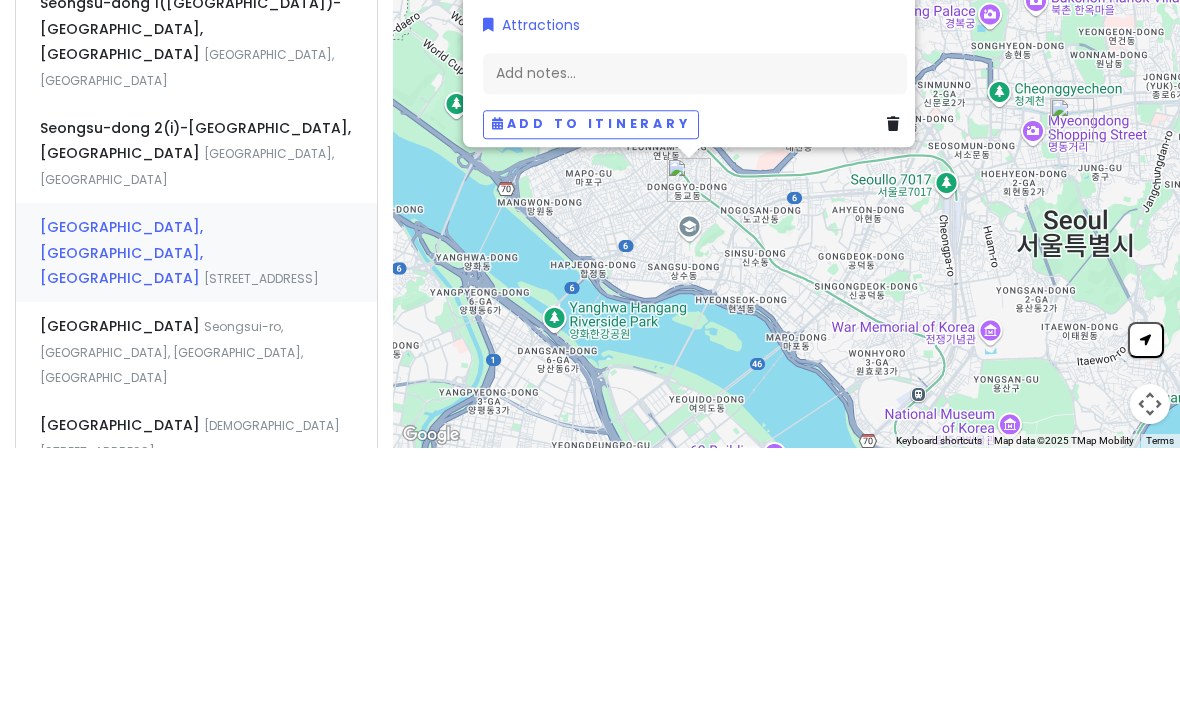 click on "[GEOGRAPHIC_DATA], [GEOGRAPHIC_DATA], [GEOGRAPHIC_DATA]" at bounding box center [190, 293] 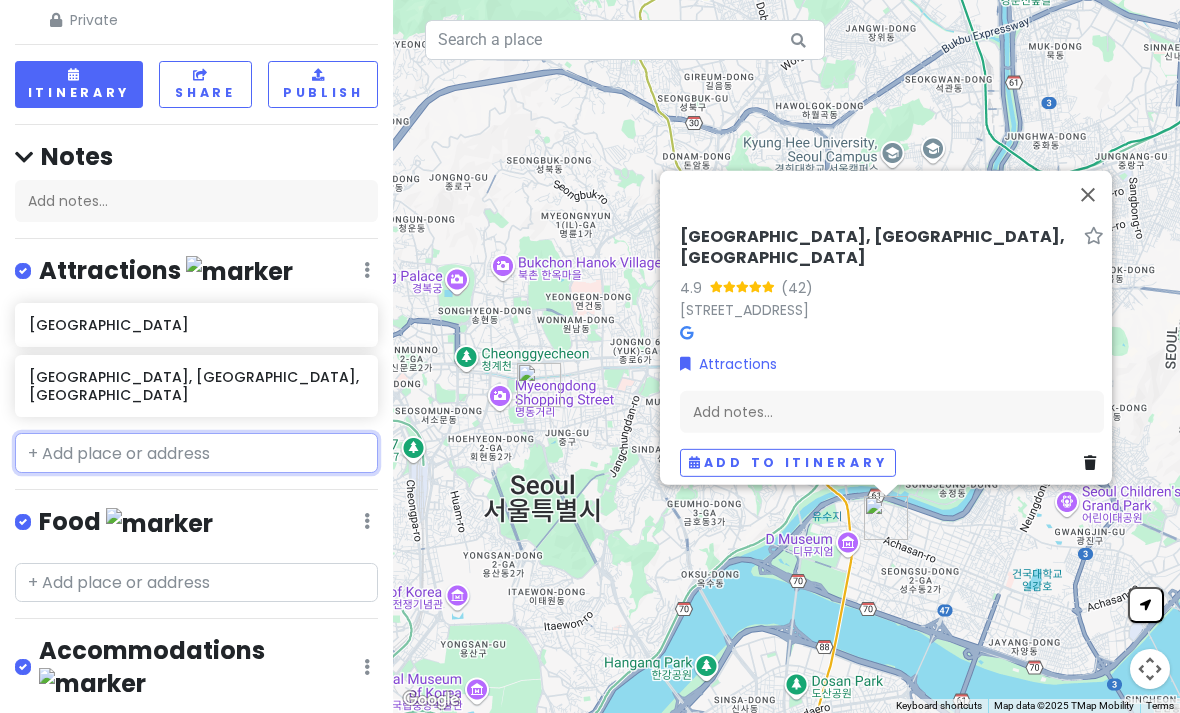 click at bounding box center (196, 453) 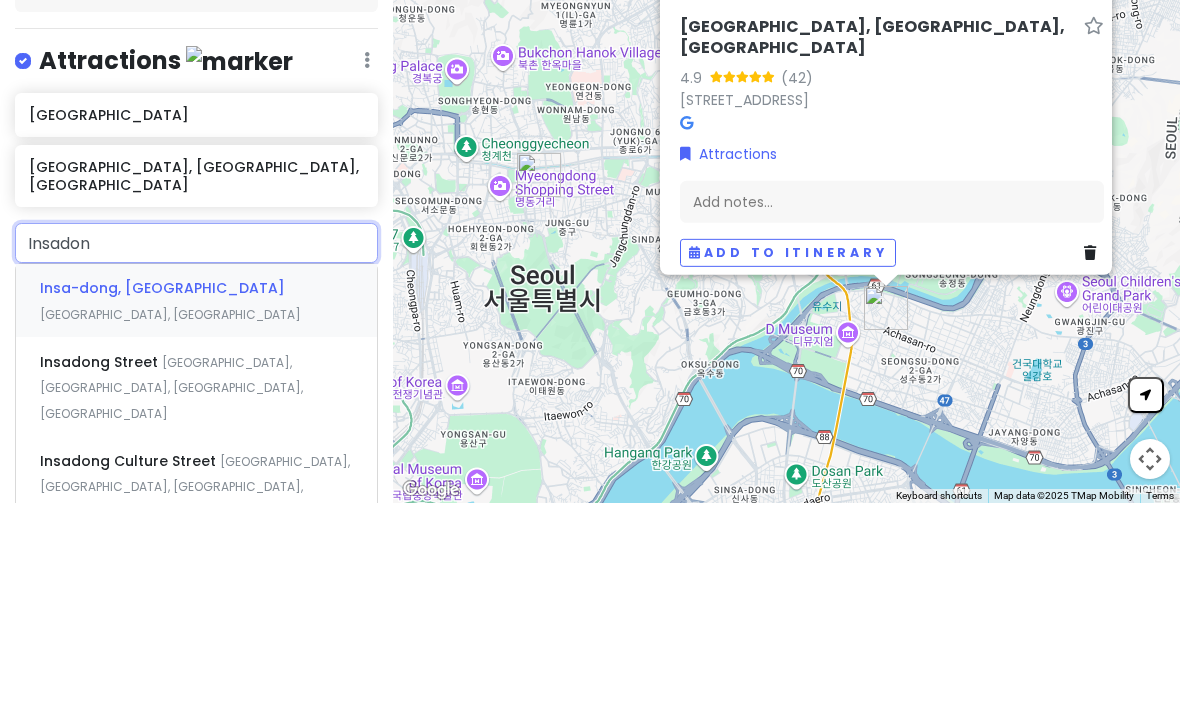 type on "Insadong" 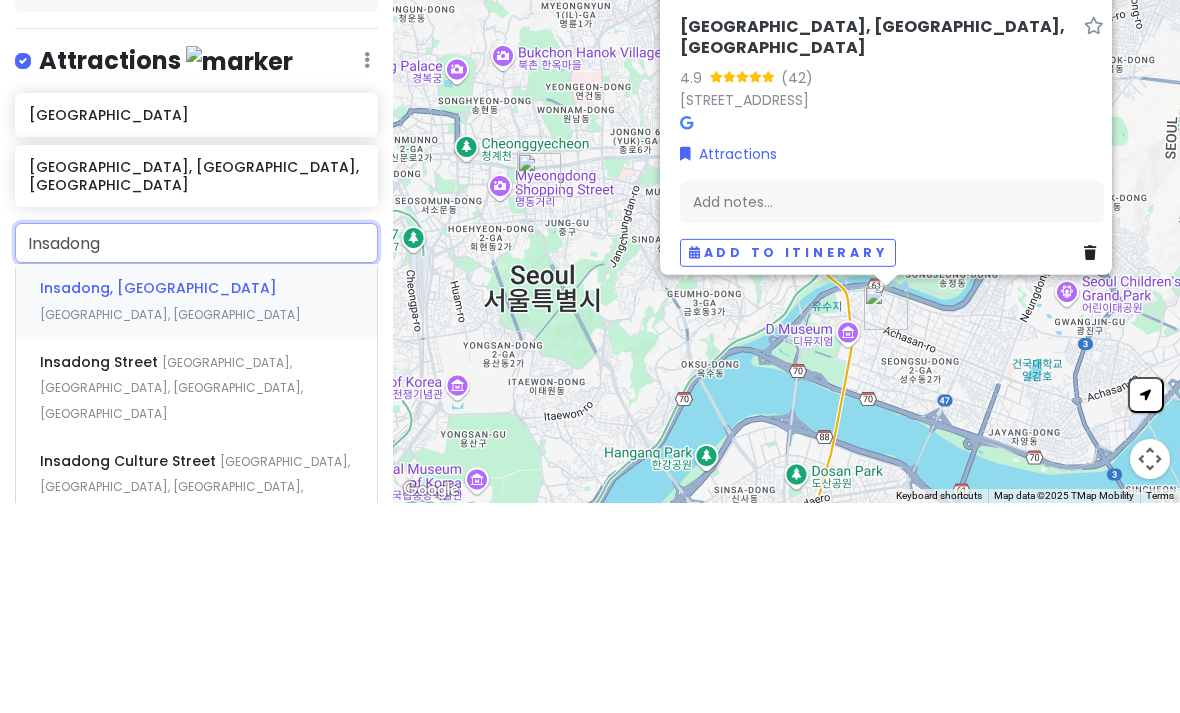 click on "Insadong Street   [GEOGRAPHIC_DATA], [GEOGRAPHIC_DATA], [GEOGRAPHIC_DATA], [GEOGRAPHIC_DATA]" at bounding box center [196, 596] 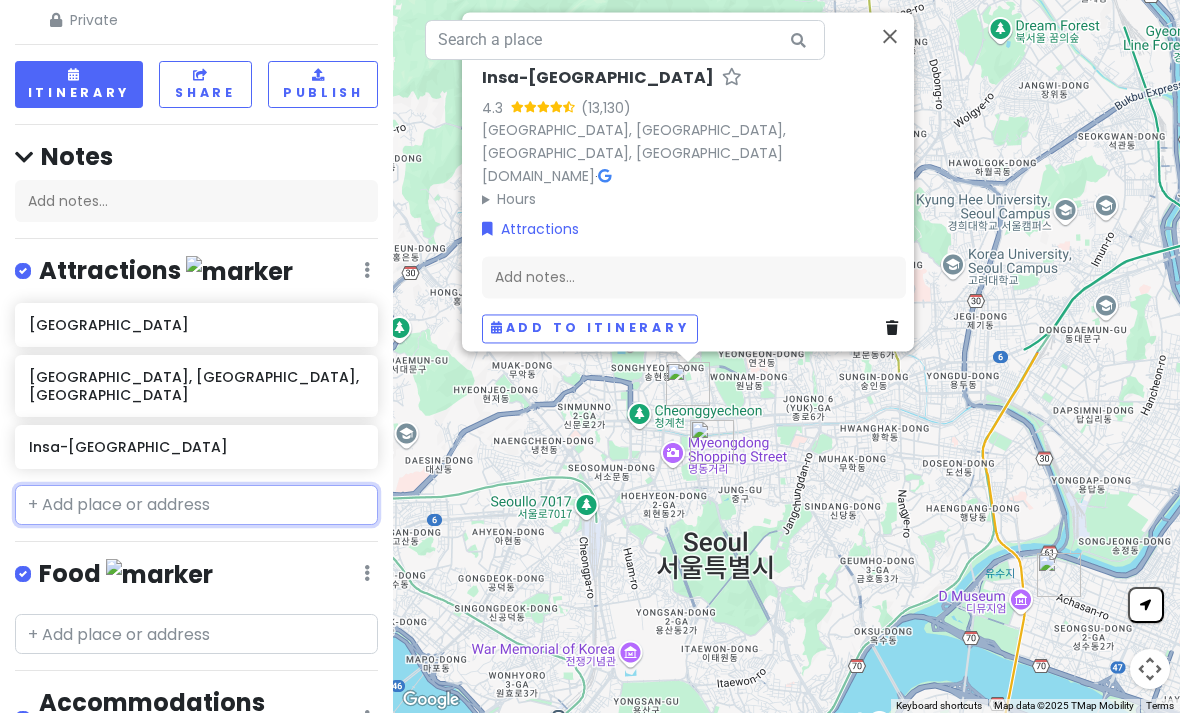click at bounding box center (196, 505) 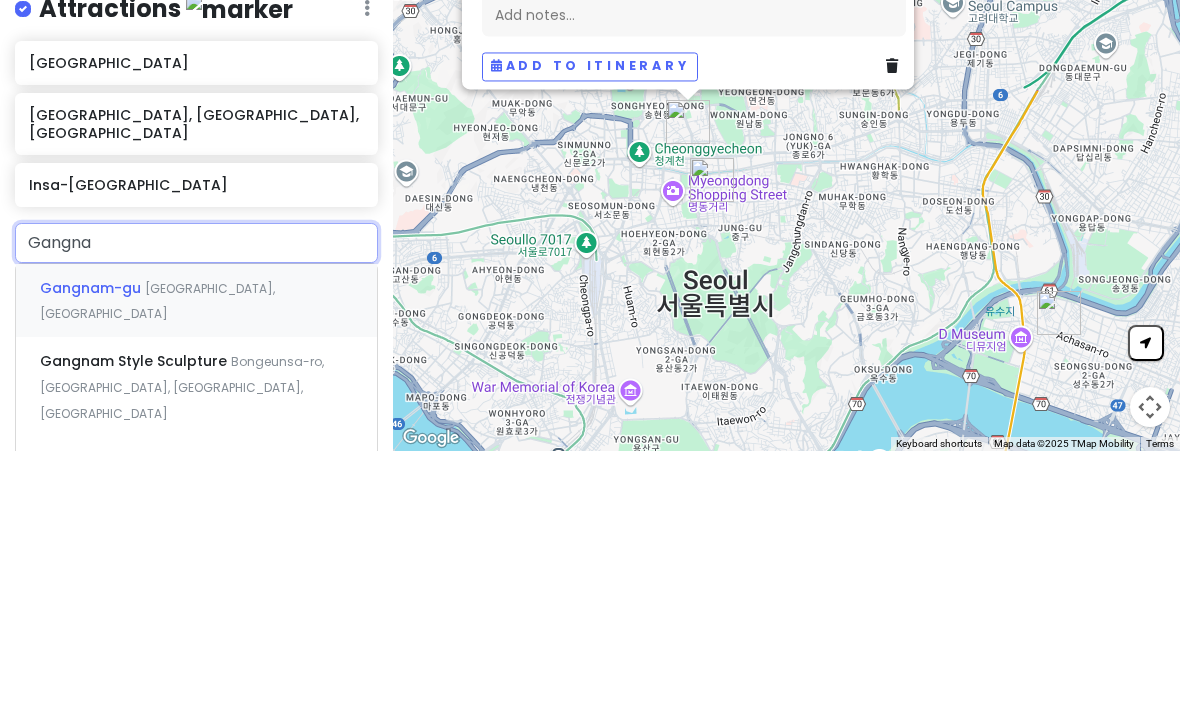 type on "Gangnam" 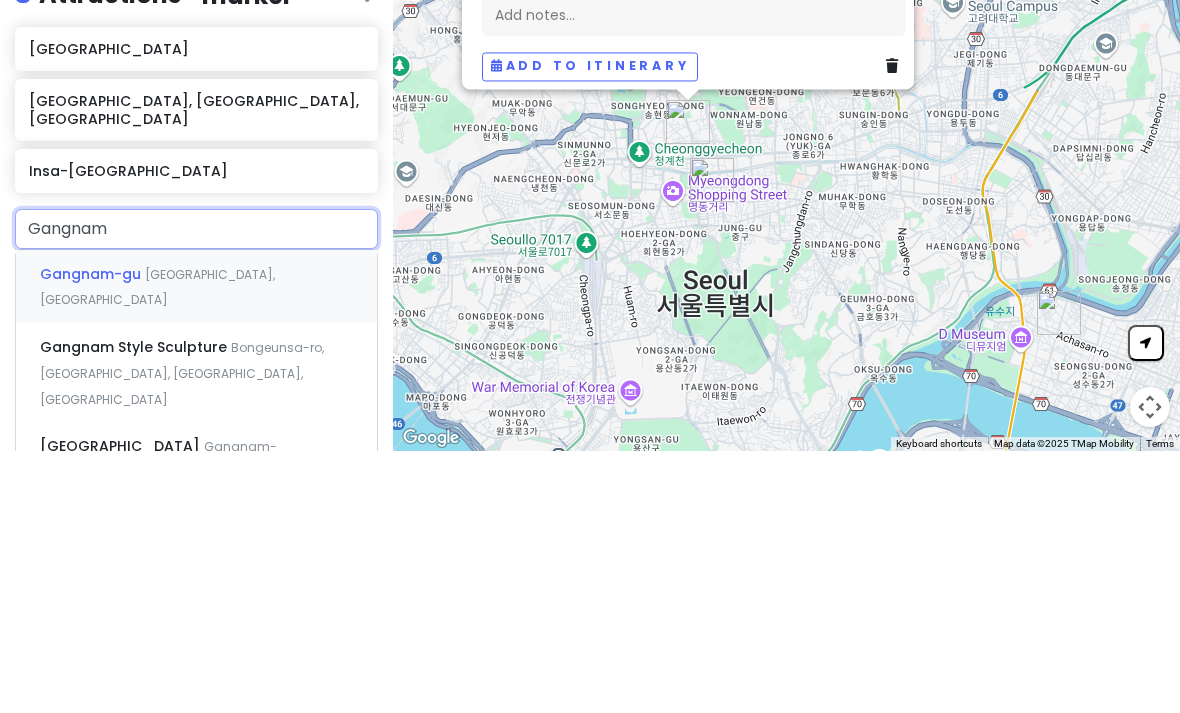 scroll, scrollTop: 123, scrollLeft: 0, axis: vertical 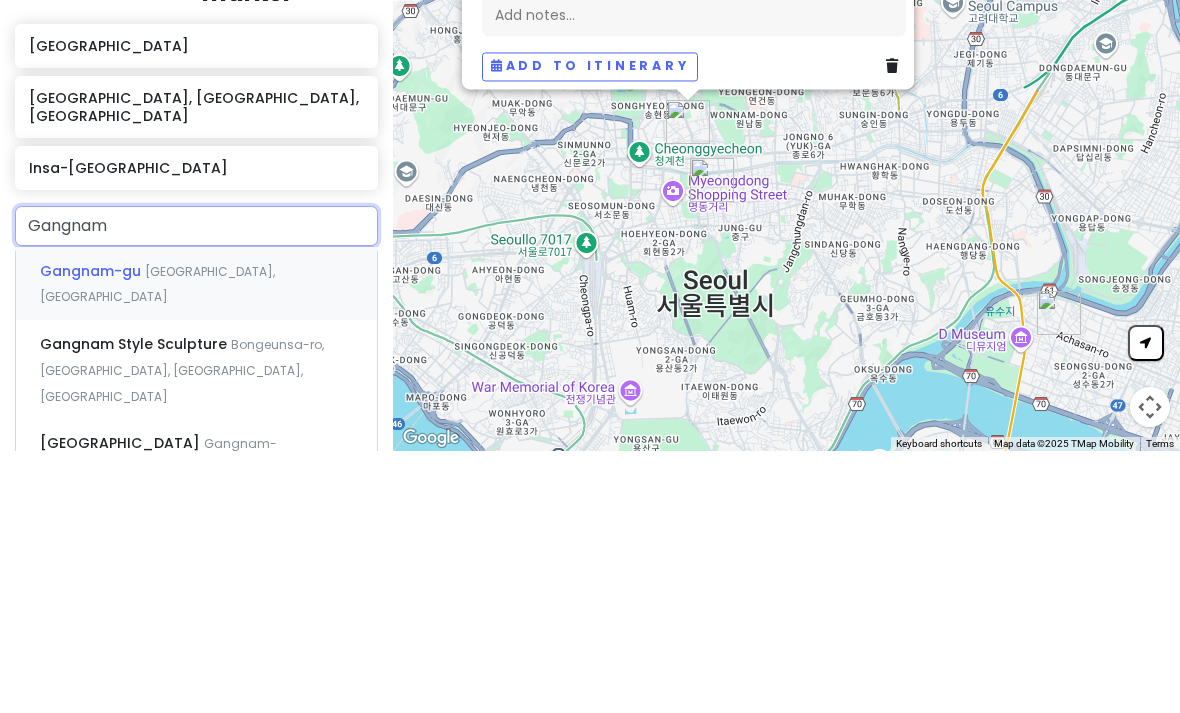 click on "[GEOGRAPHIC_DATA], [GEOGRAPHIC_DATA]" at bounding box center (196, 546) 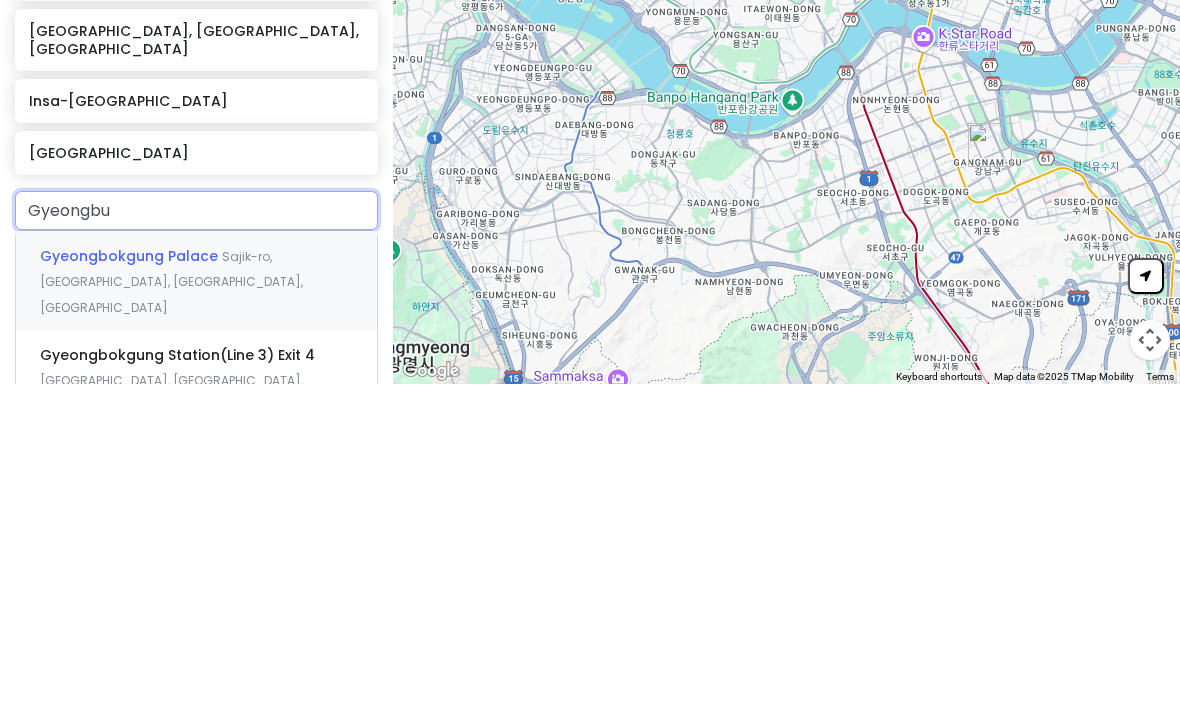 type on "Gyeongbuk" 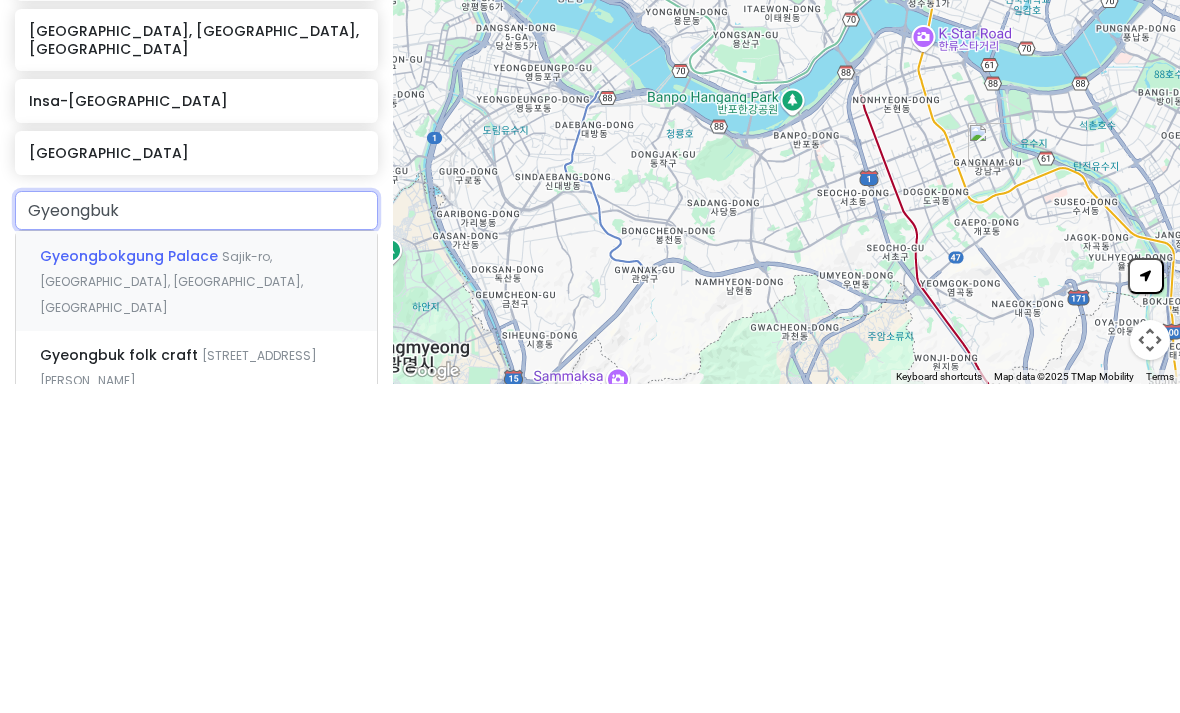 click on "Gyeongbokgung Palace   Sajik-[GEOGRAPHIC_DATA], [GEOGRAPHIC_DATA], [GEOGRAPHIC_DATA], [GEOGRAPHIC_DATA]" at bounding box center (196, 609) 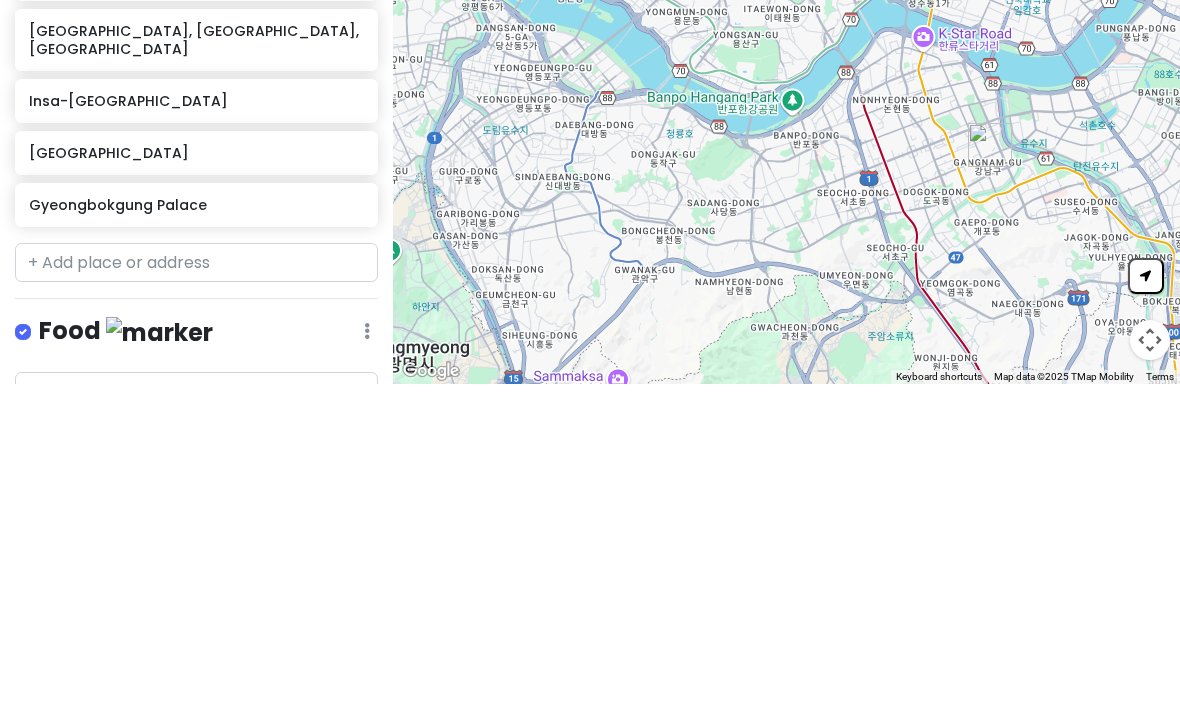 scroll, scrollTop: 64, scrollLeft: 0, axis: vertical 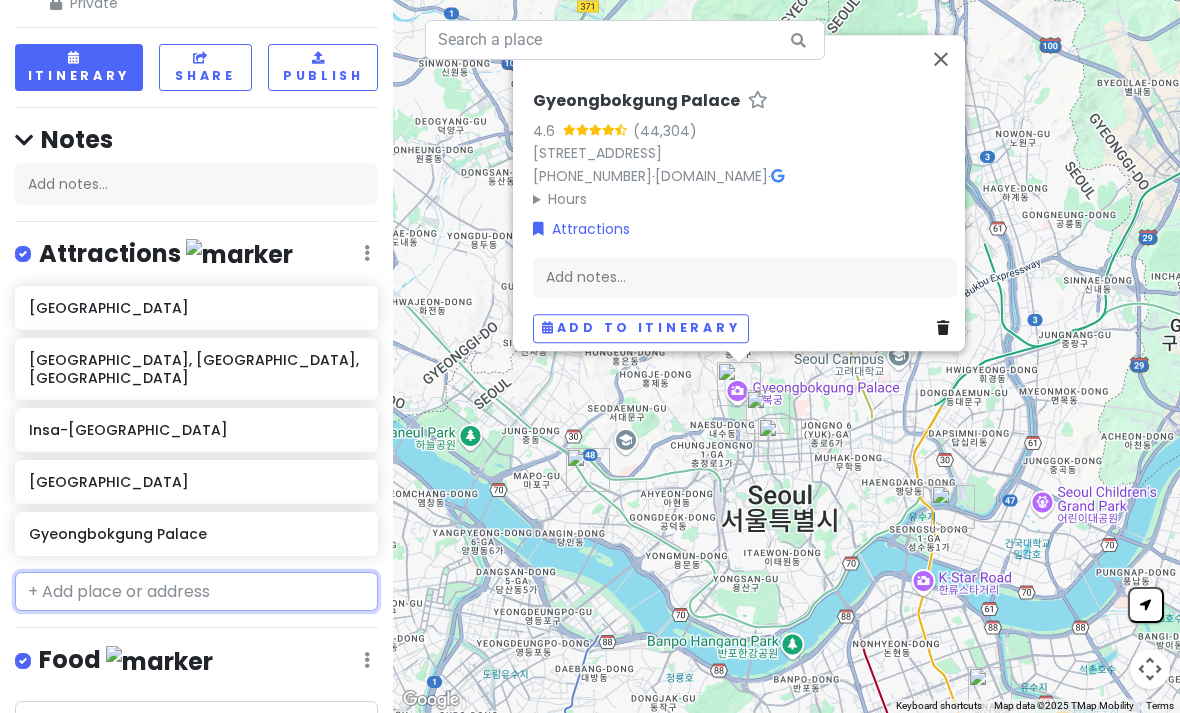 click at bounding box center [196, 592] 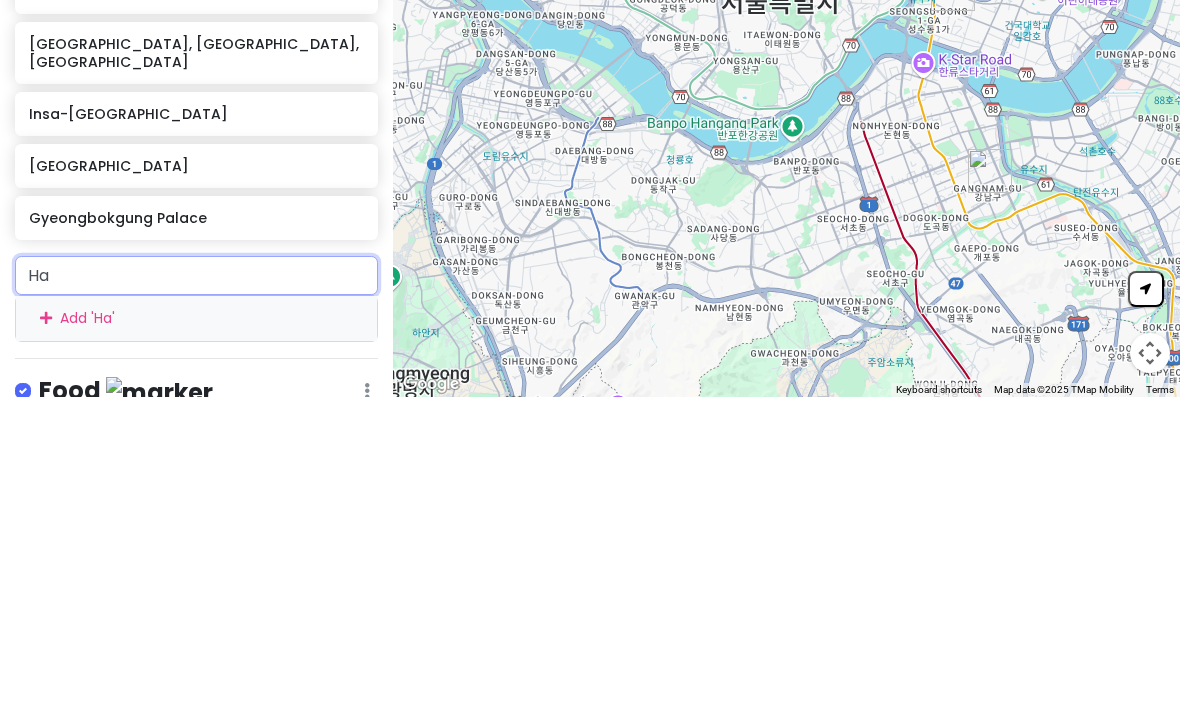 type on "H" 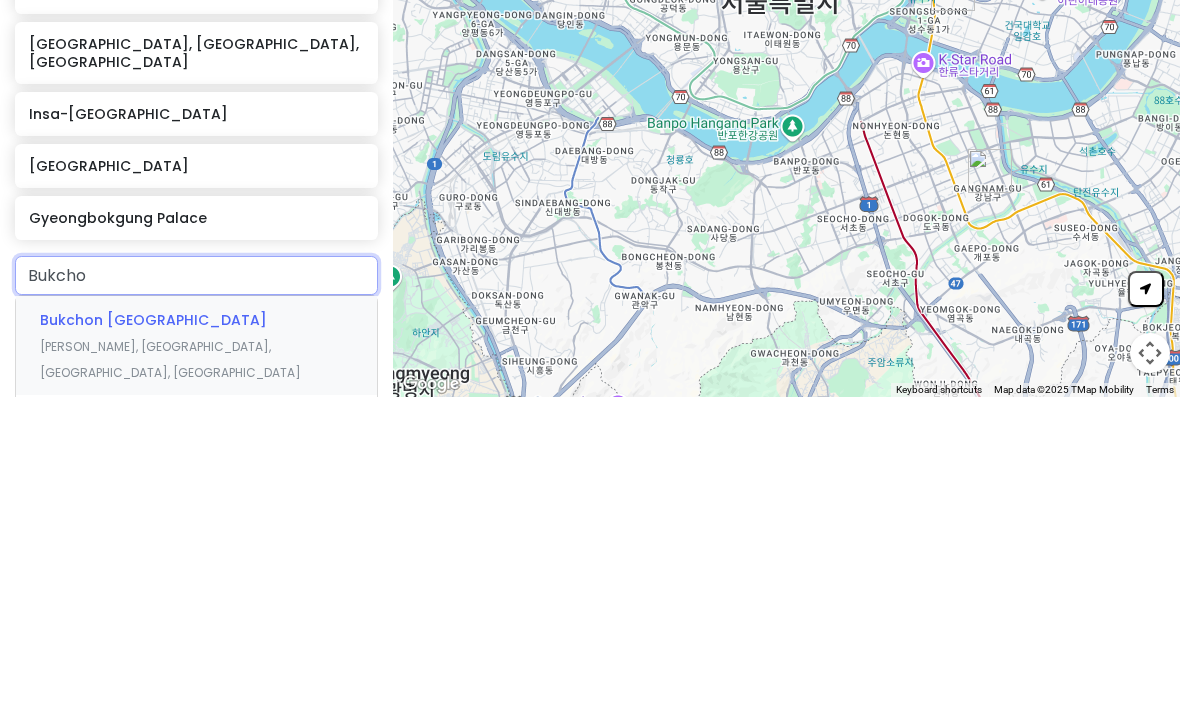 type on "Bukchon" 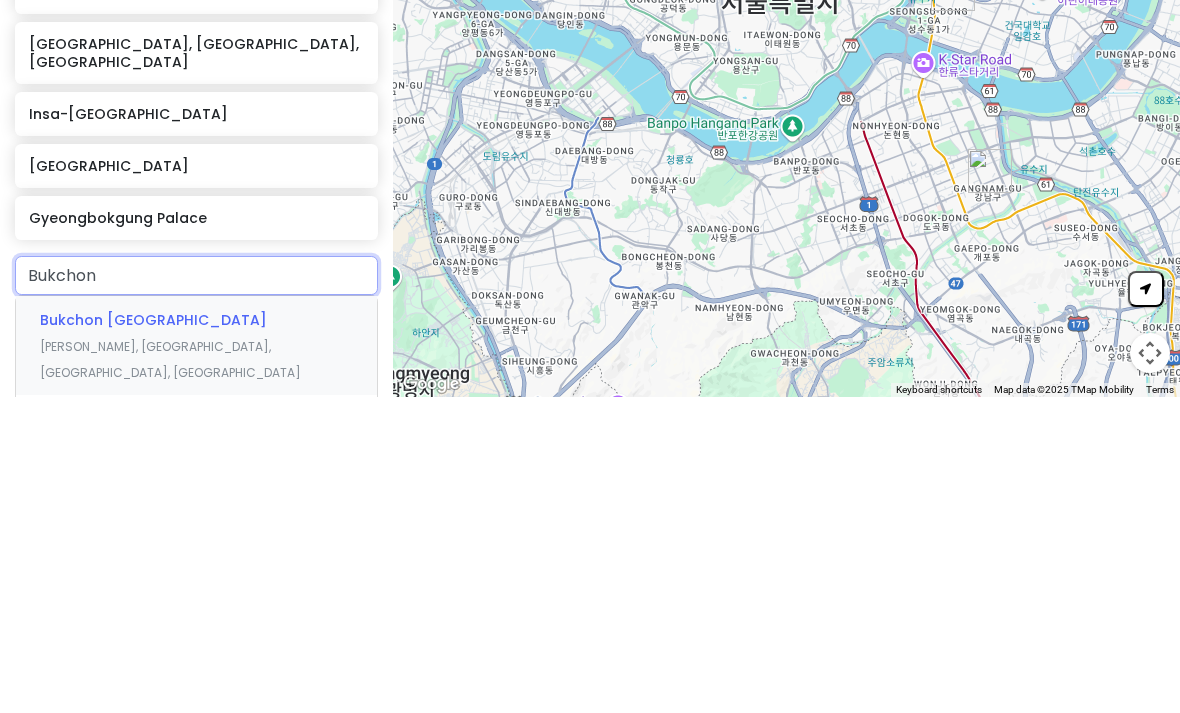 click on "Bukchon [GEOGRAPHIC_DATA]" at bounding box center [153, 636] 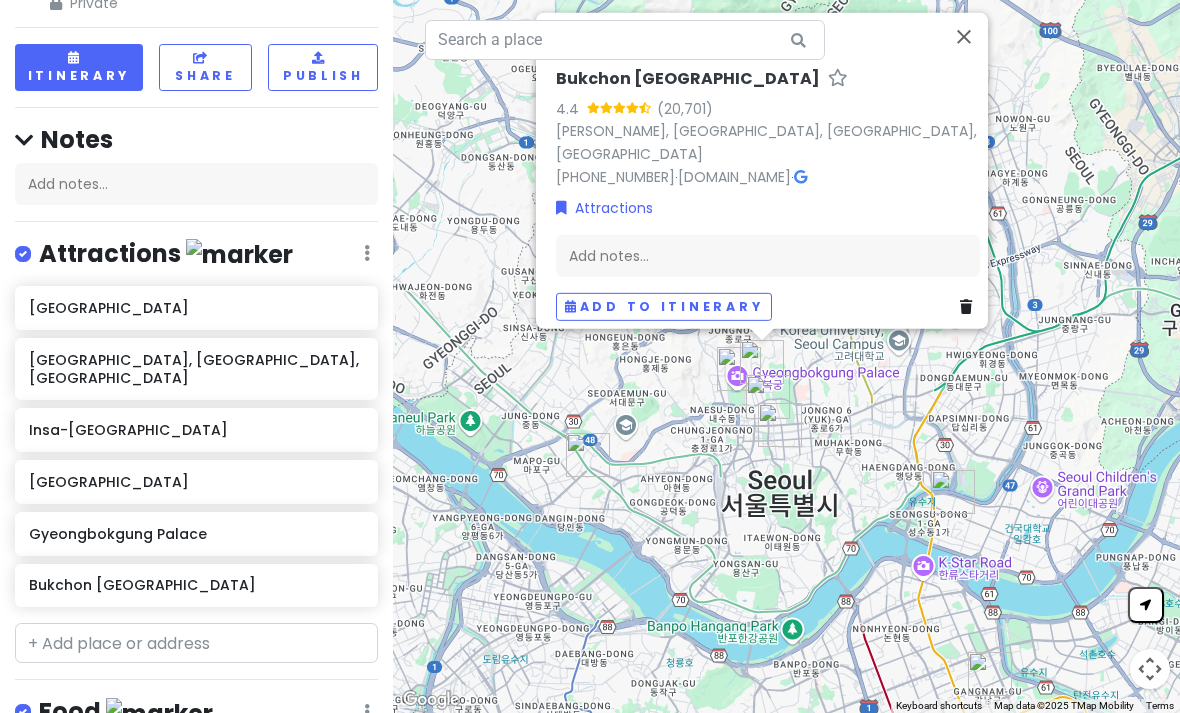 click at bounding box center [196, 773] 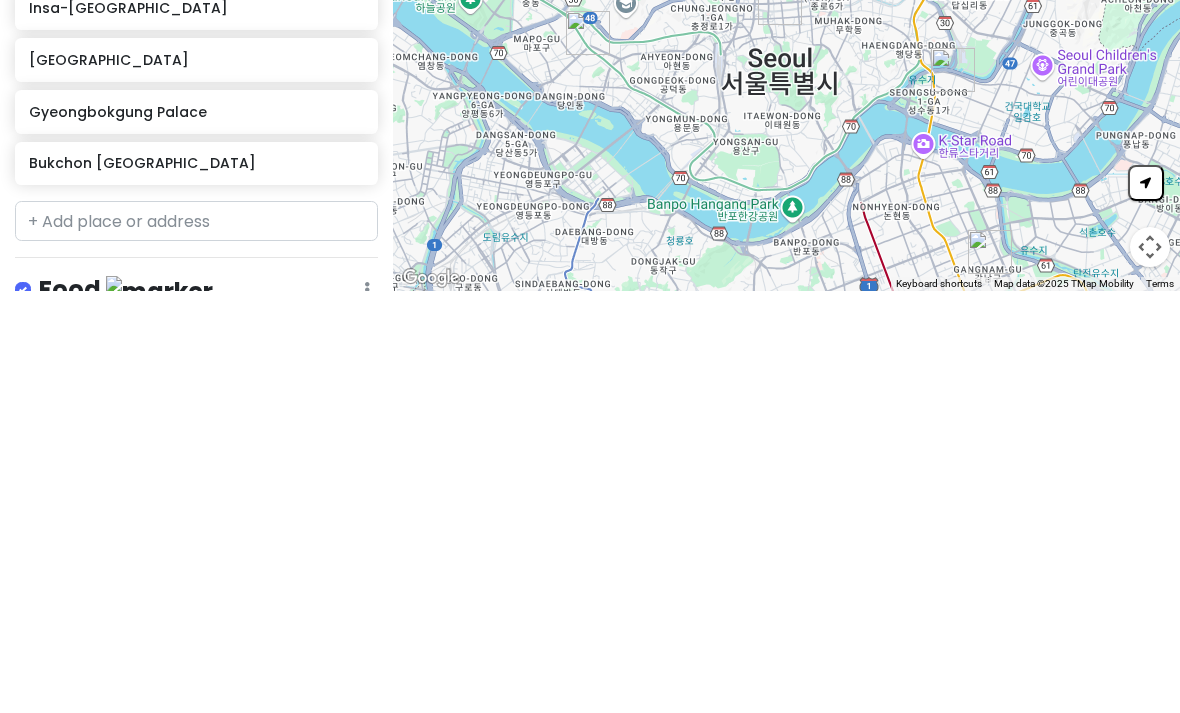type on "Hah" 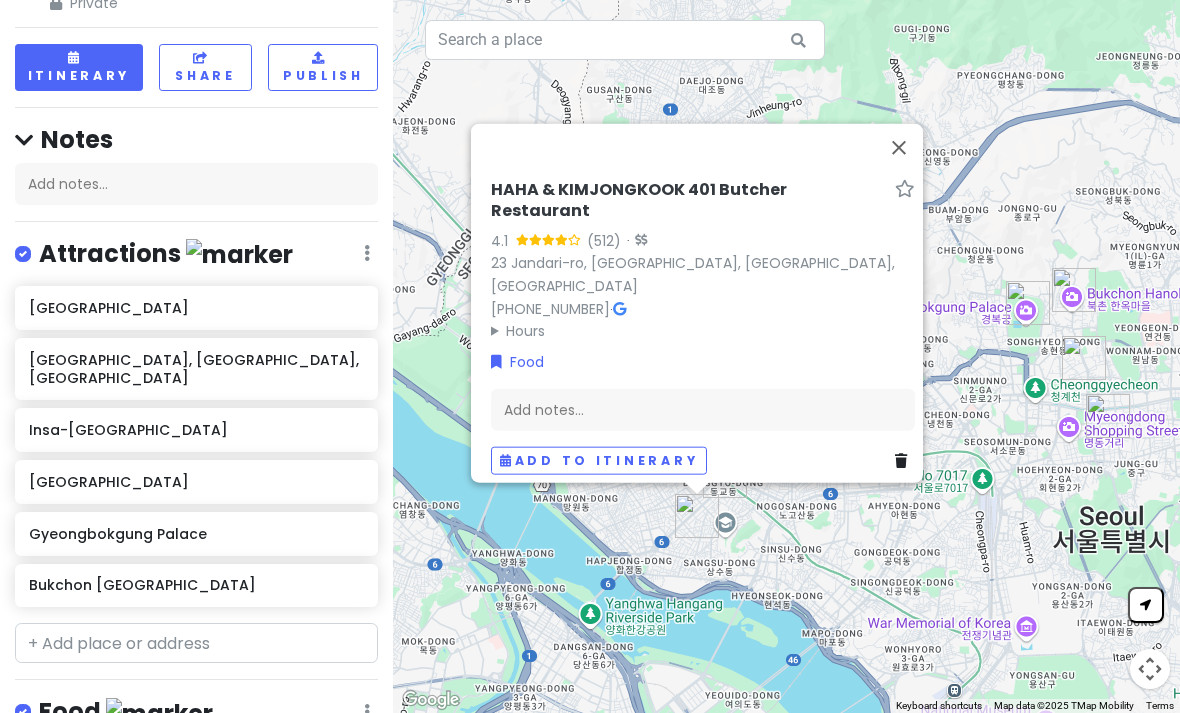click at bounding box center [899, 147] 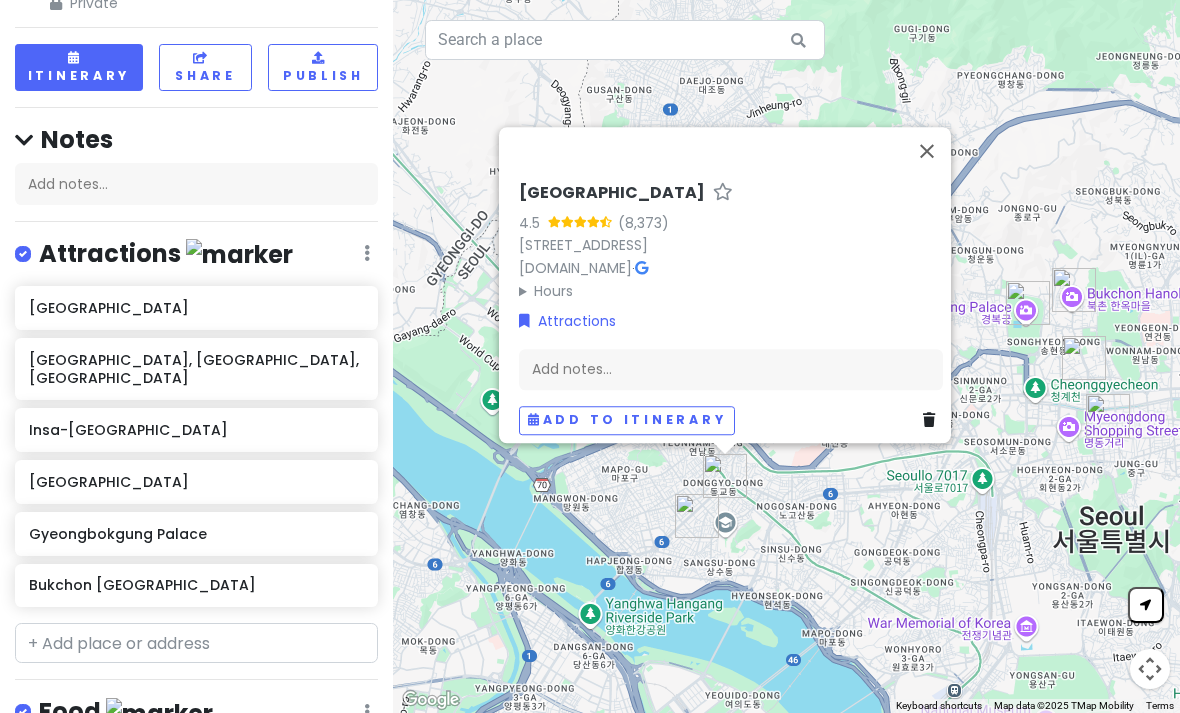 click at bounding box center (927, 151) 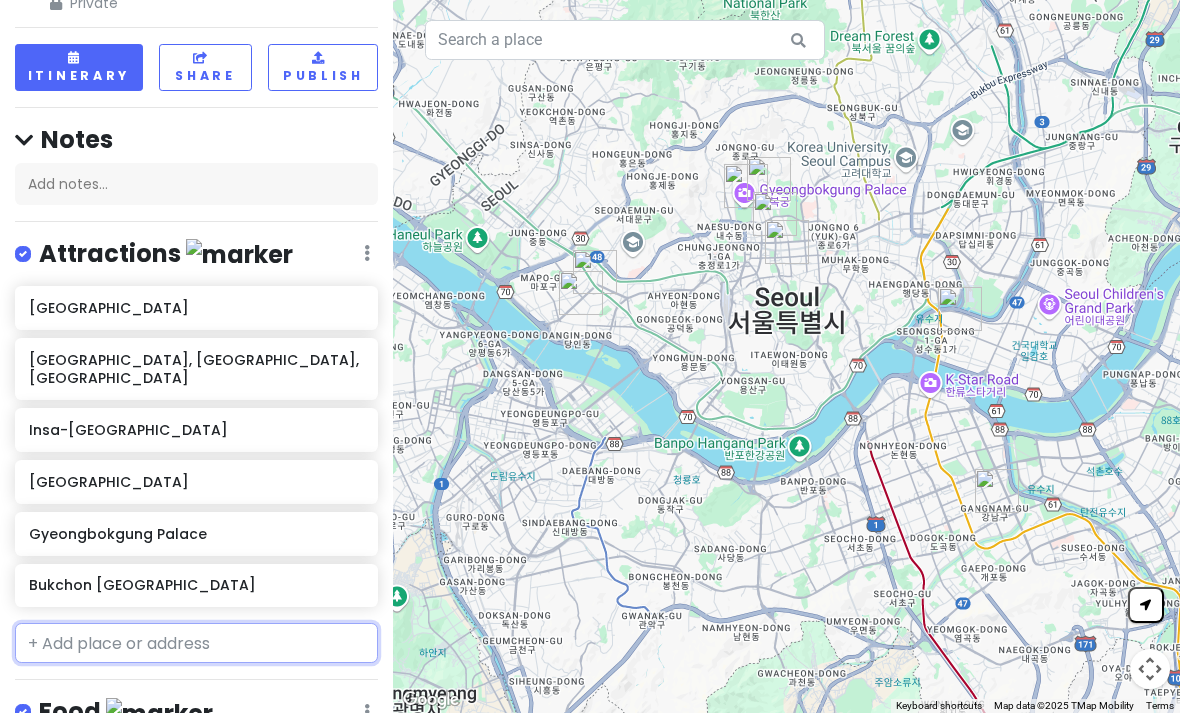 click at bounding box center (196, 643) 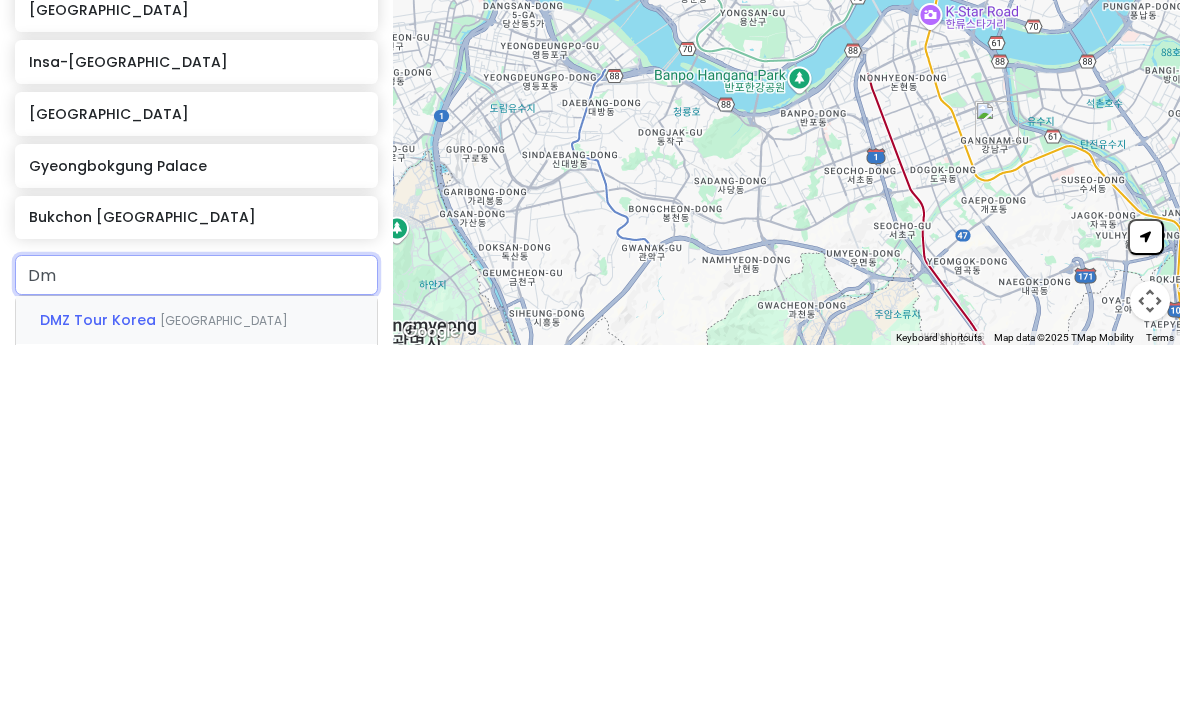 type on "Dmz" 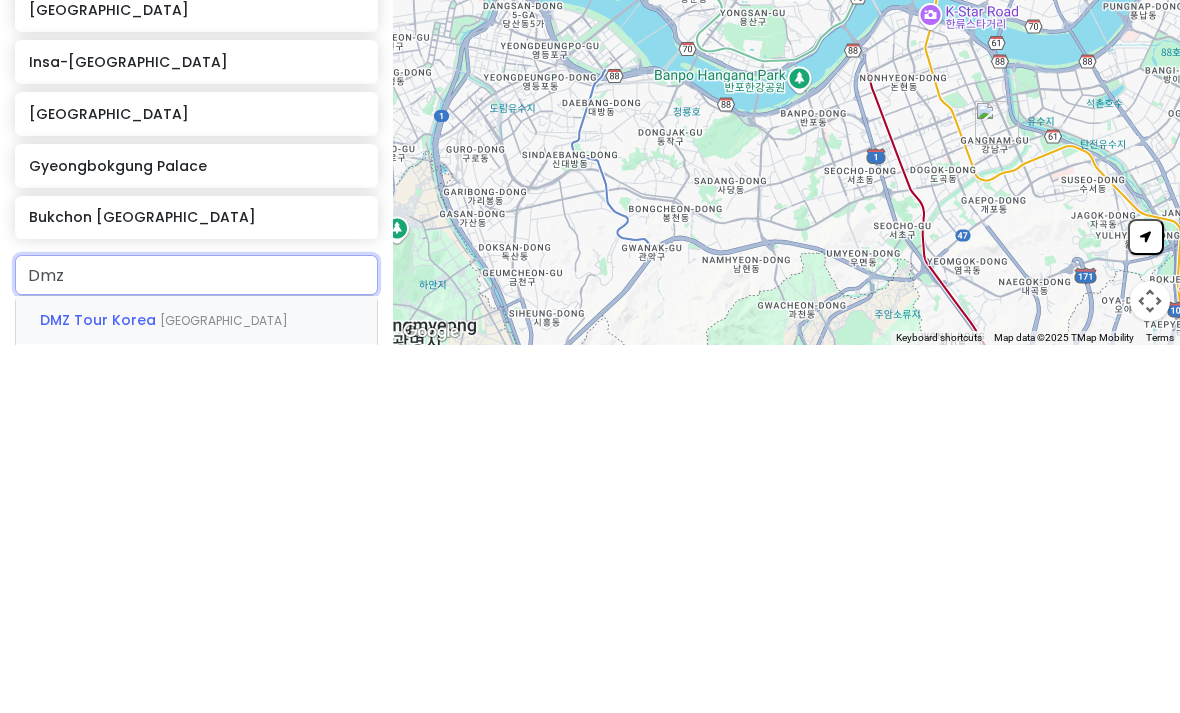 click on "DMZ Tour Korea" at bounding box center (100, 688) 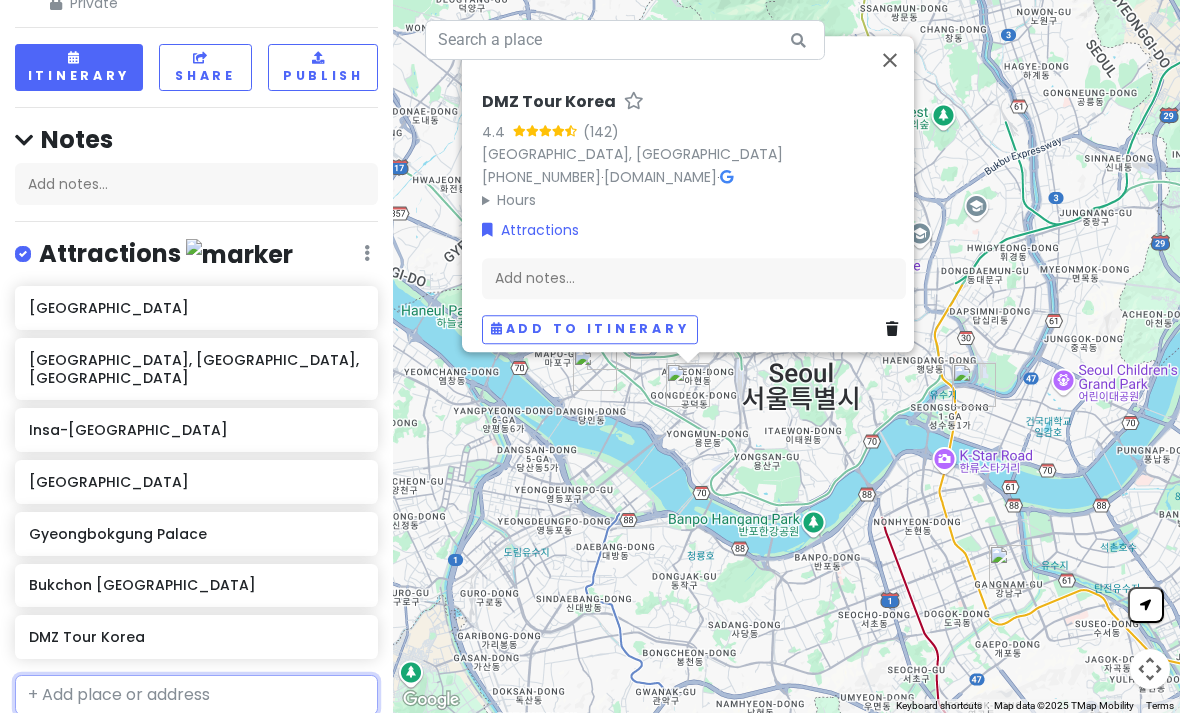 click at bounding box center [196, 695] 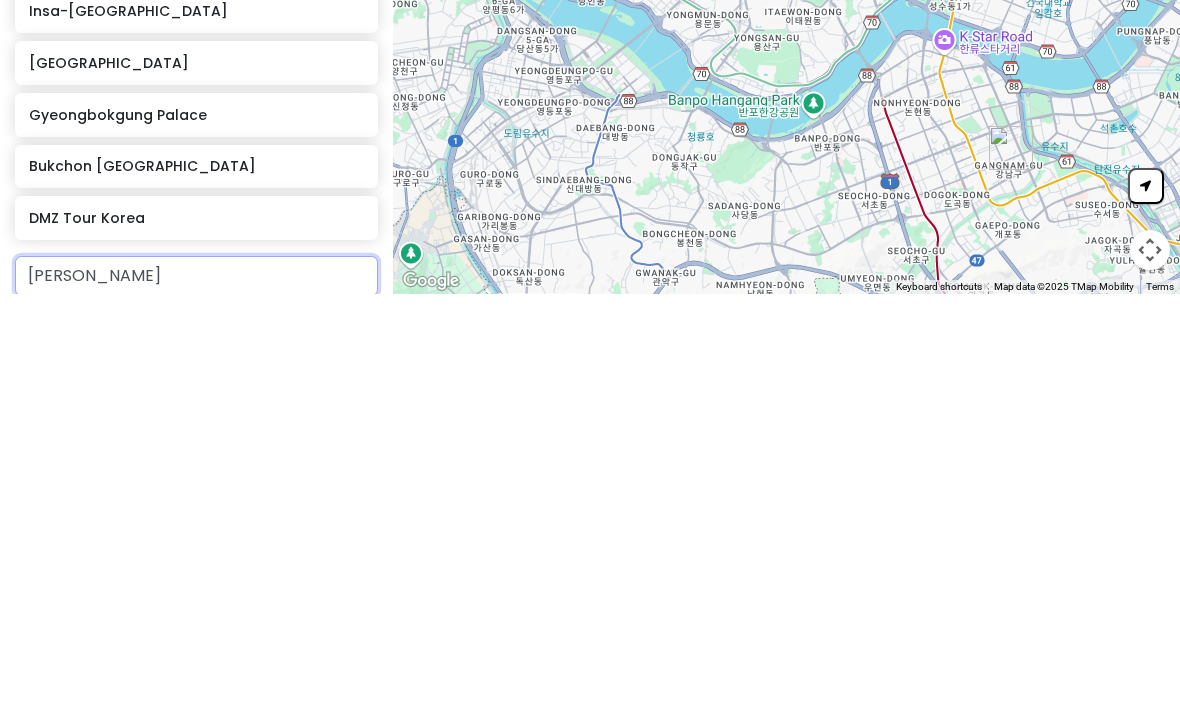 type on "Lotte world" 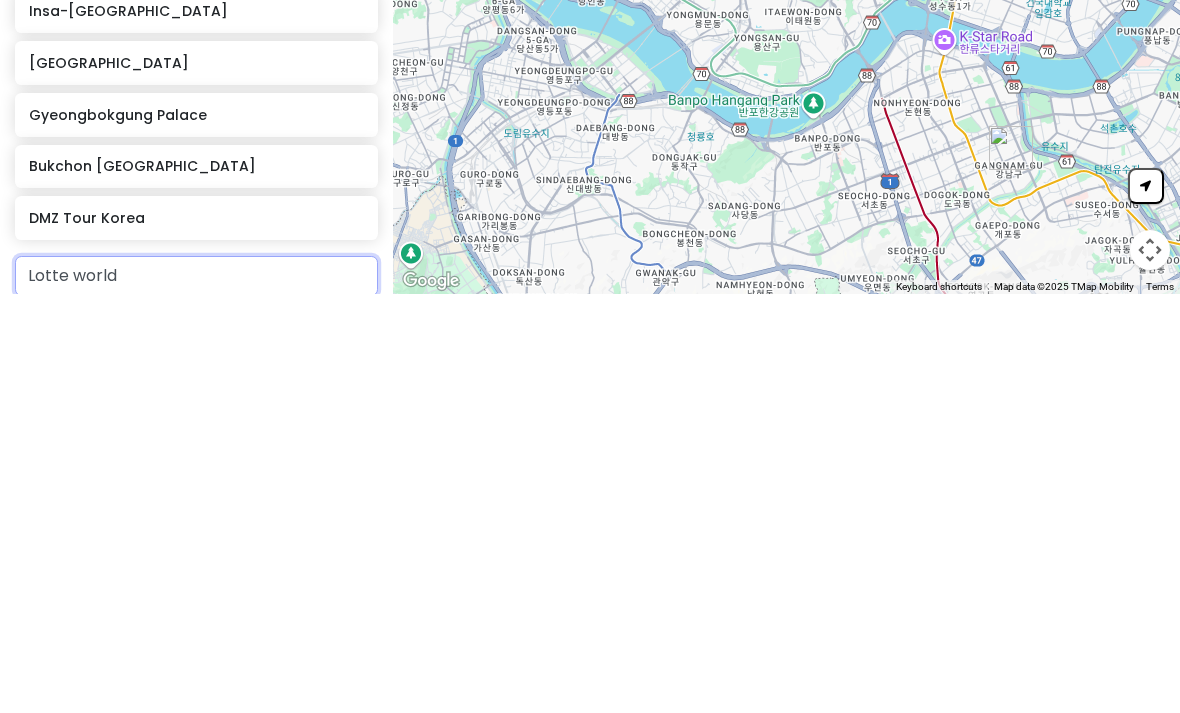 click on "Olympic-ro, [GEOGRAPHIC_DATA], [GEOGRAPHIC_DATA], [GEOGRAPHIC_DATA]" at bounding box center [187, 753] 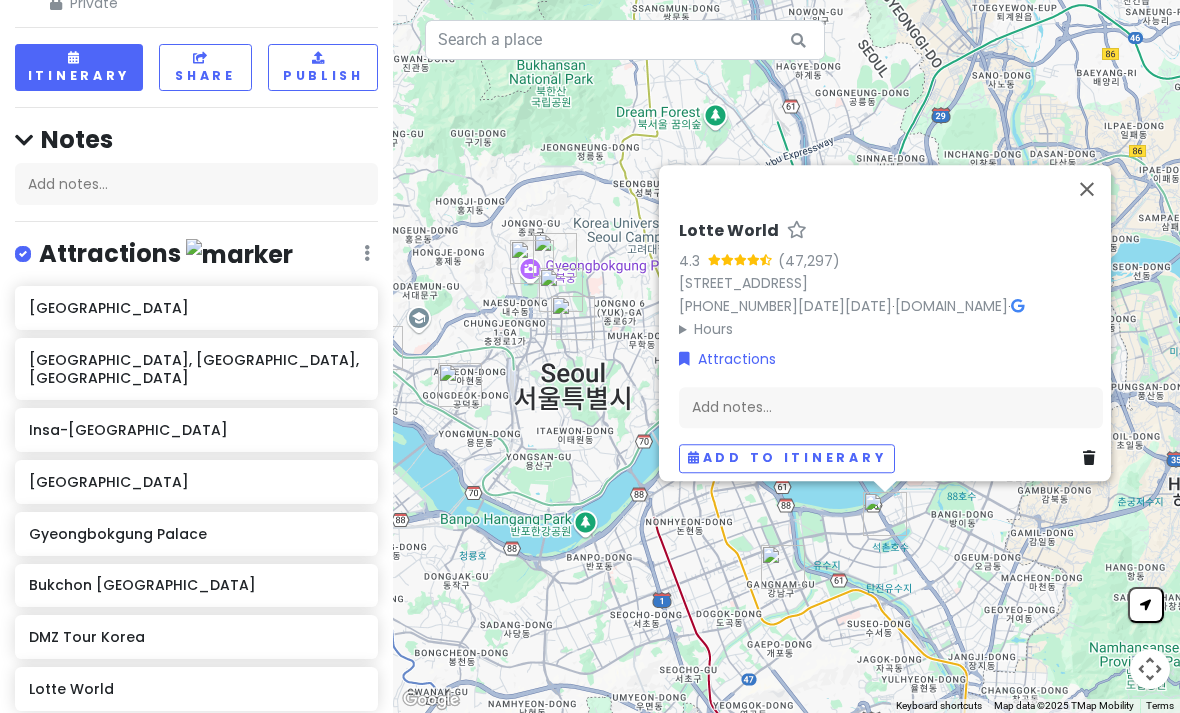click at bounding box center [196, 747] 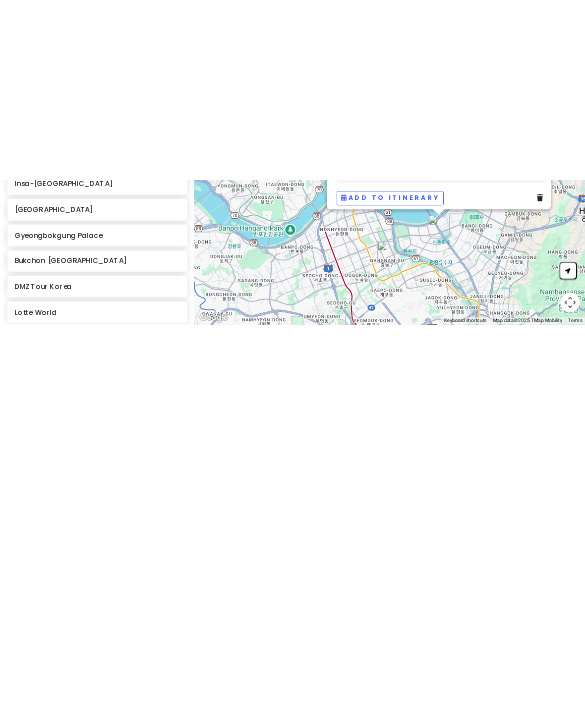 scroll, scrollTop: 0, scrollLeft: 0, axis: both 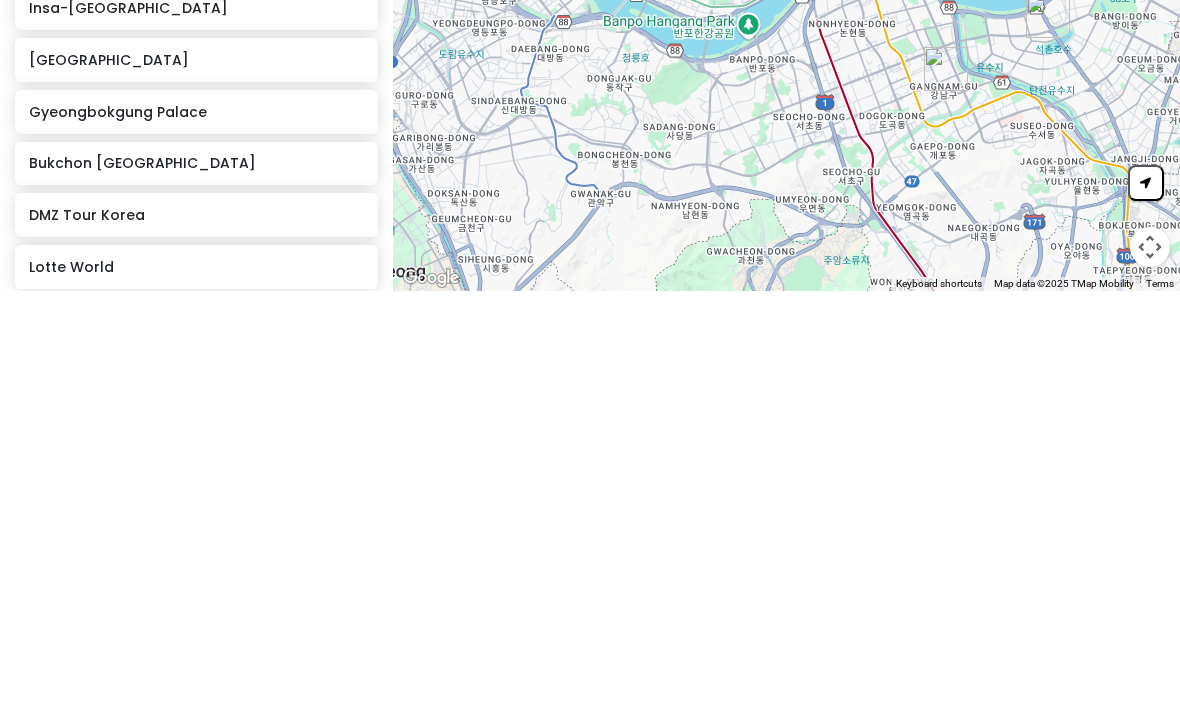 type on "Namiisl" 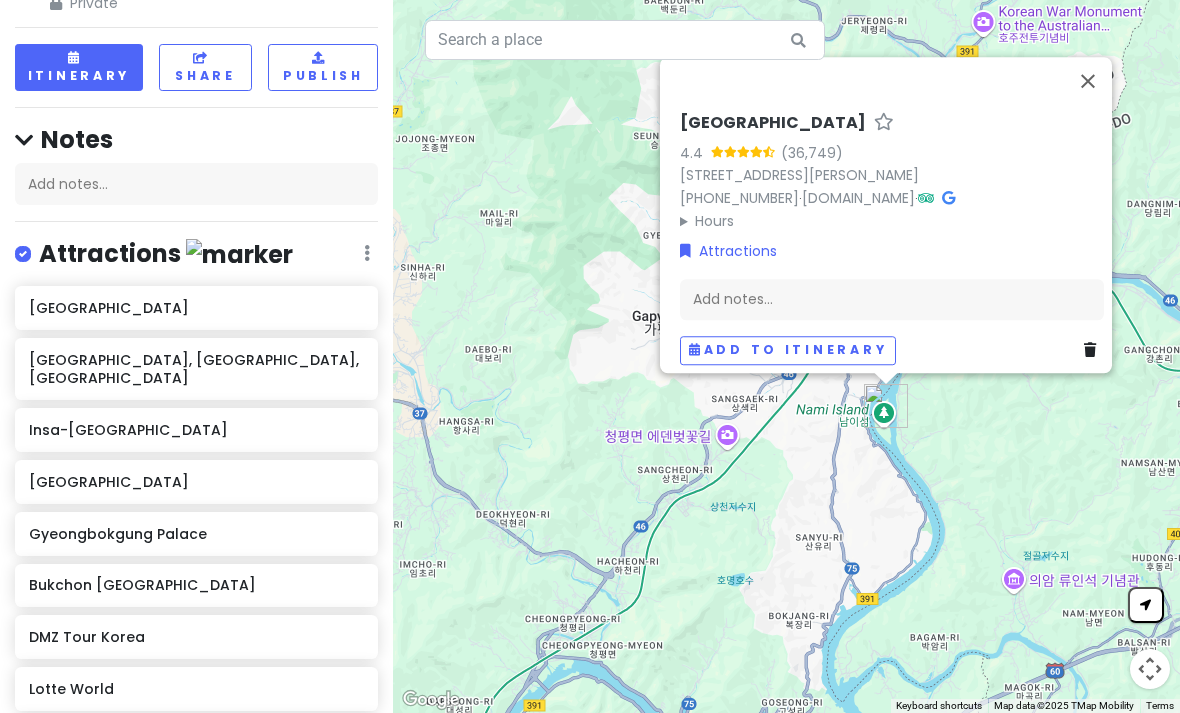 click at bounding box center (196, 799) 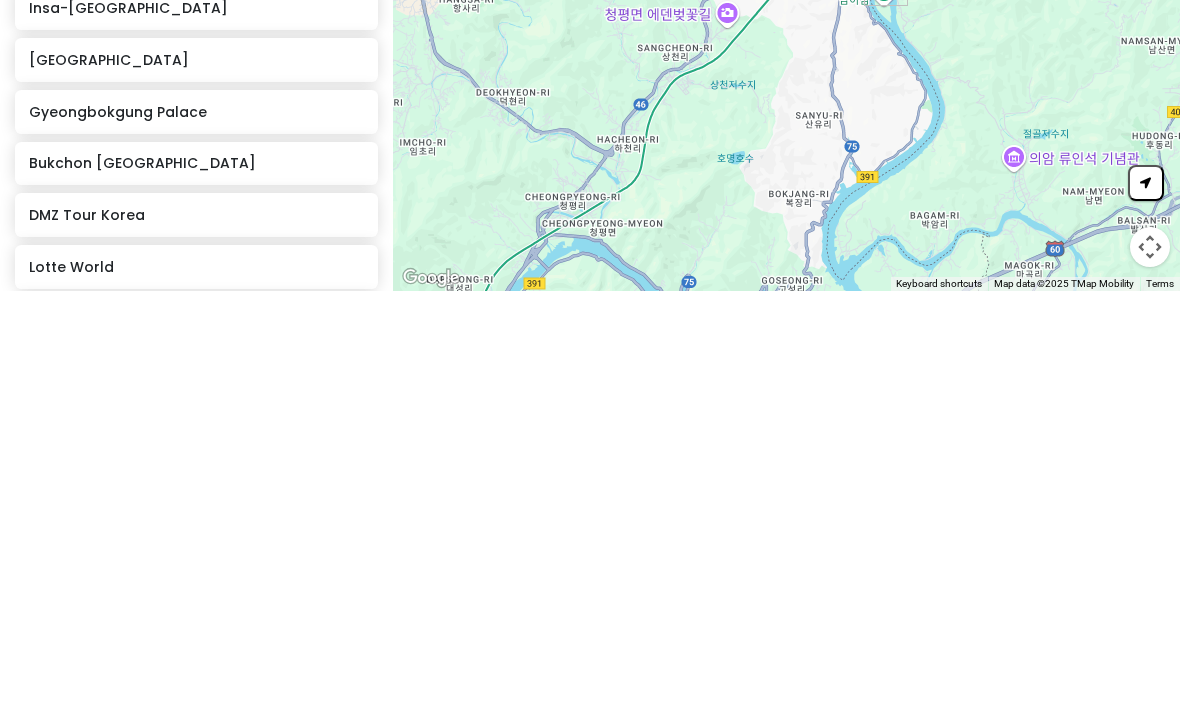 type on "Alpaca" 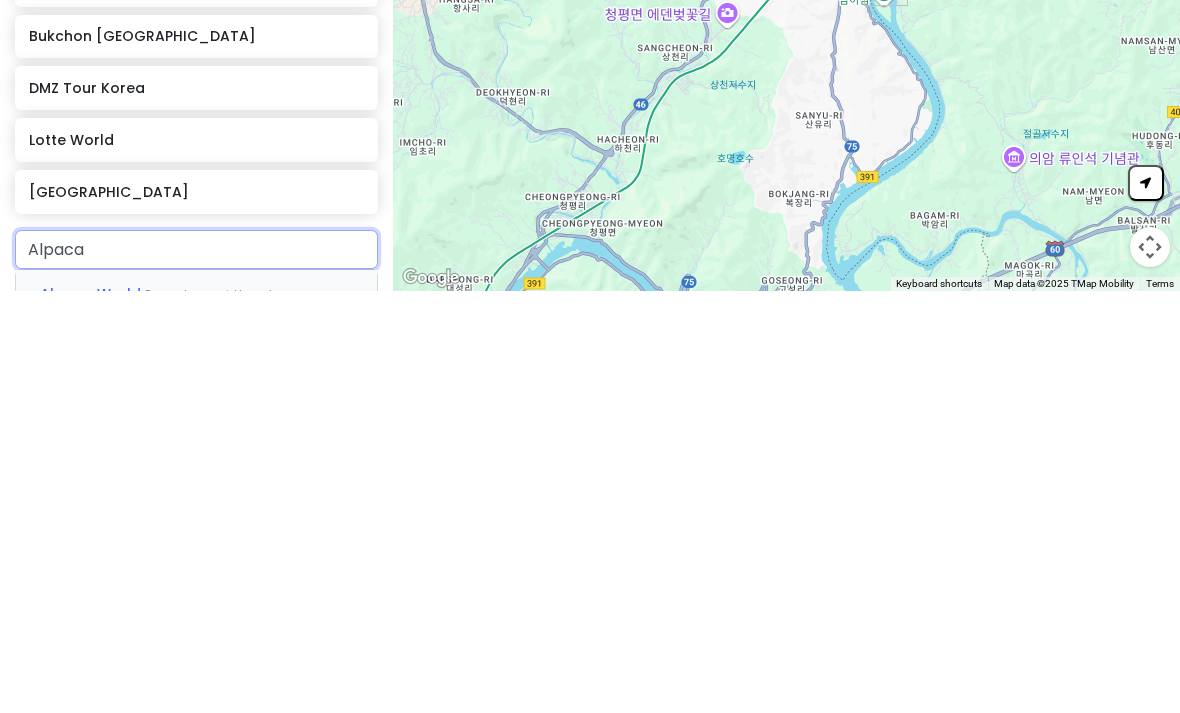 scroll, scrollTop: 248, scrollLeft: 0, axis: vertical 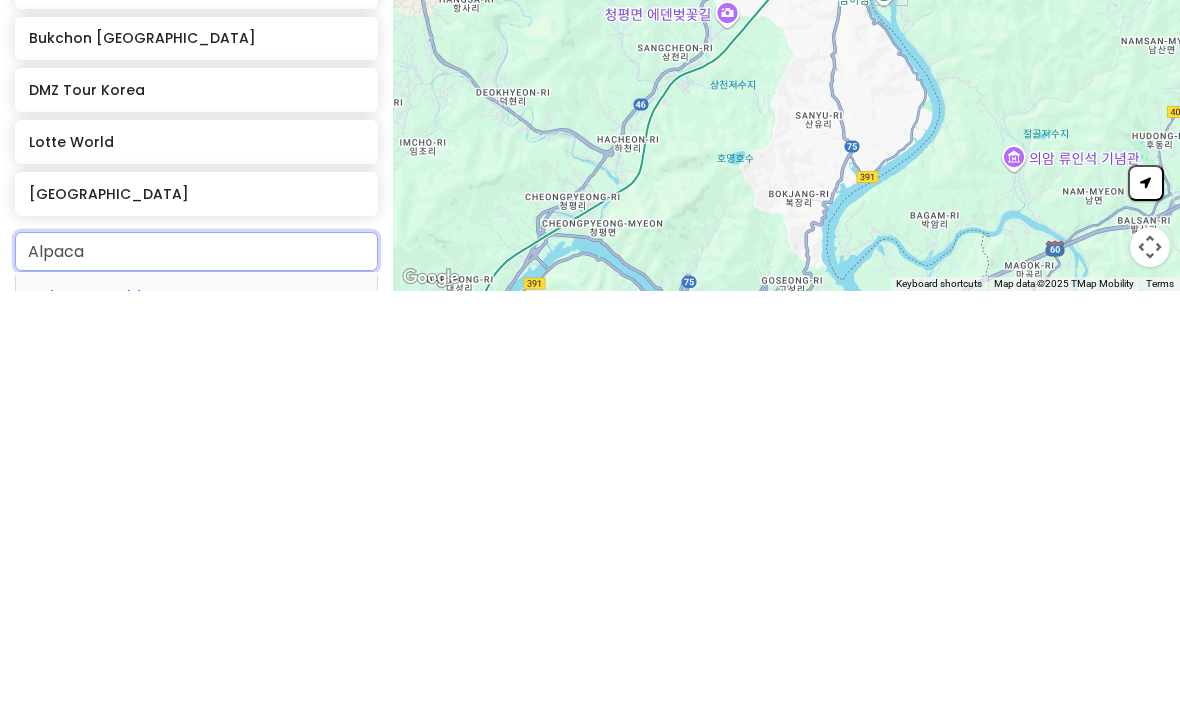 click on "Alpaca World   Pungcheon-ri, [GEOGRAPHIC_DATA], [GEOGRAPHIC_DATA], [GEOGRAPHIC_DATA], [GEOGRAPHIC_DATA]" at bounding box center (196, 743) 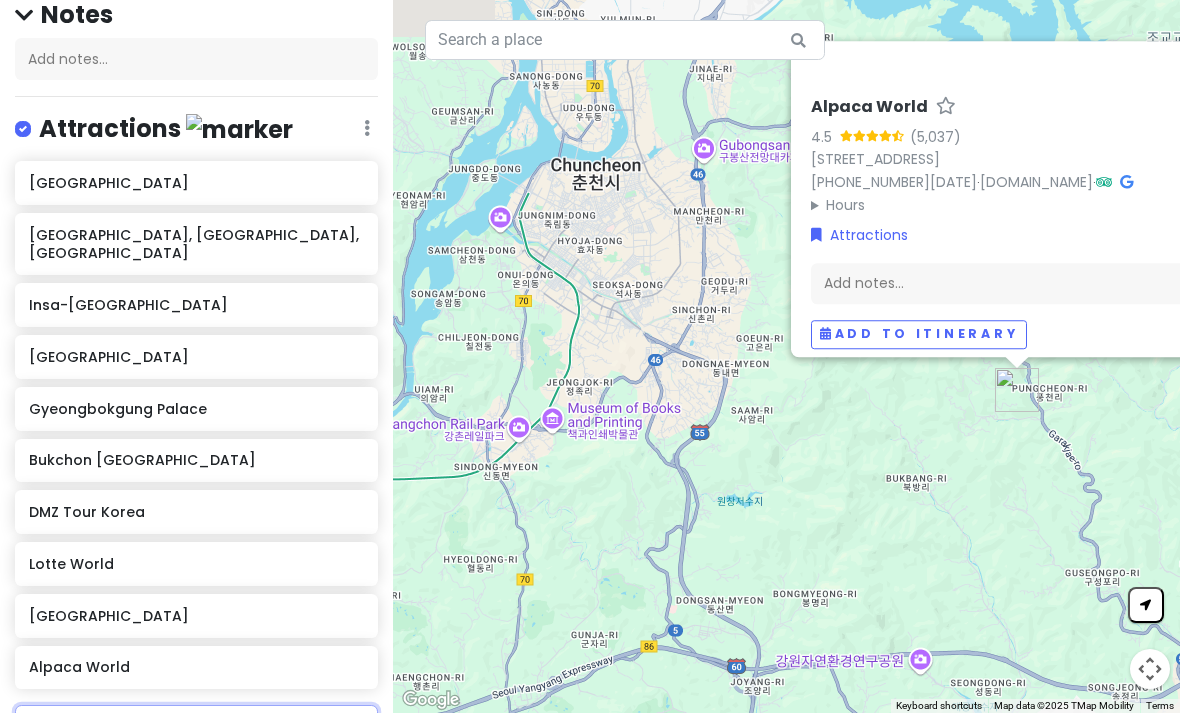 click at bounding box center [196, 725] 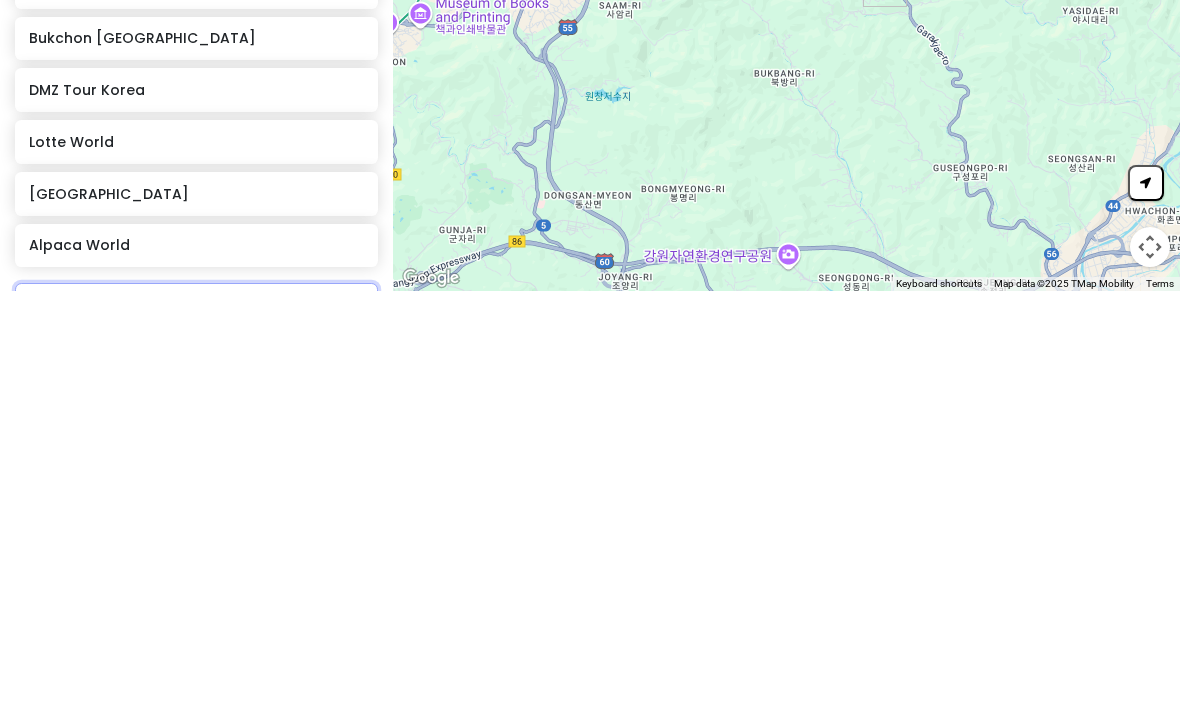 type on "Ganchon" 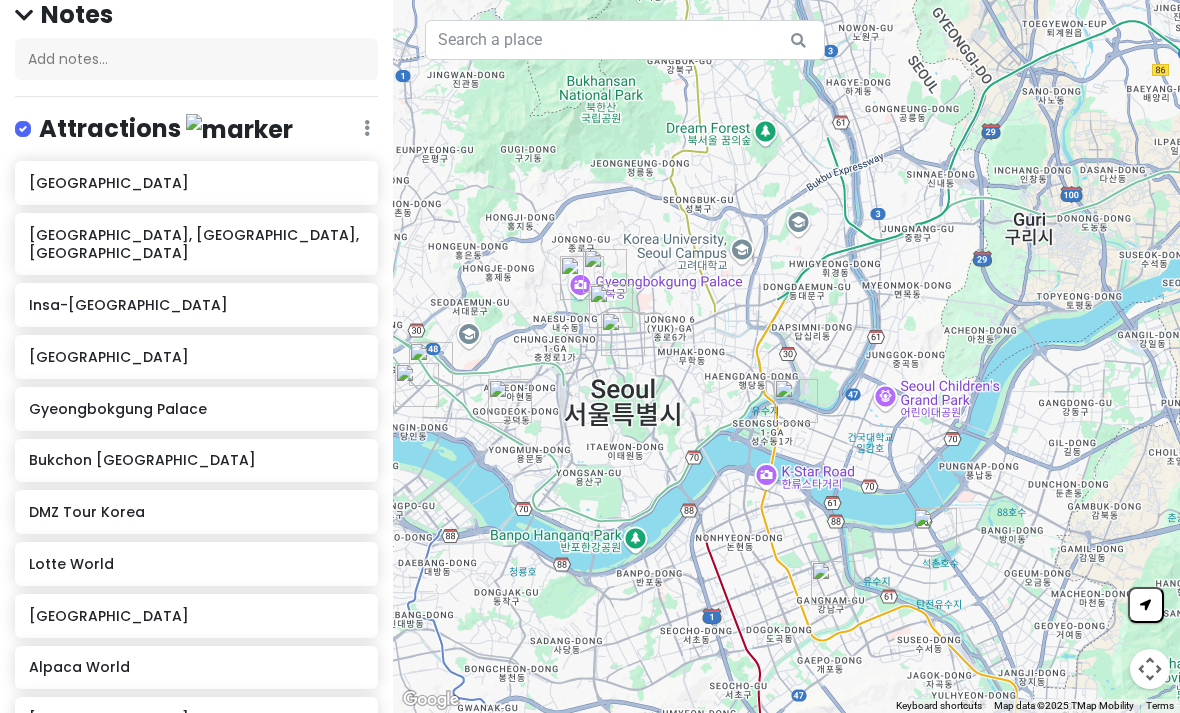 click at bounding box center [196, 777] 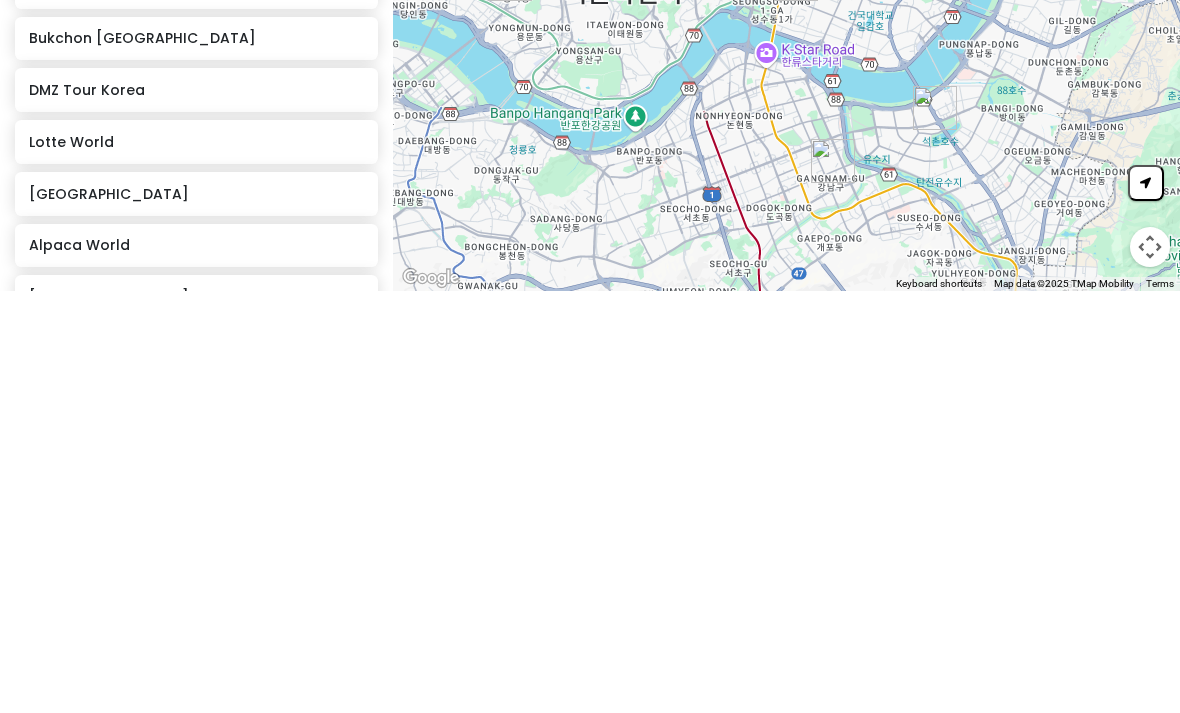 type on "Inchone" 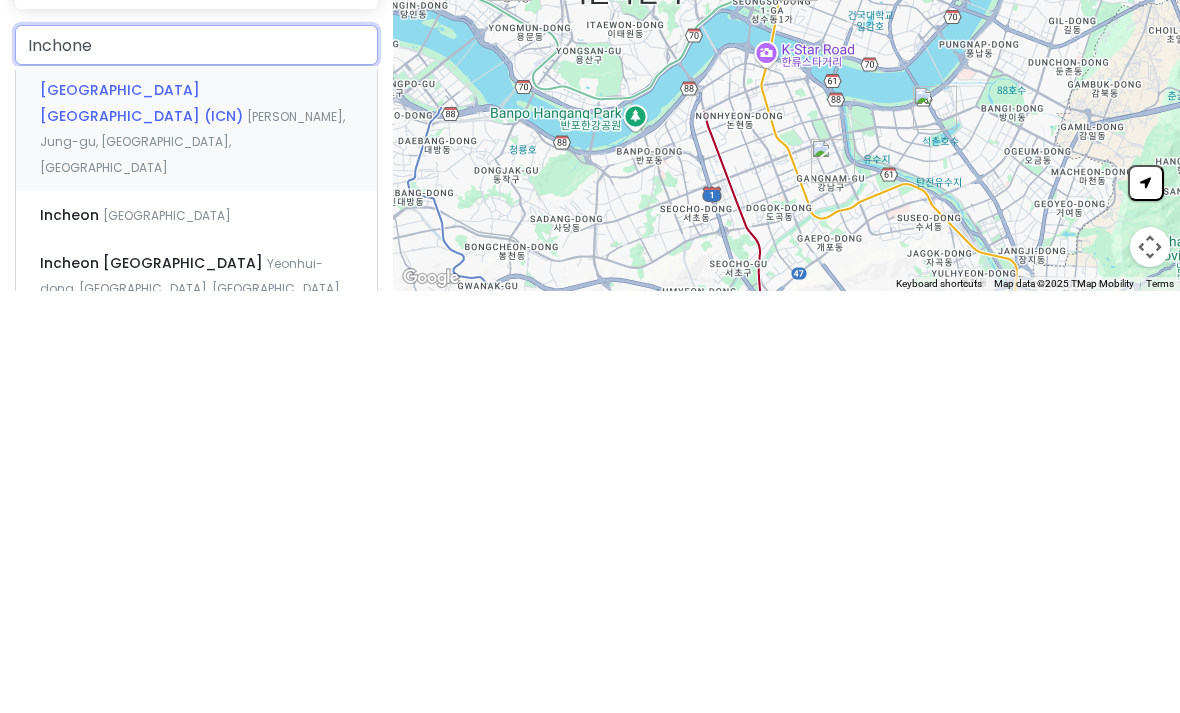 scroll, scrollTop: 570, scrollLeft: 0, axis: vertical 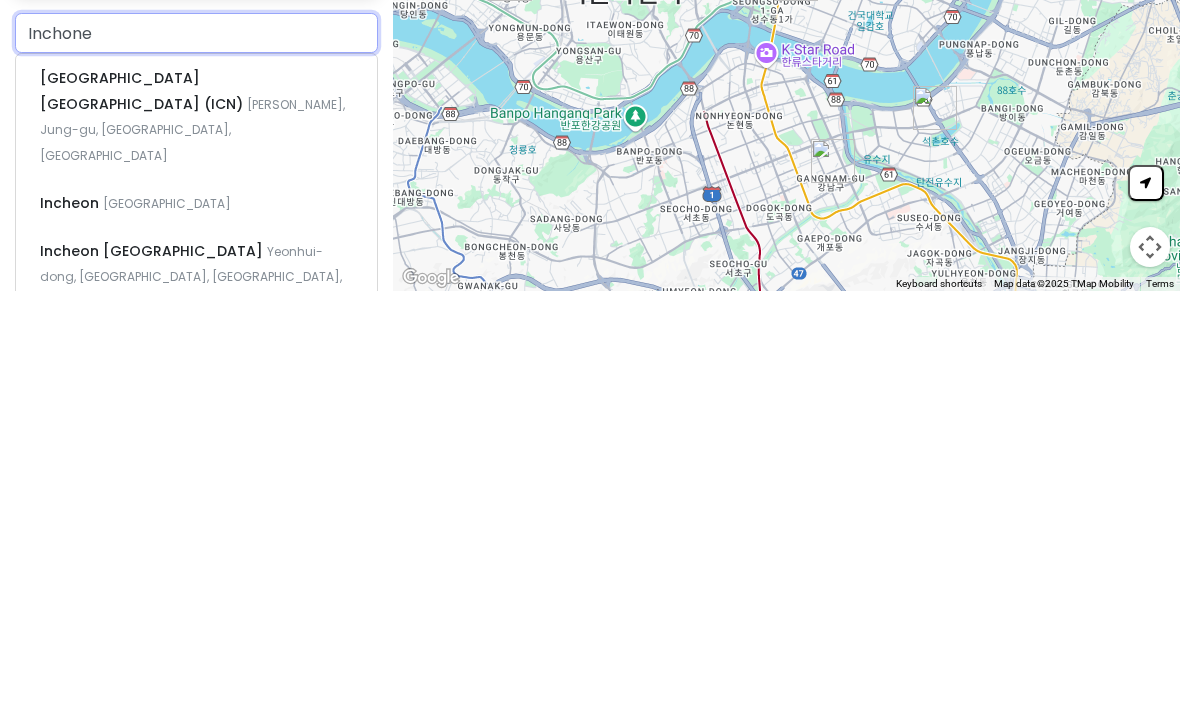 click on "Maesohol-ro, Michuhol-gu, [GEOGRAPHIC_DATA], [GEOGRAPHIC_DATA]" at bounding box center [192, 552] 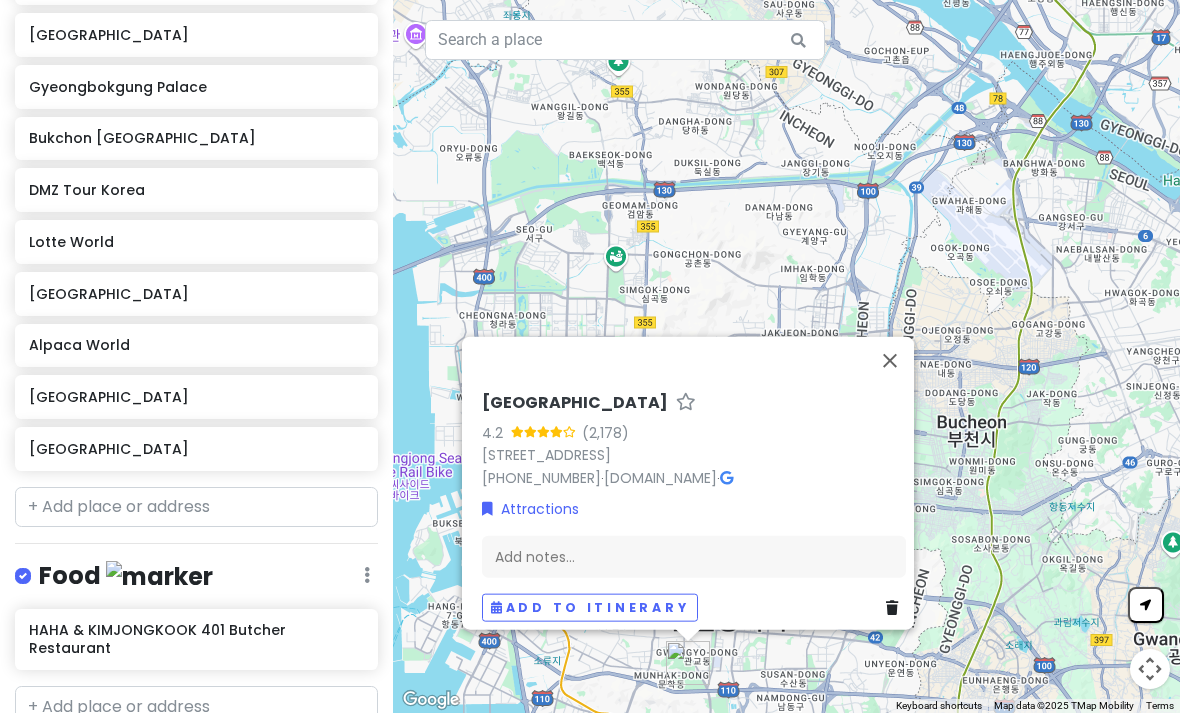 click on "[GEOGRAPHIC_DATA]" 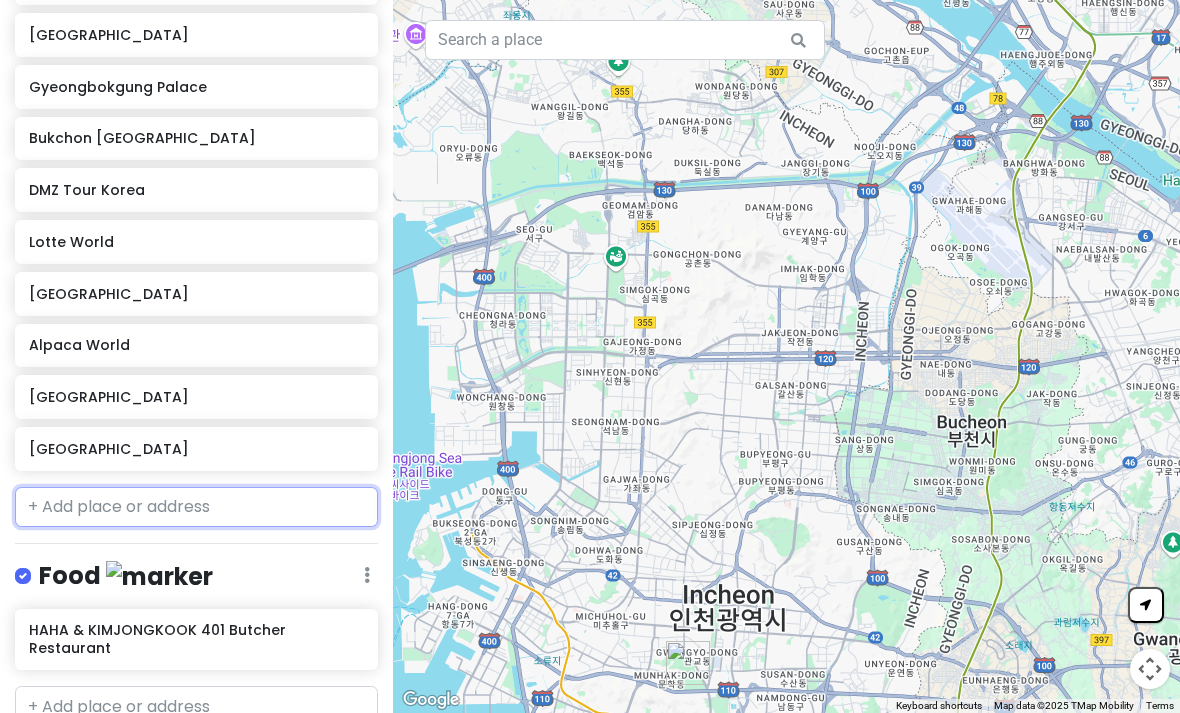 scroll, scrollTop: 0, scrollLeft: 0, axis: both 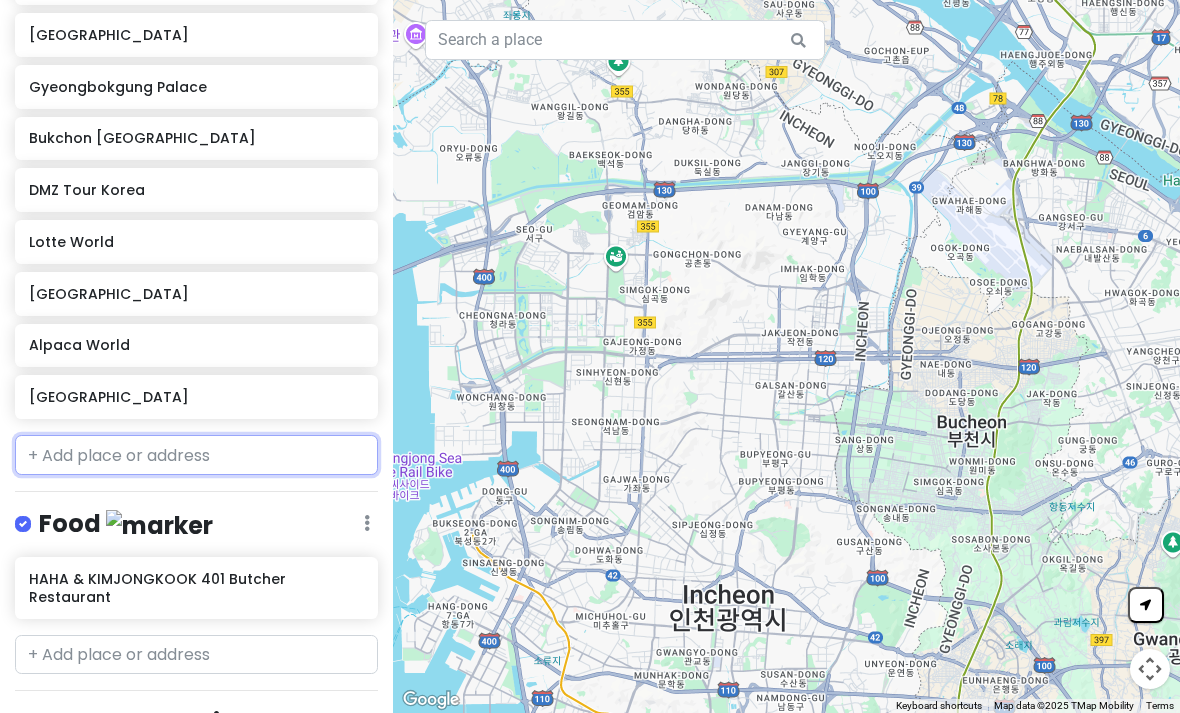 click at bounding box center (196, 455) 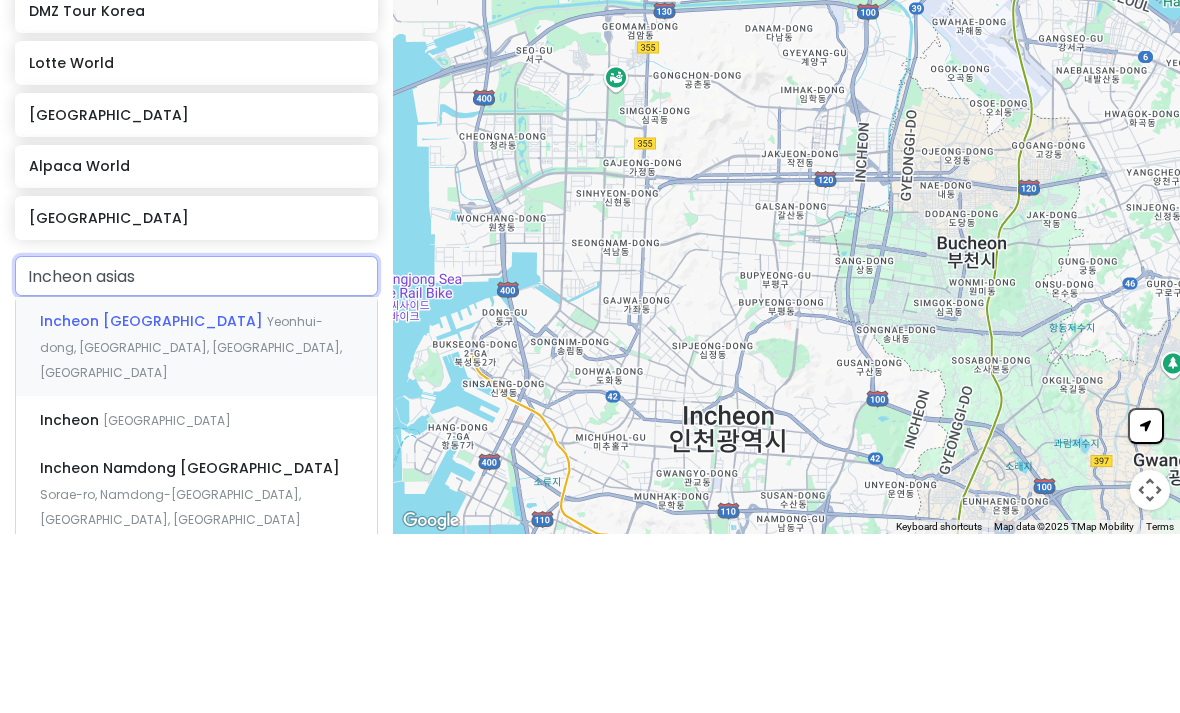 type on "Incheon [GEOGRAPHIC_DATA]" 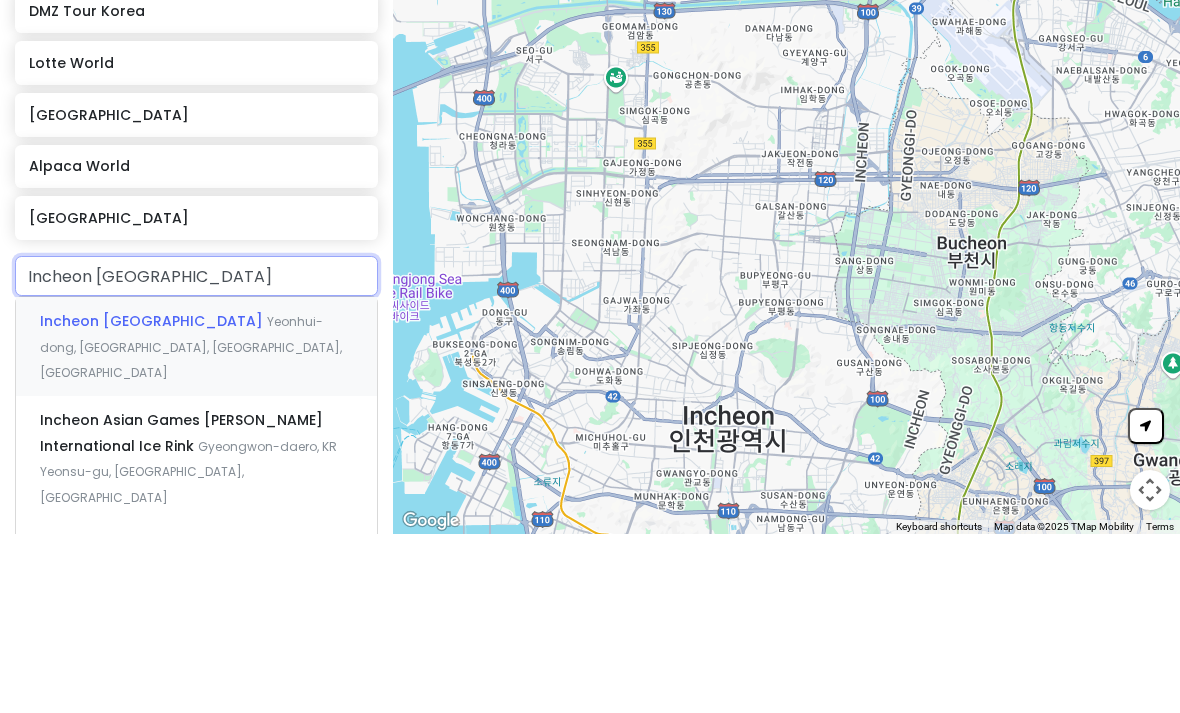 click on "Incheon [GEOGRAPHIC_DATA]" at bounding box center (153, 500) 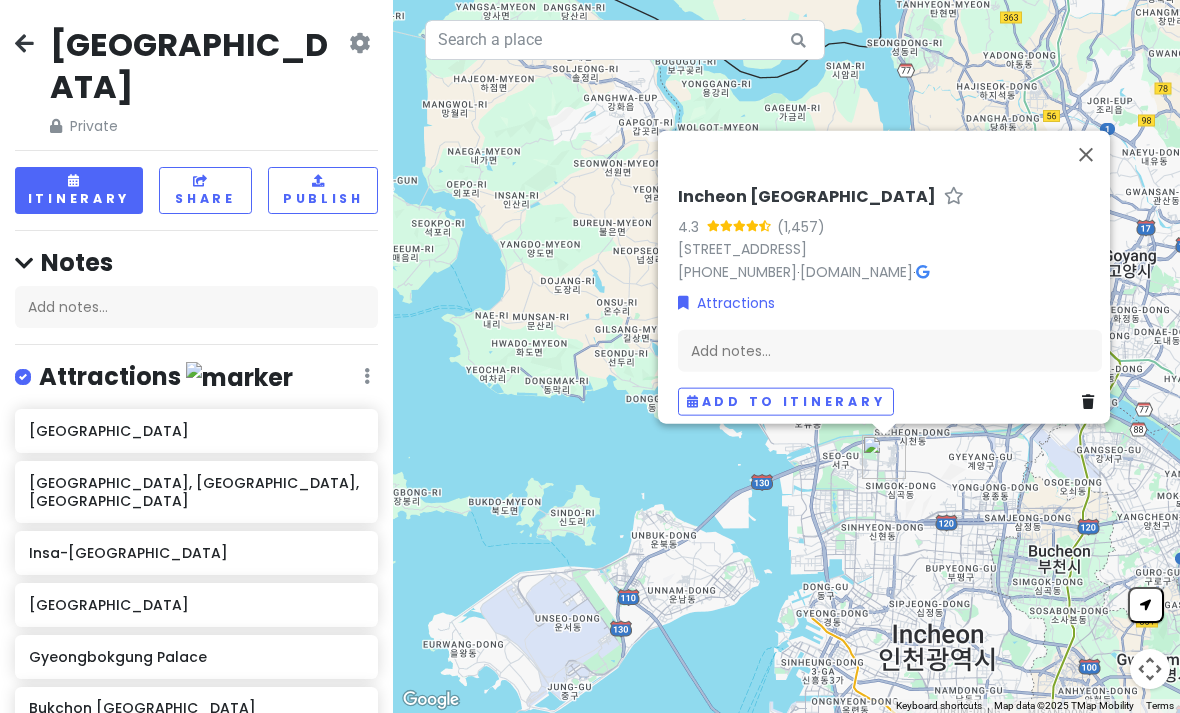 scroll, scrollTop: 0, scrollLeft: 0, axis: both 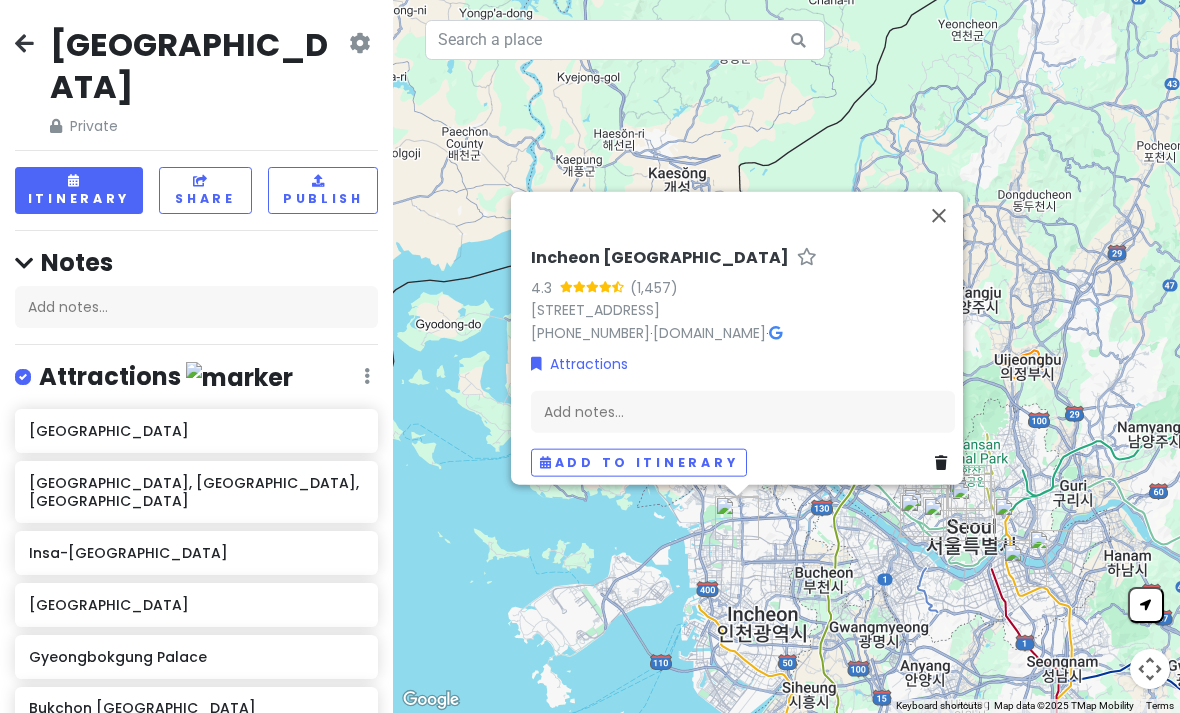 click at bounding box center [367, 376] 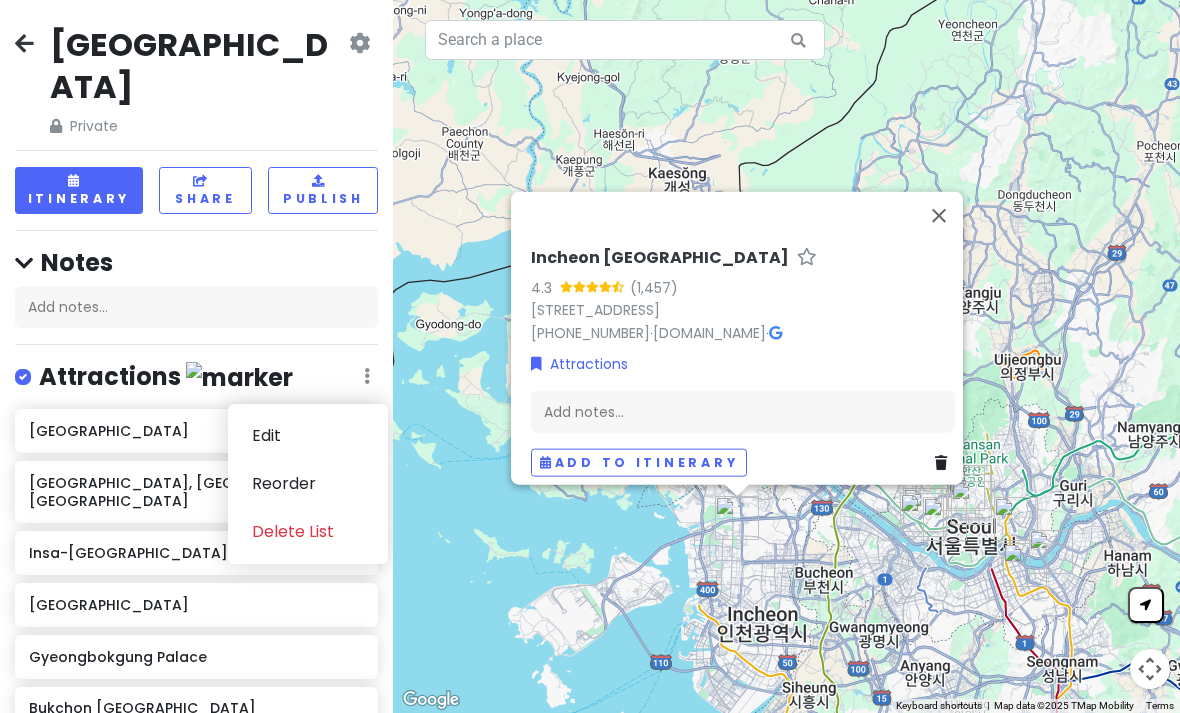 click at bounding box center [24, 43] 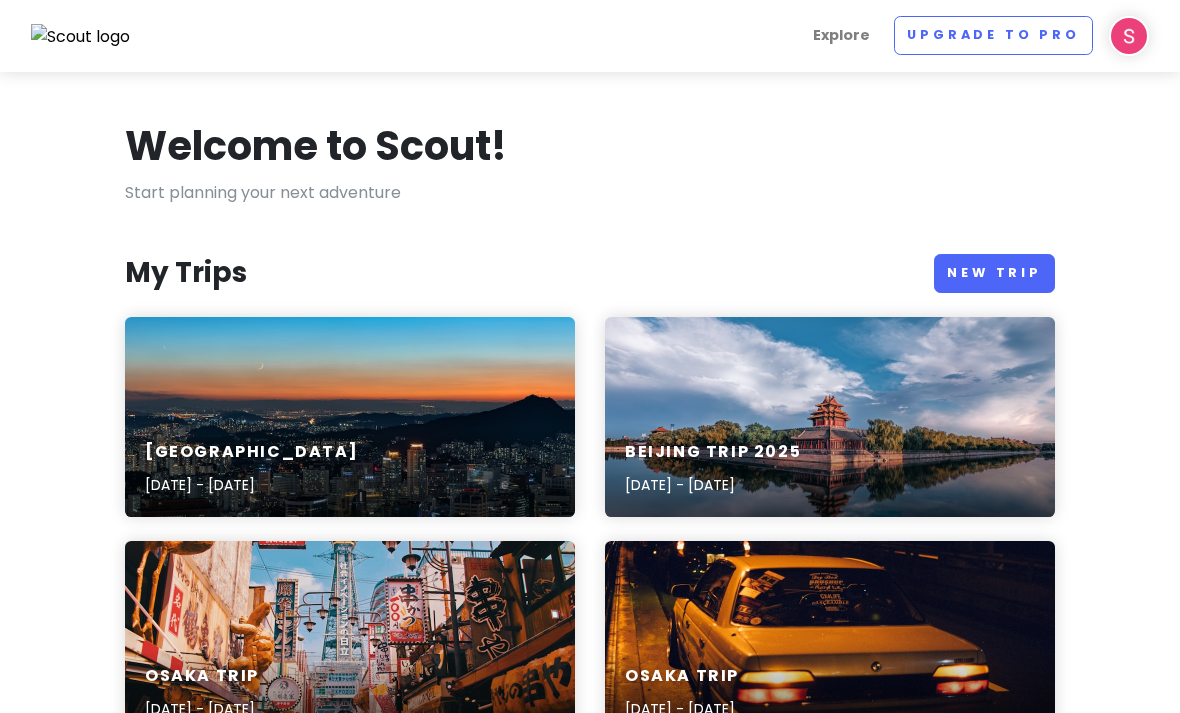 click on "[GEOGRAPHIC_DATA] [DATE] - [DATE]" at bounding box center [350, 417] 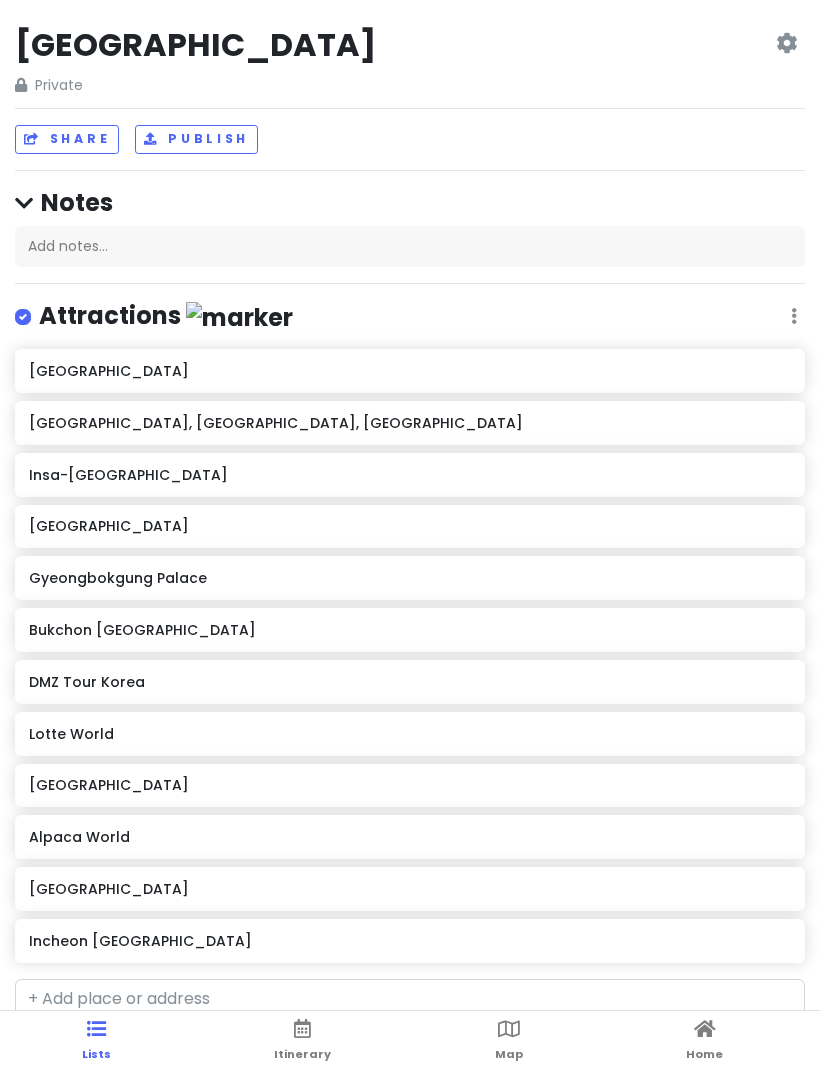 click on "Itinerary" at bounding box center [302, 1042] 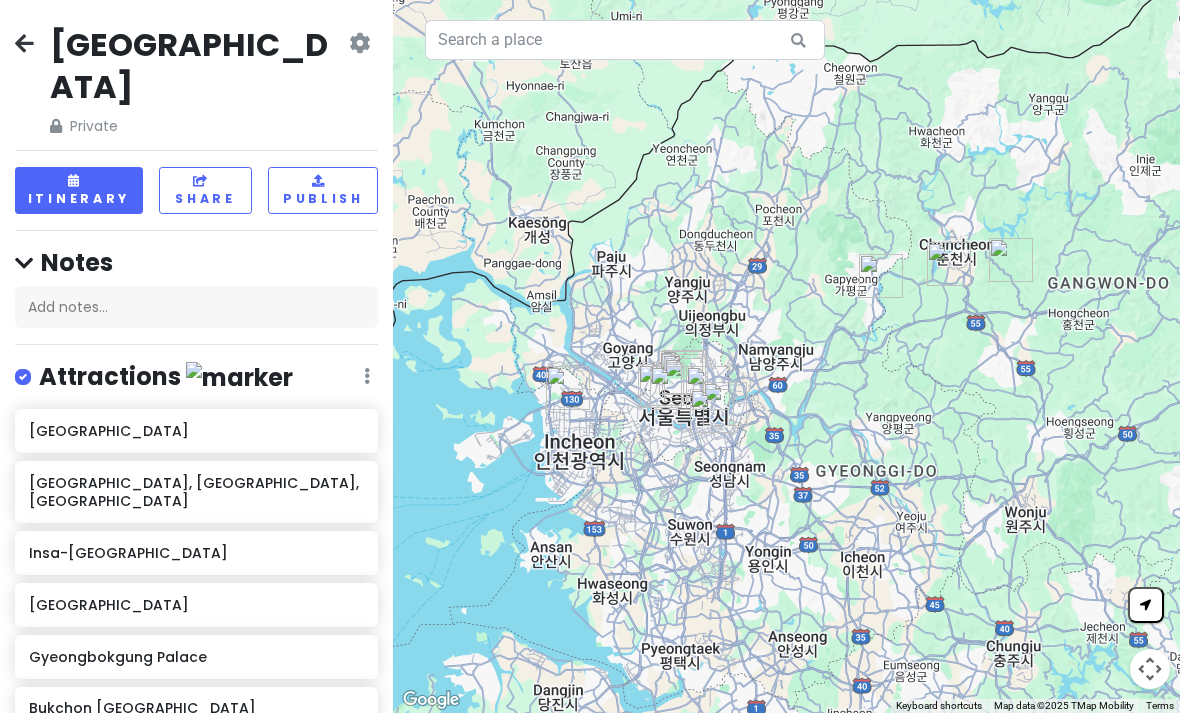 click on "Itinerary" at bounding box center [79, 190] 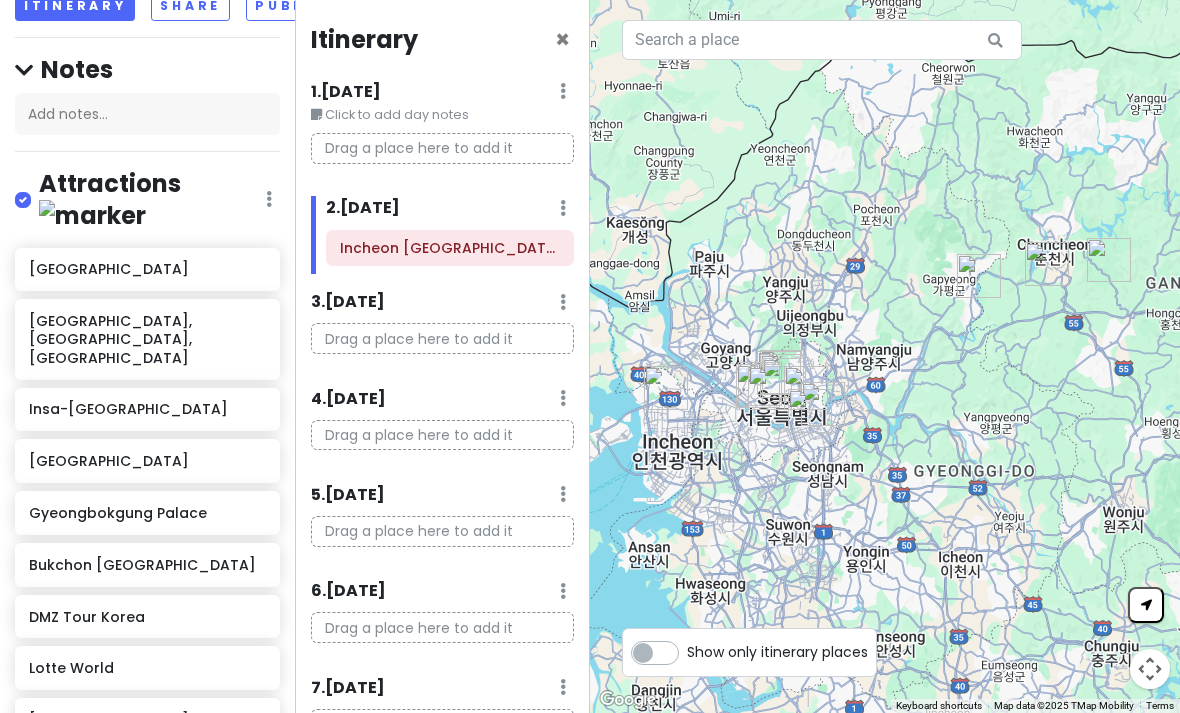 scroll, scrollTop: 192, scrollLeft: 0, axis: vertical 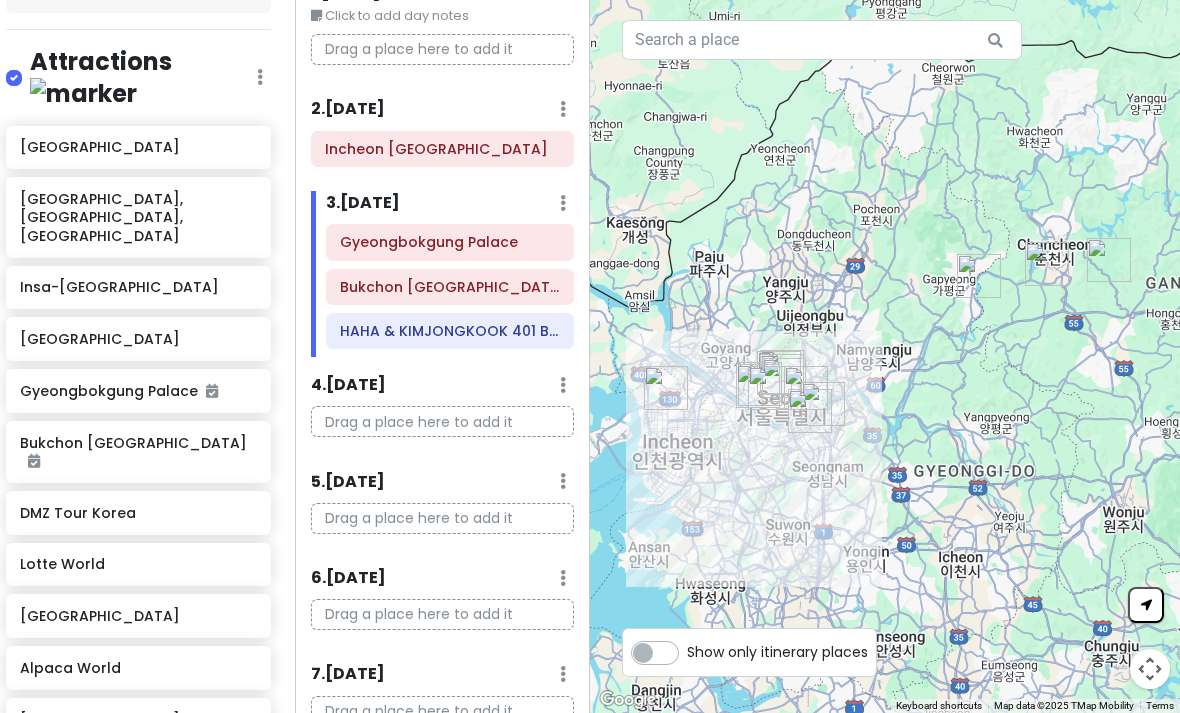 click on "Gyeongbokgung Palace" at bounding box center (450, 242) 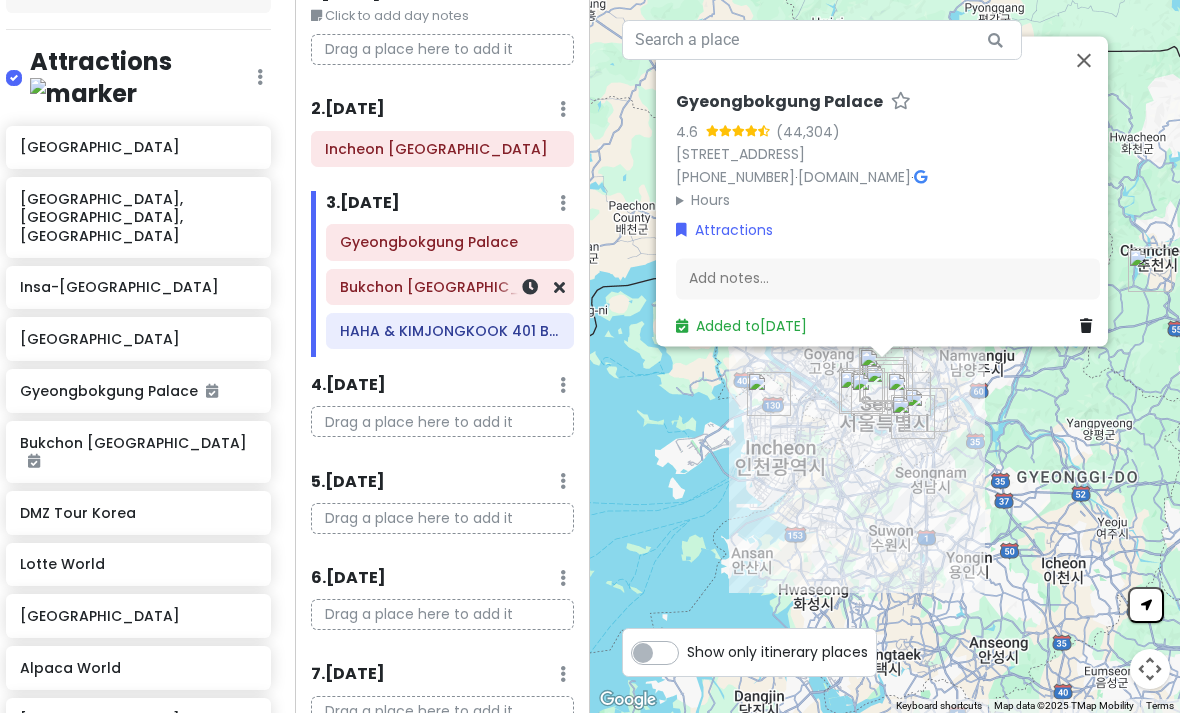 click at bounding box center (1084, 60) 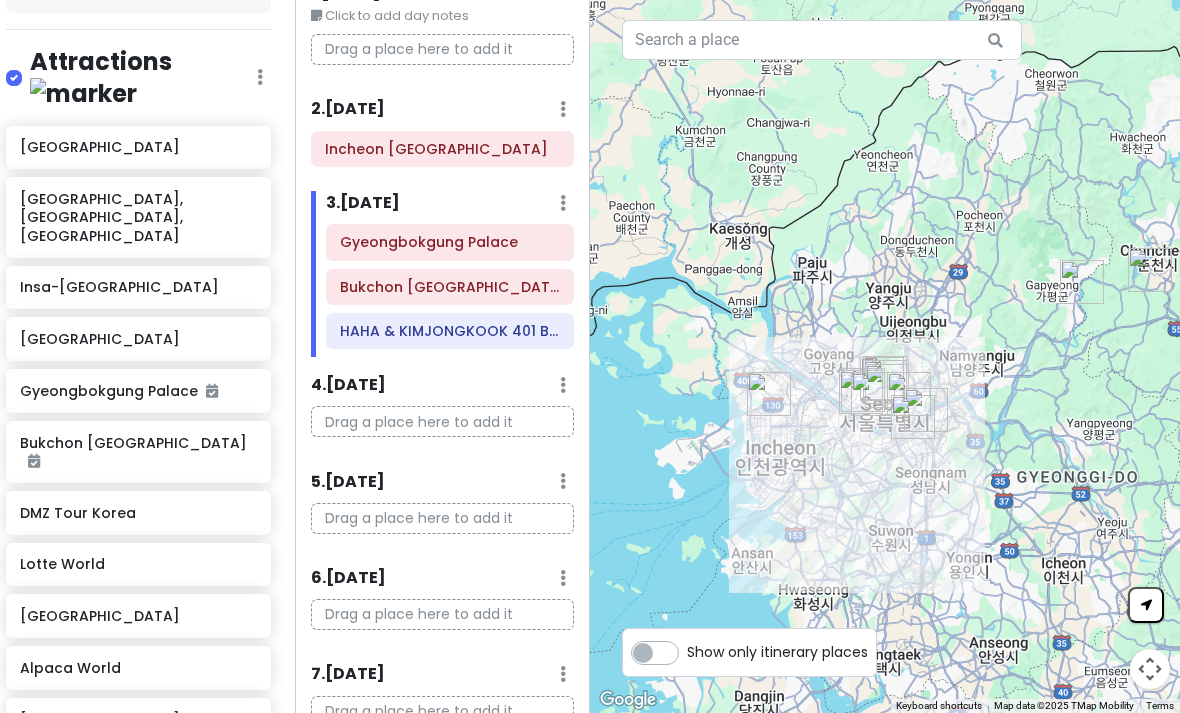 click on "Bukchon [GEOGRAPHIC_DATA]" at bounding box center (450, 287) 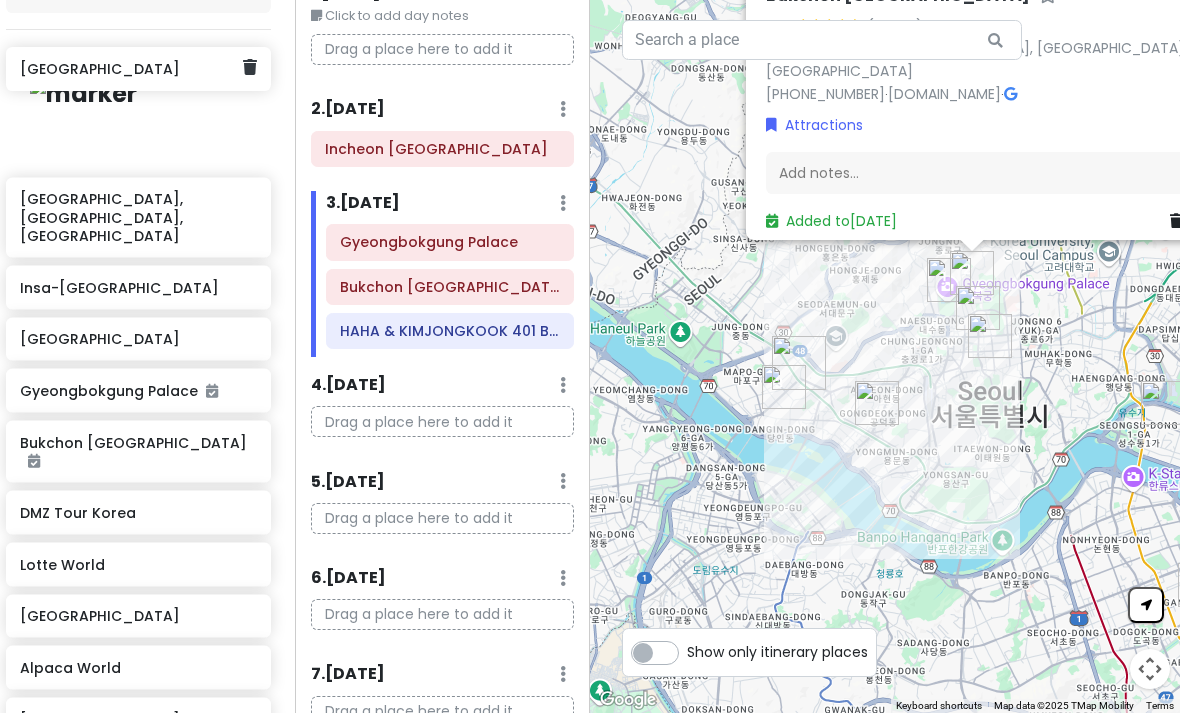 scroll, scrollTop: 0, scrollLeft: 0, axis: both 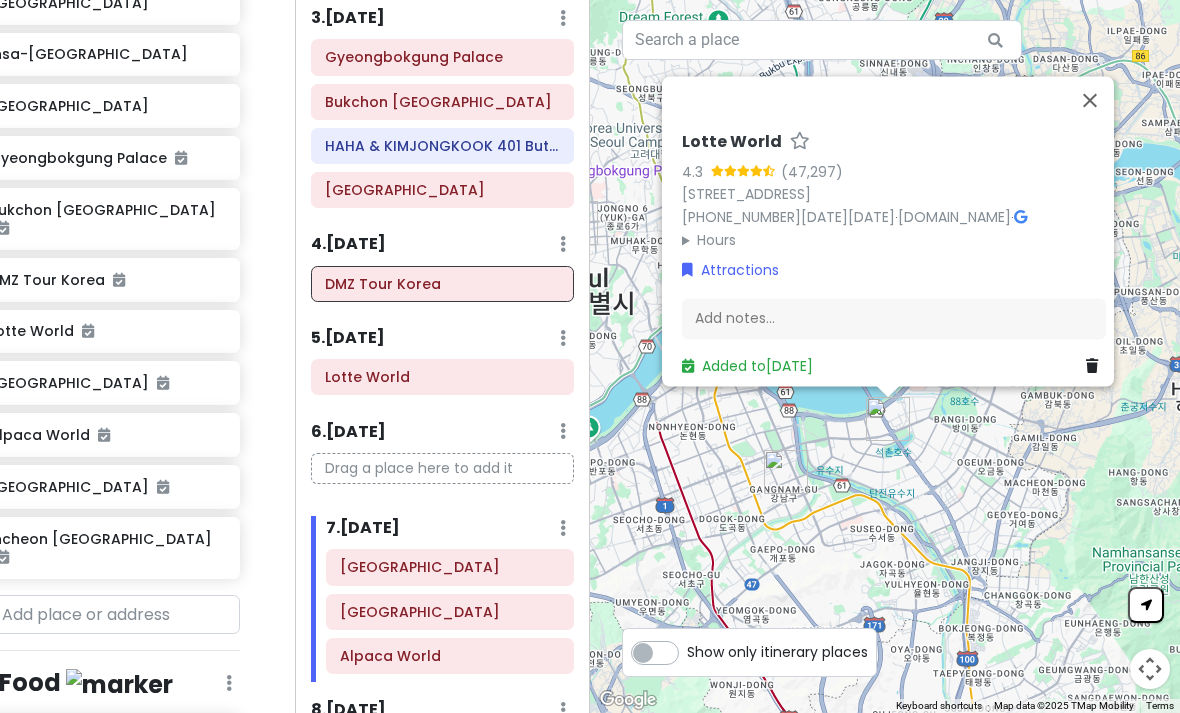 click at bounding box center [1090, 100] 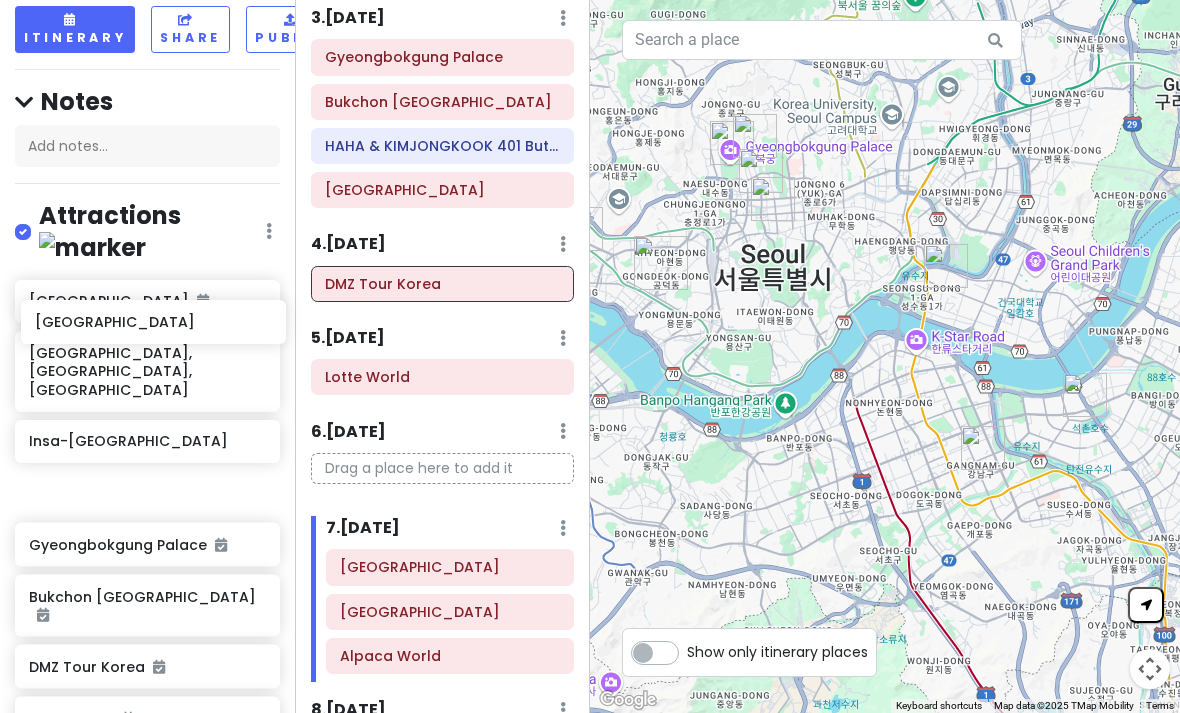 scroll, scrollTop: 161, scrollLeft: 40, axis: both 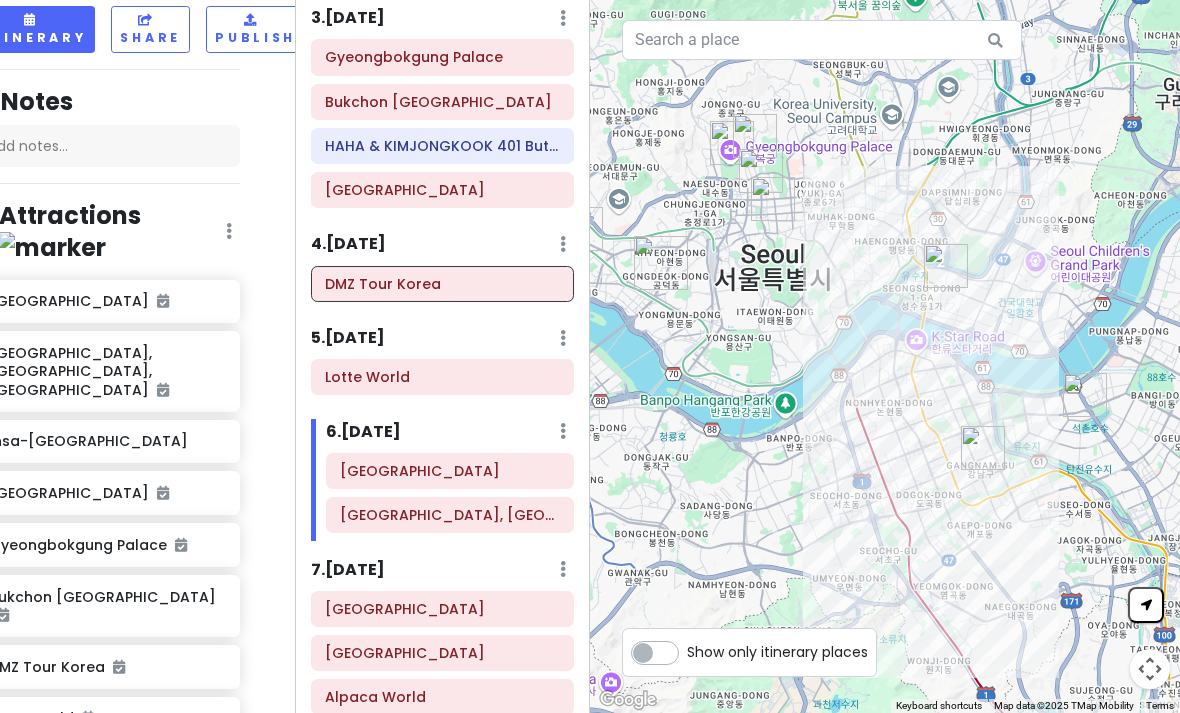 click on "Insa-[GEOGRAPHIC_DATA]" at bounding box center (107, 441) 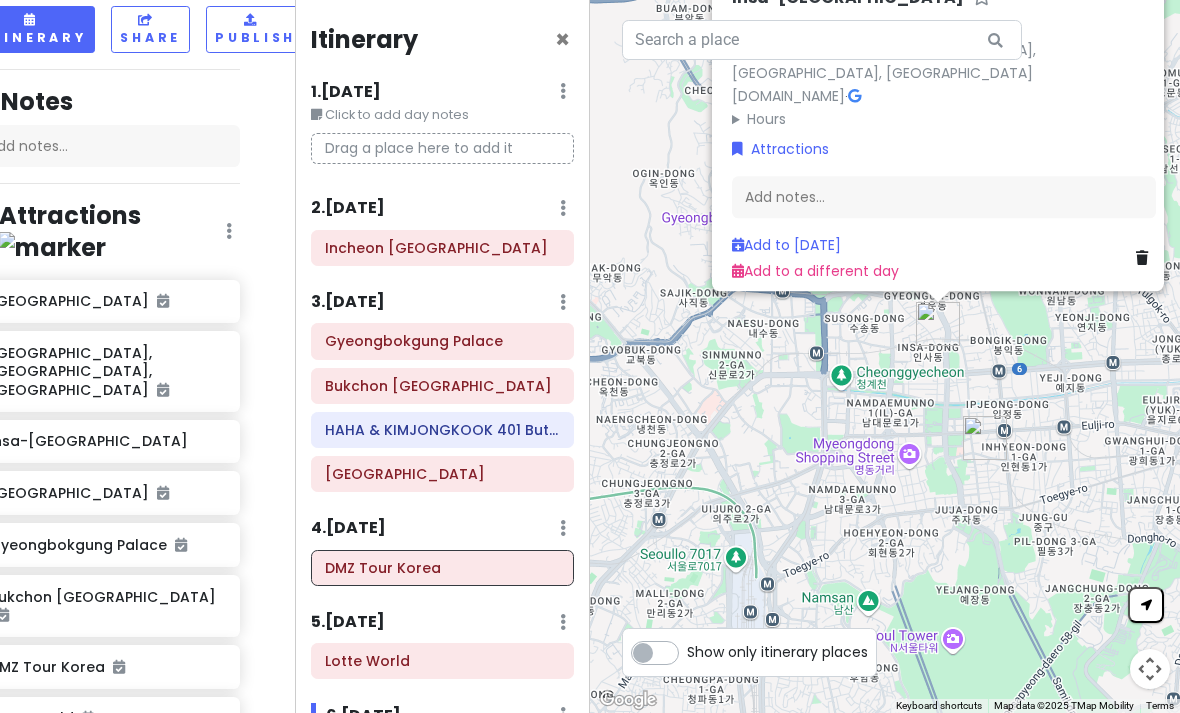 scroll, scrollTop: 0, scrollLeft: 0, axis: both 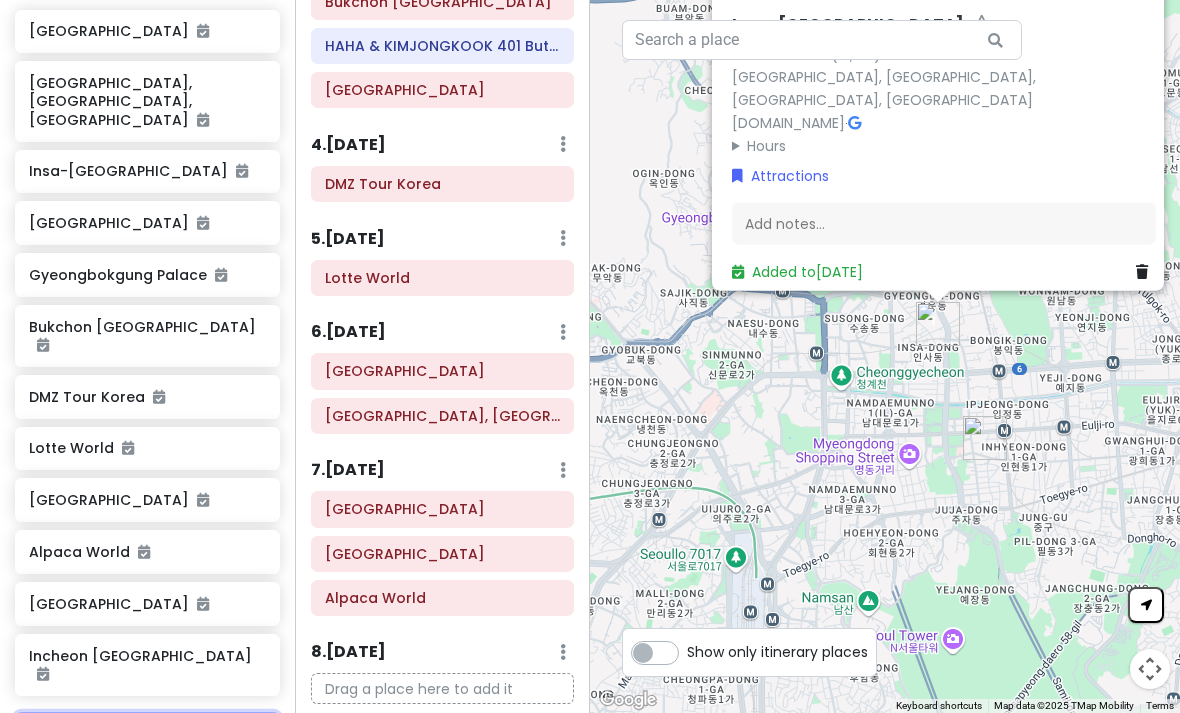 click at bounding box center (147, 732) 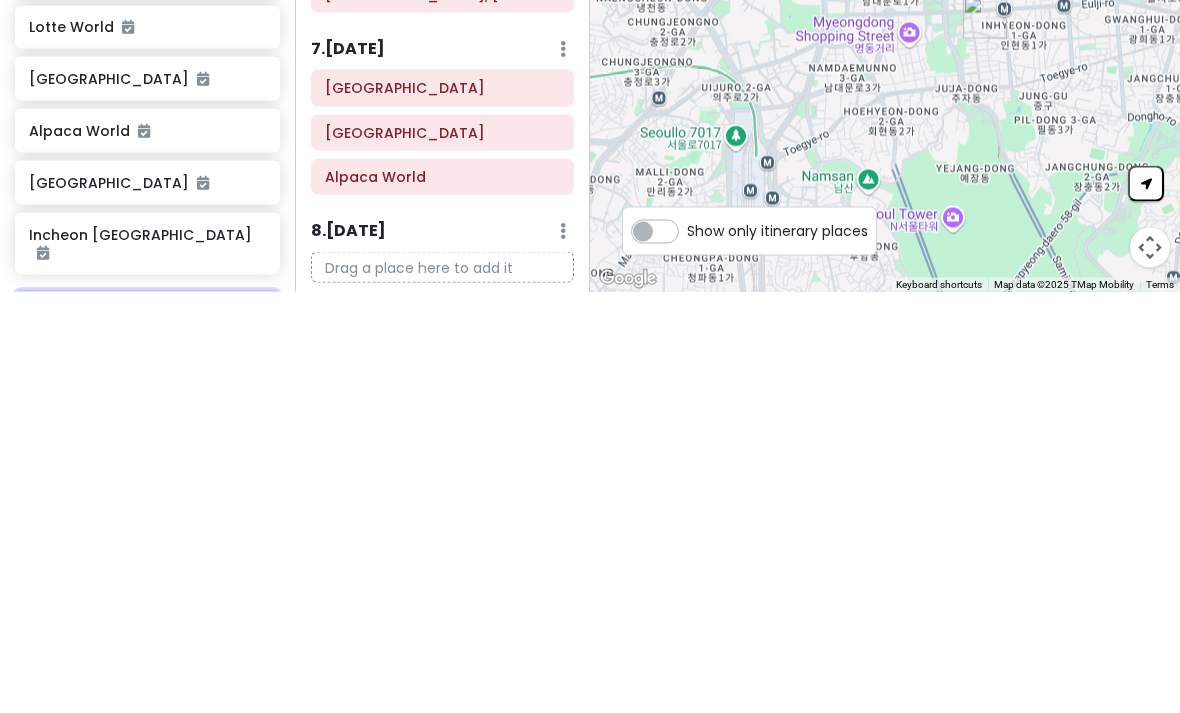 type on "Myeong" 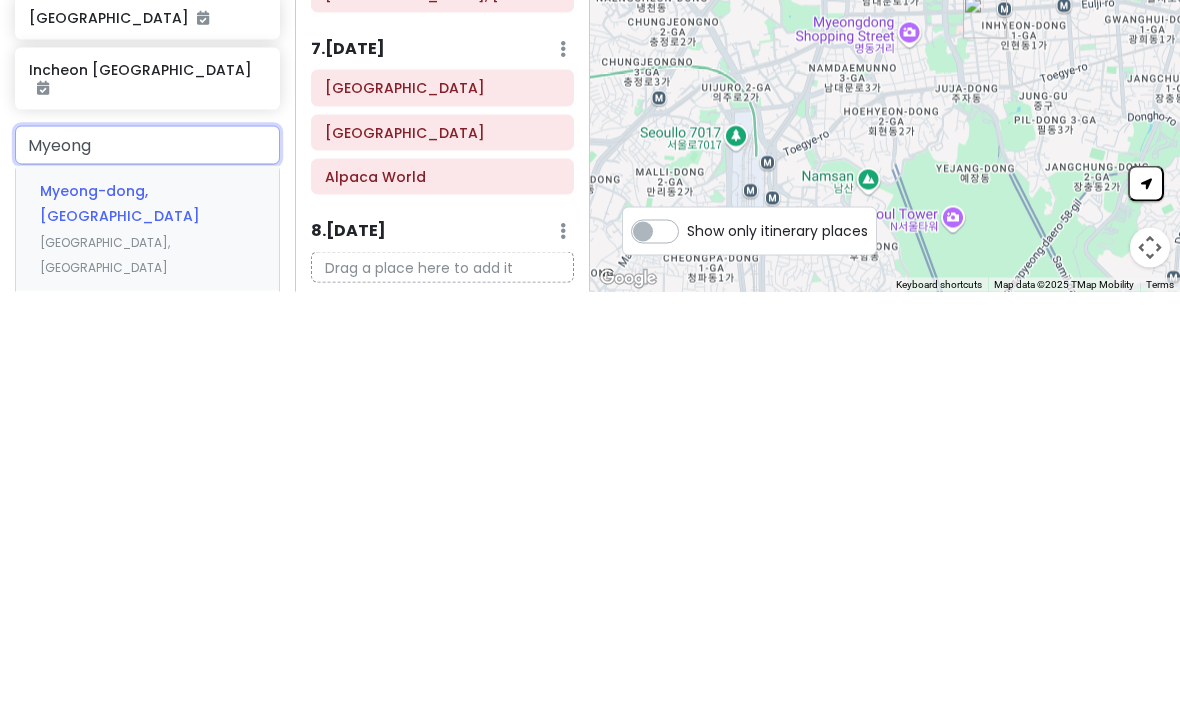 scroll, scrollTop: 596, scrollLeft: 0, axis: vertical 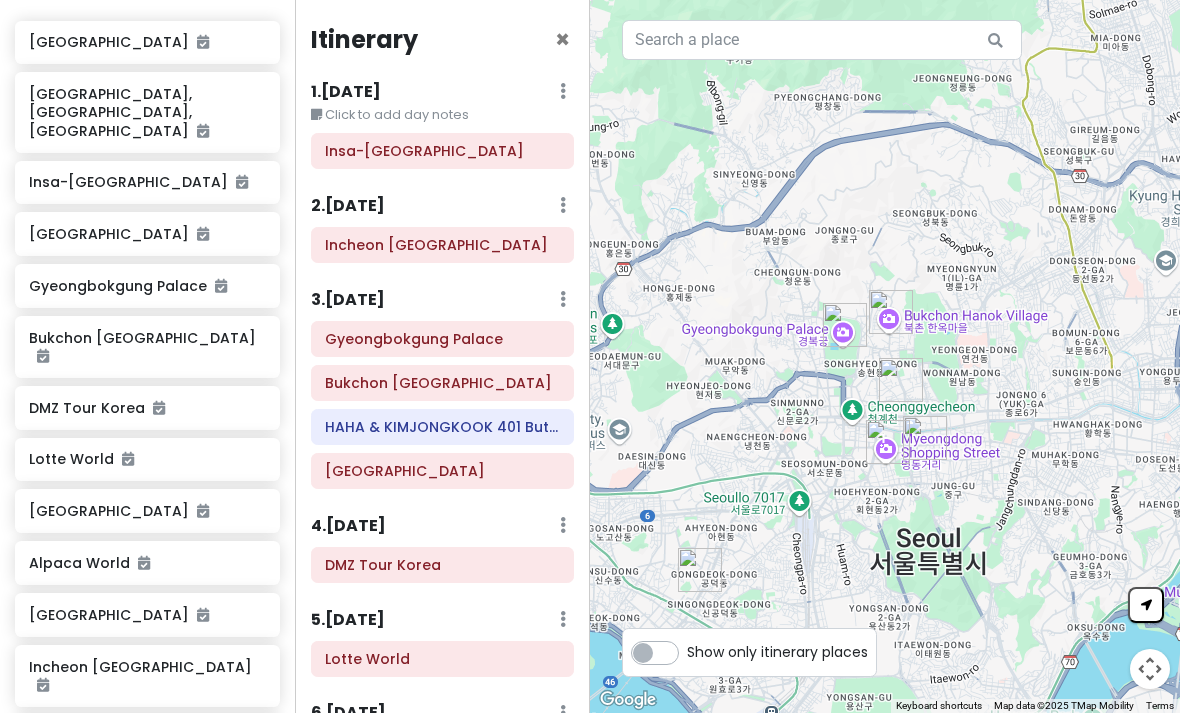 click on "Insa-[GEOGRAPHIC_DATA]" at bounding box center (442, 151) 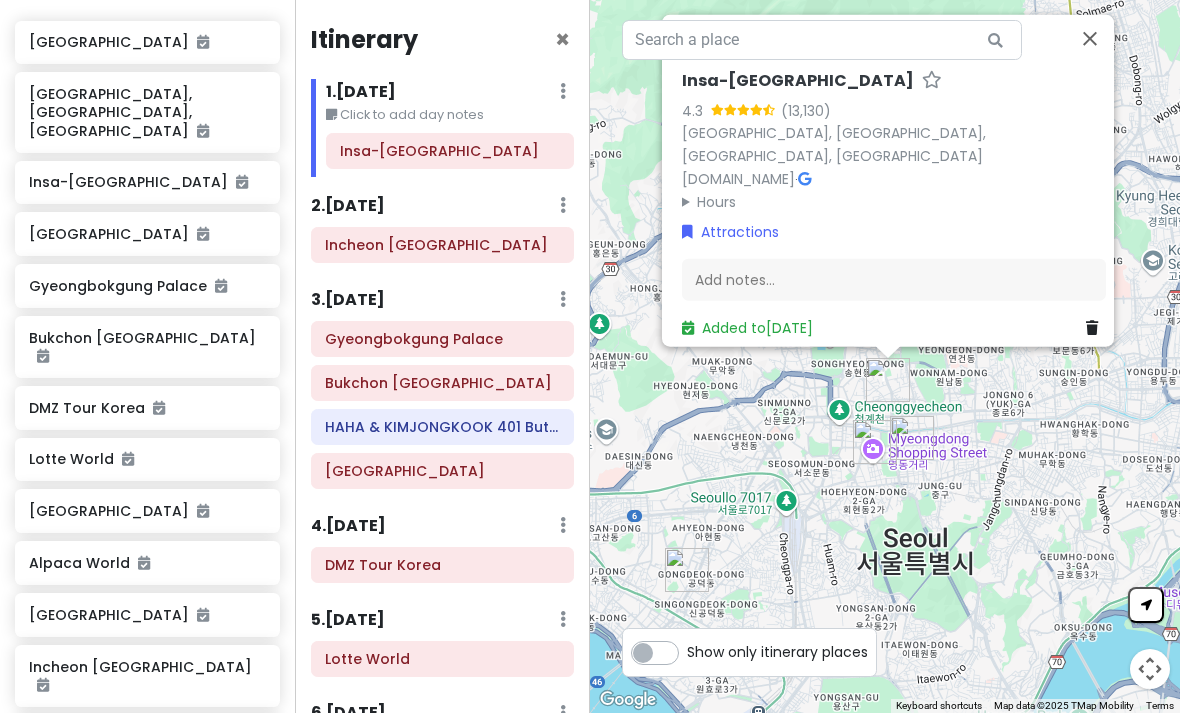 scroll, scrollTop: 0, scrollLeft: 0, axis: both 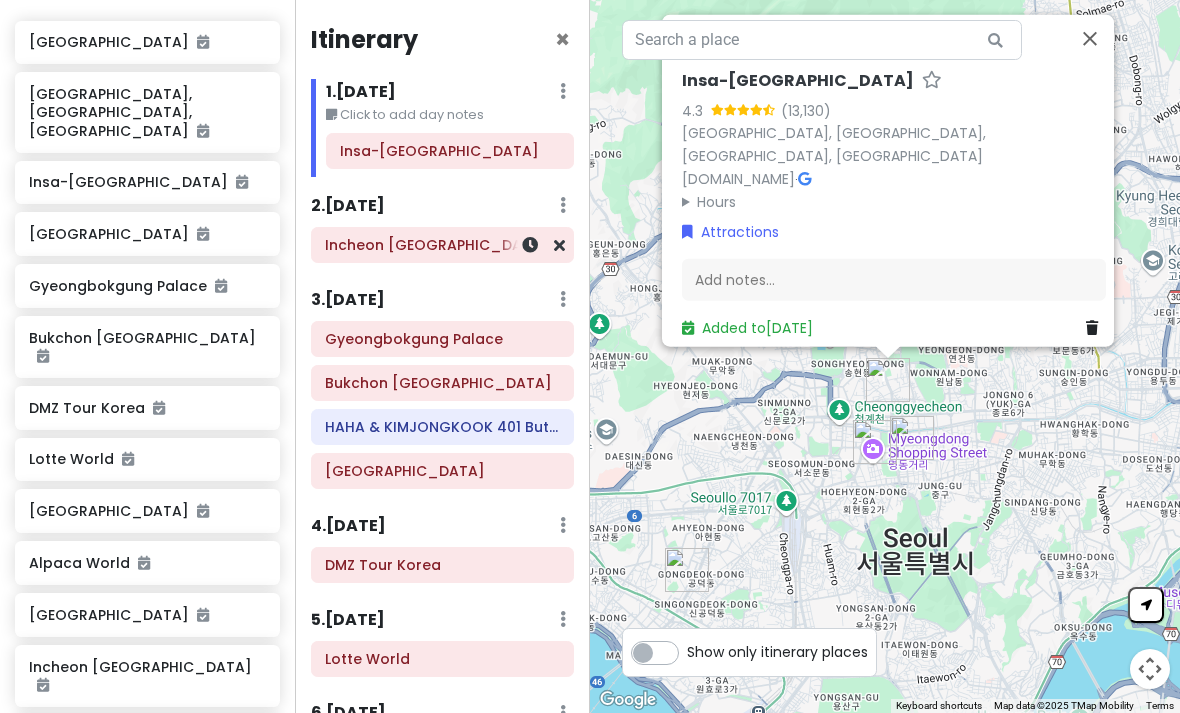click on "Incheon [GEOGRAPHIC_DATA]" at bounding box center [442, 245] 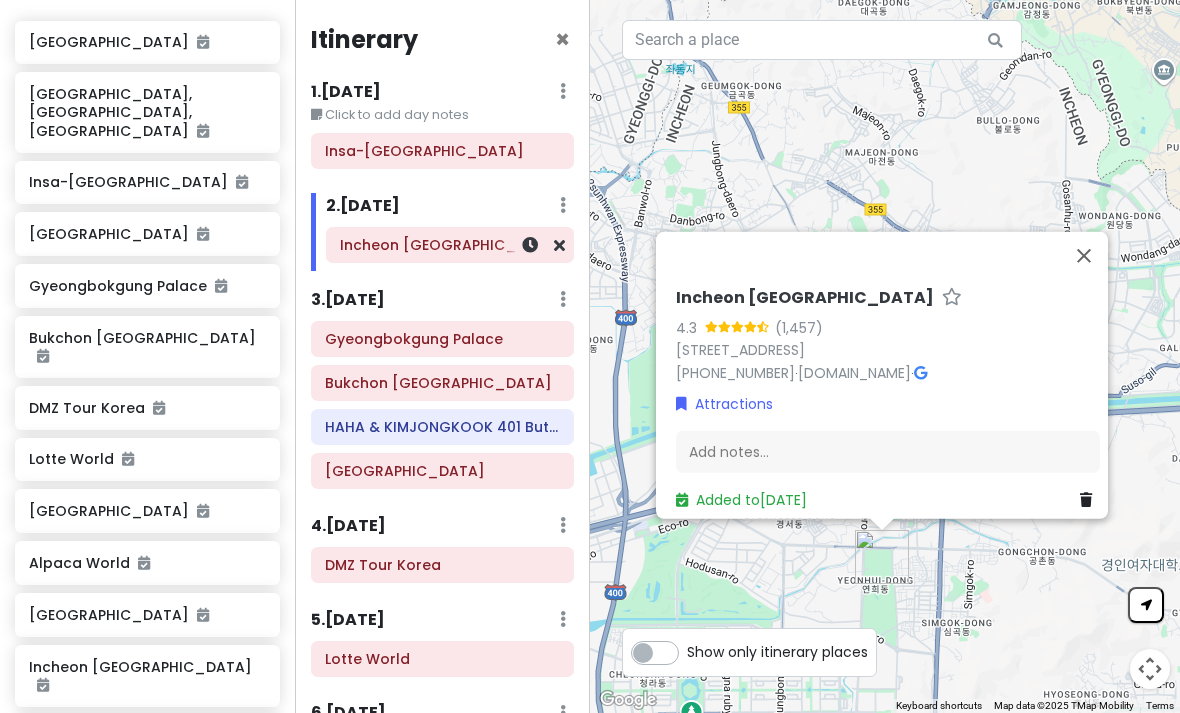 click at bounding box center [1084, 255] 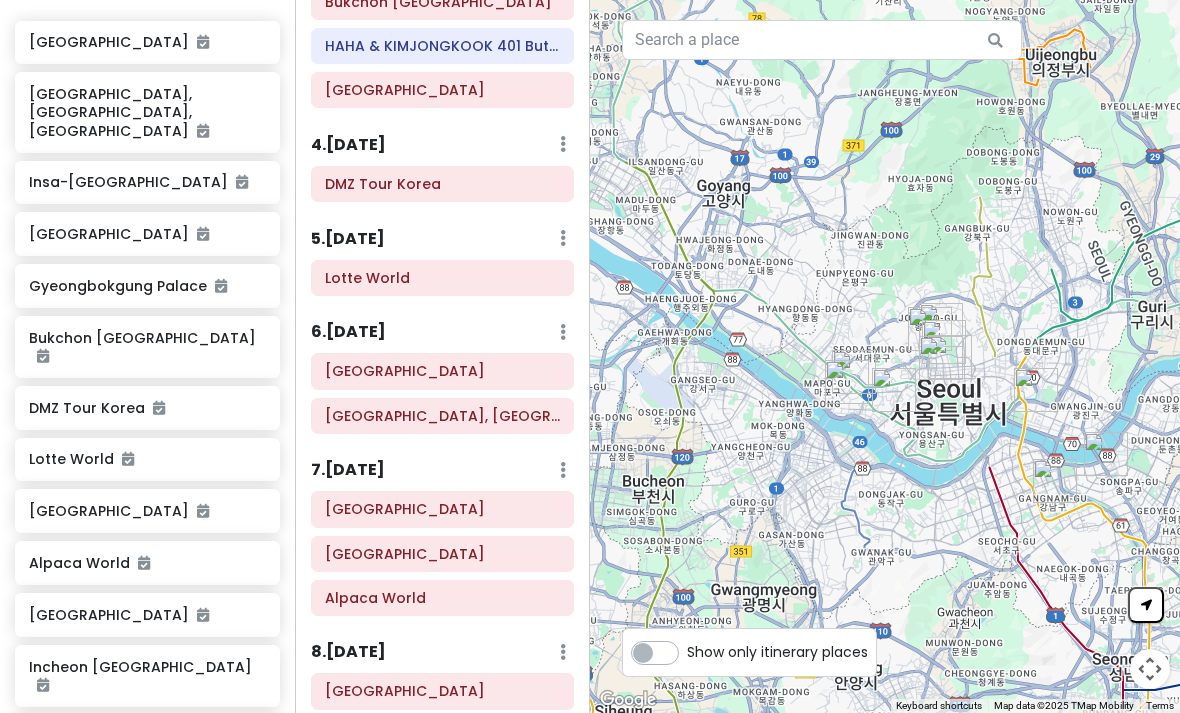 scroll, scrollTop: 379, scrollLeft: 0, axis: vertical 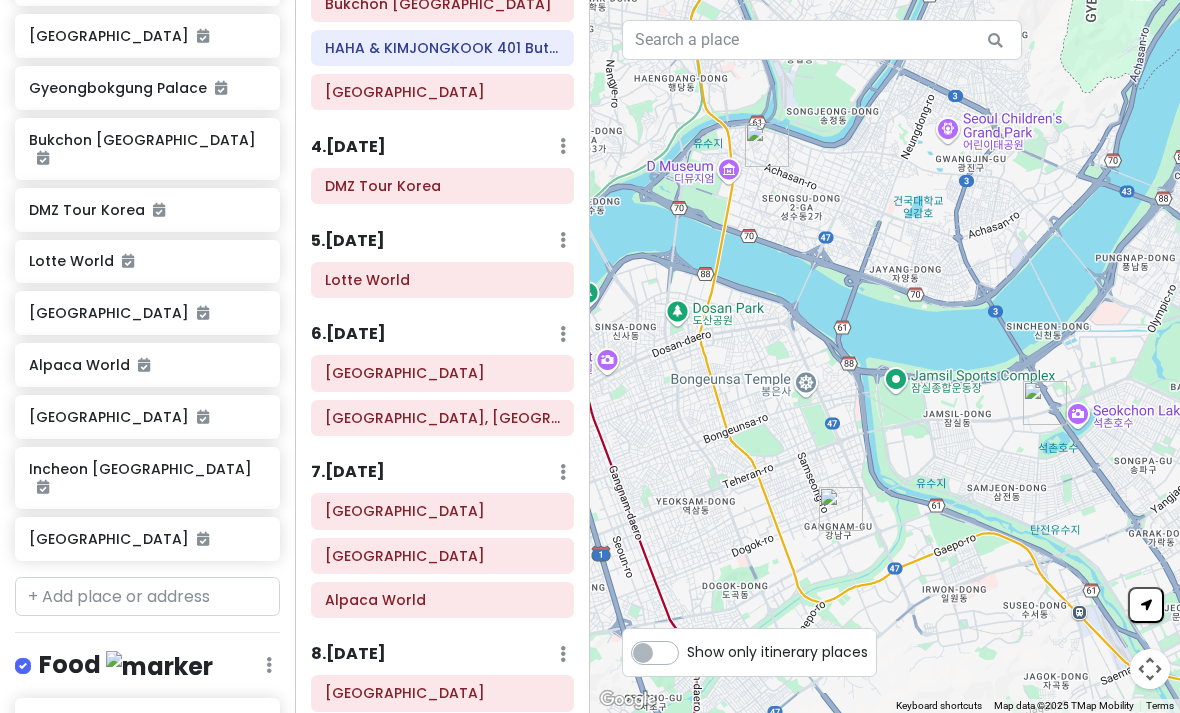 click at bounding box center (147, 796) 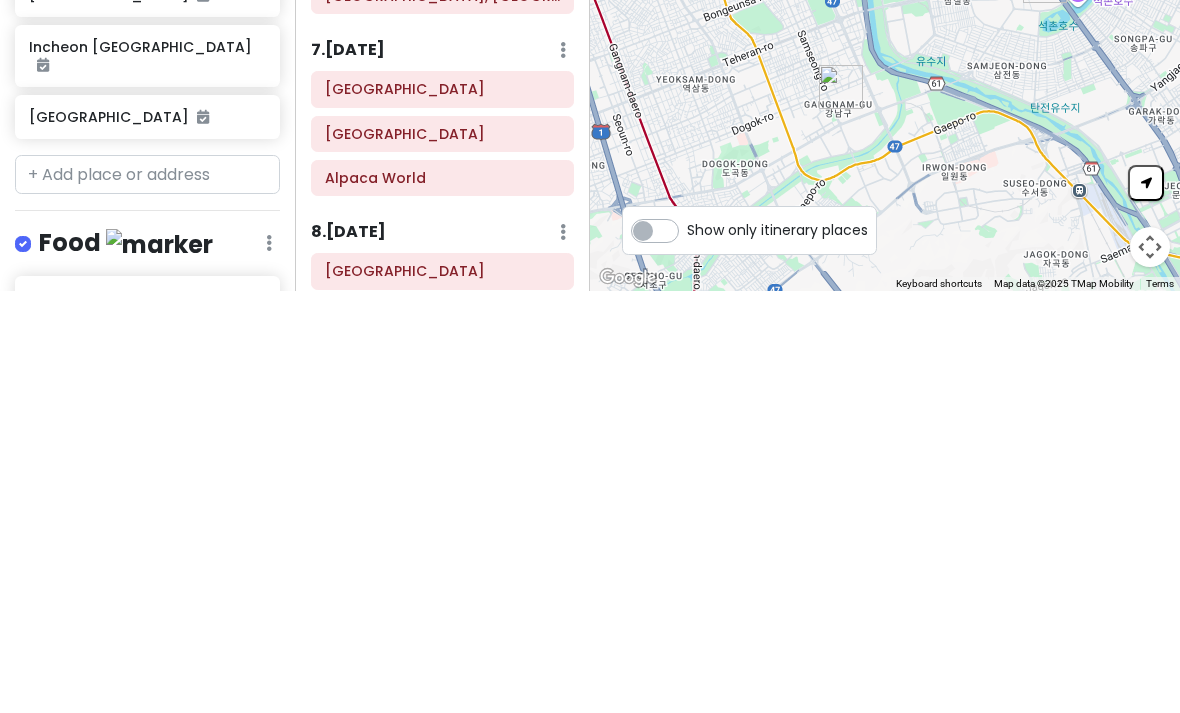type on "Macao dou" 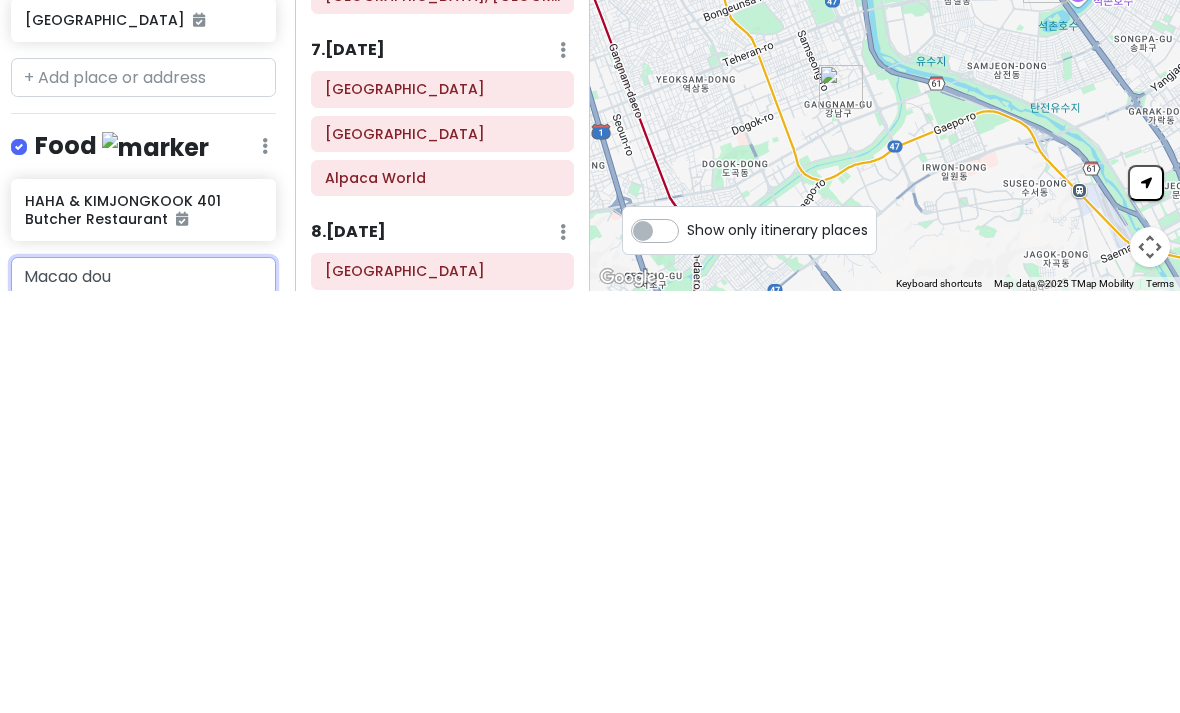 scroll, scrollTop: 711, scrollLeft: 3, axis: both 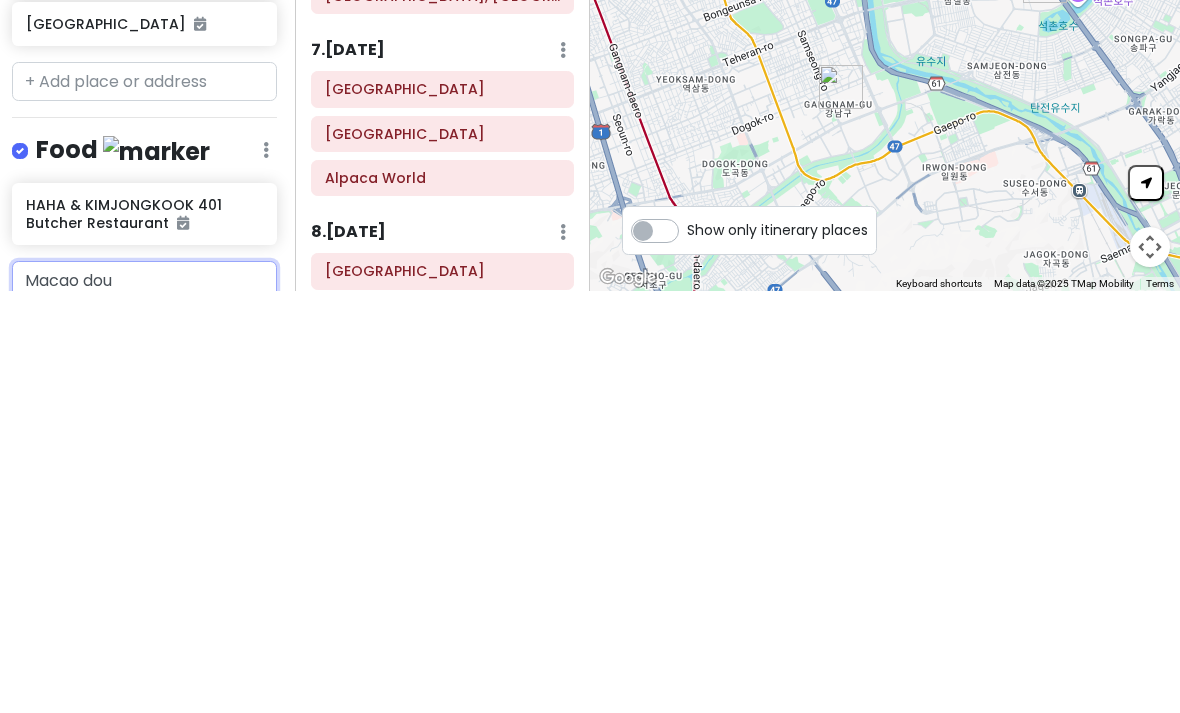 click on "Myeongdong-[PERSON_NAME][GEOGRAPHIC_DATA], [GEOGRAPHIC_DATA], [GEOGRAPHIC_DATA]" at bounding box center (139, 824) 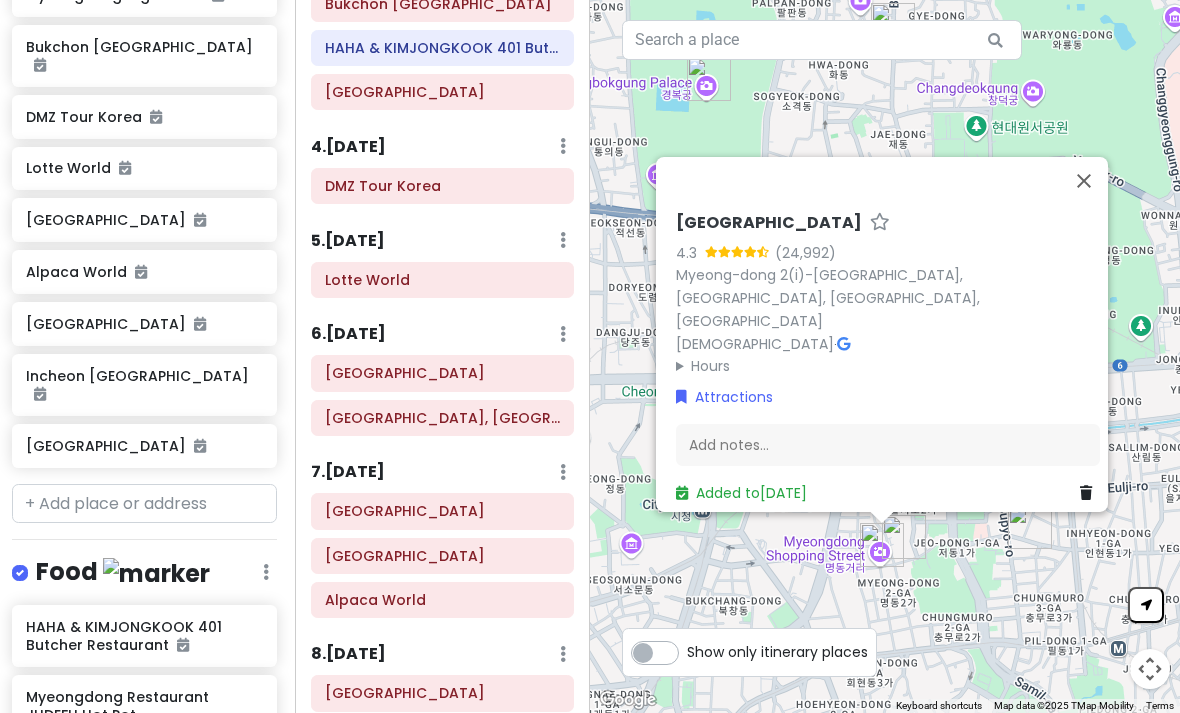 click at bounding box center [1084, 180] 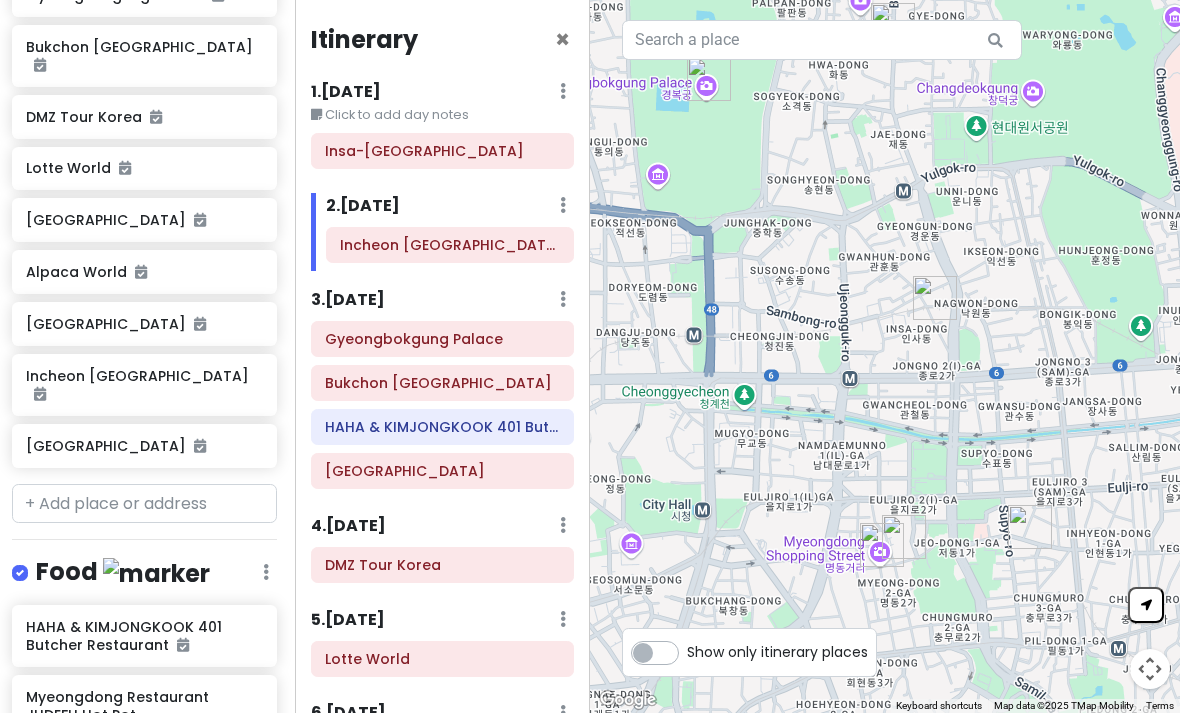 scroll, scrollTop: 0, scrollLeft: 0, axis: both 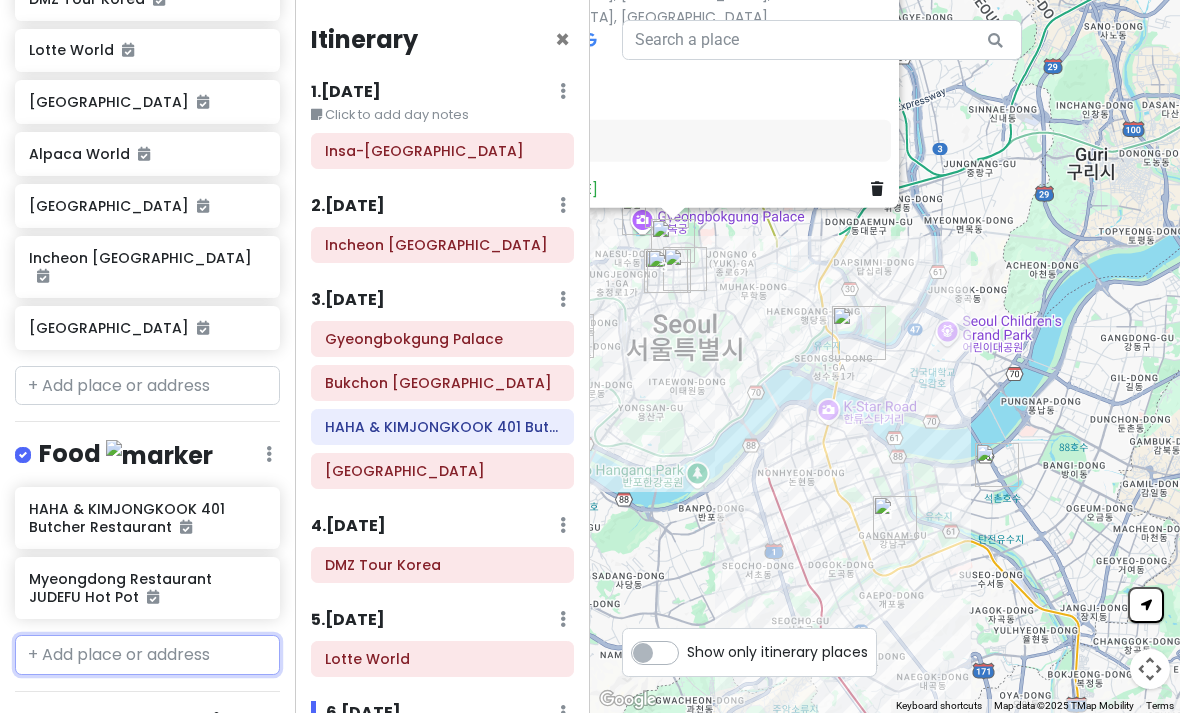 click at bounding box center [147, 655] 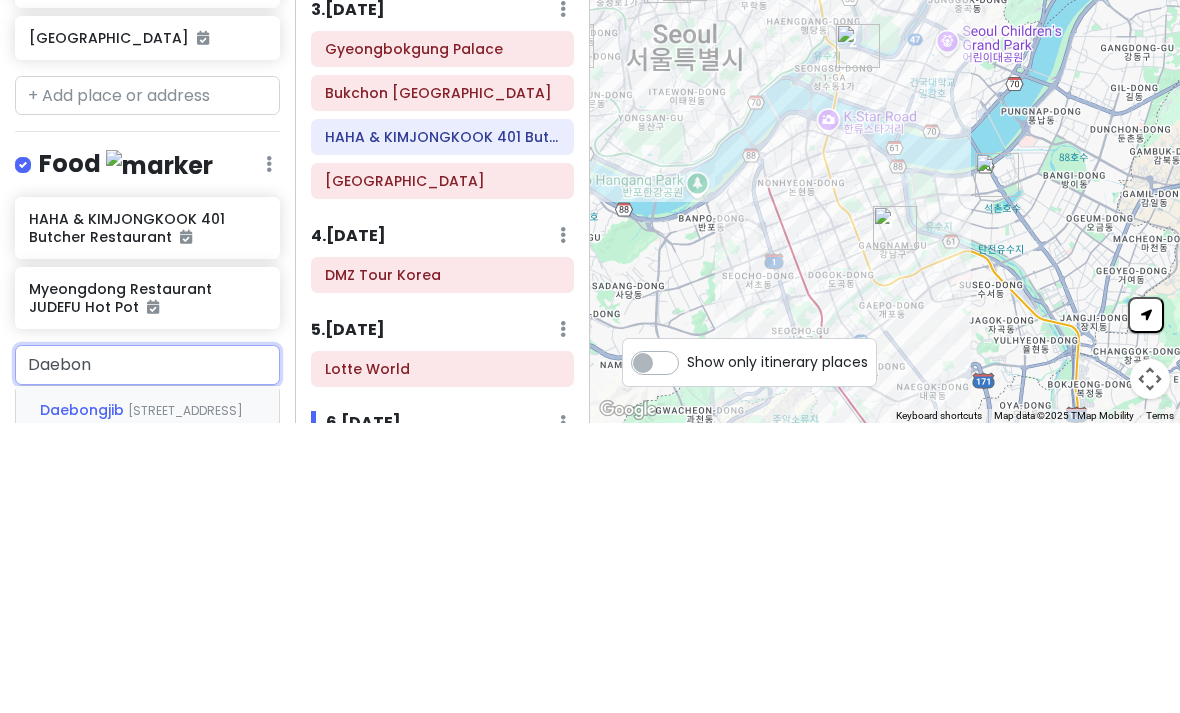 type on "Daebong" 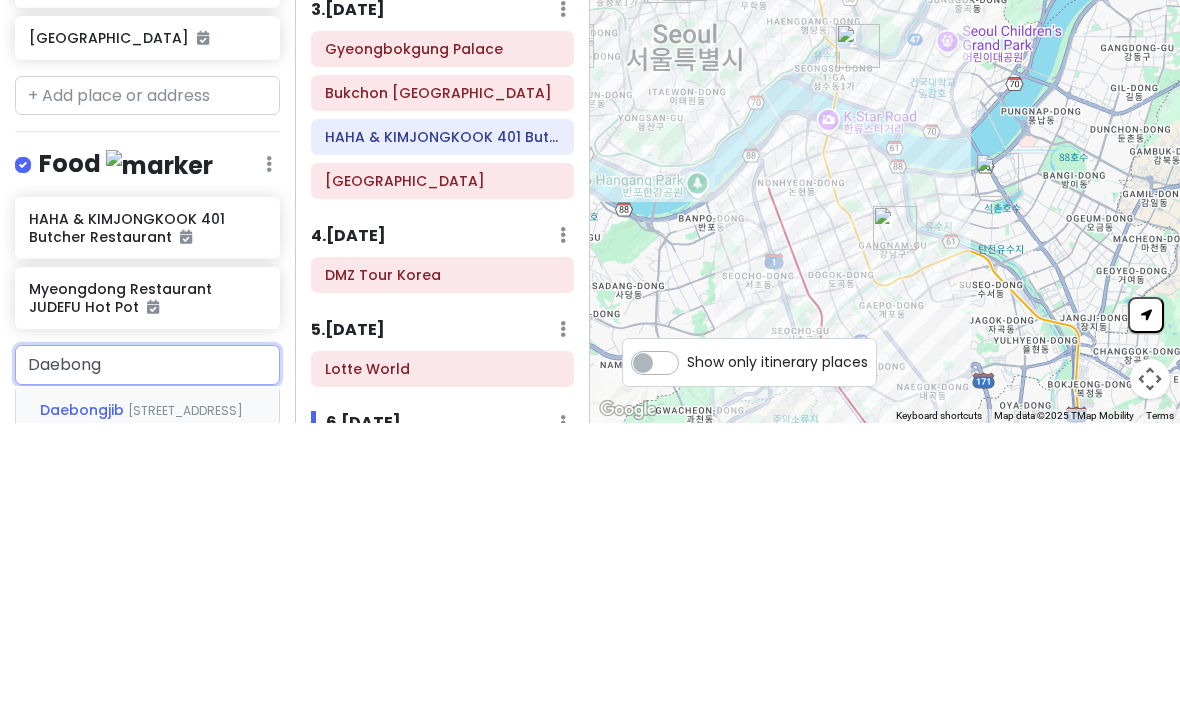 click on "[STREET_ADDRESS]" at bounding box center (185, 700) 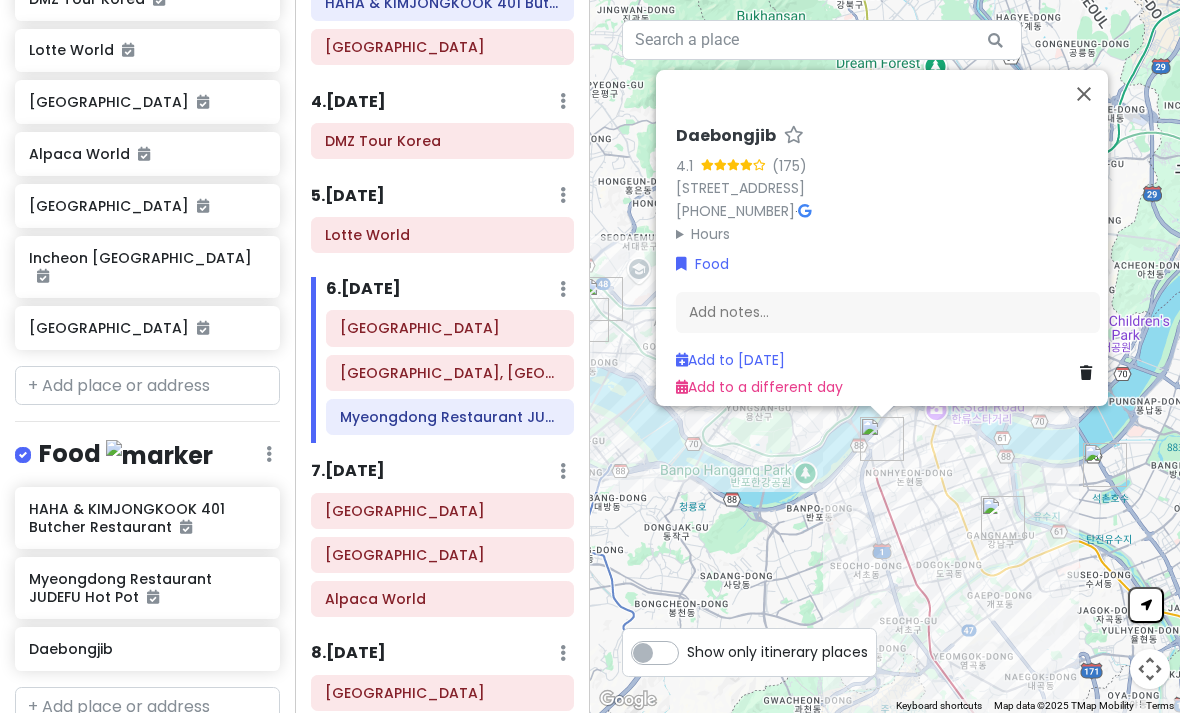 scroll, scrollTop: 423, scrollLeft: 0, axis: vertical 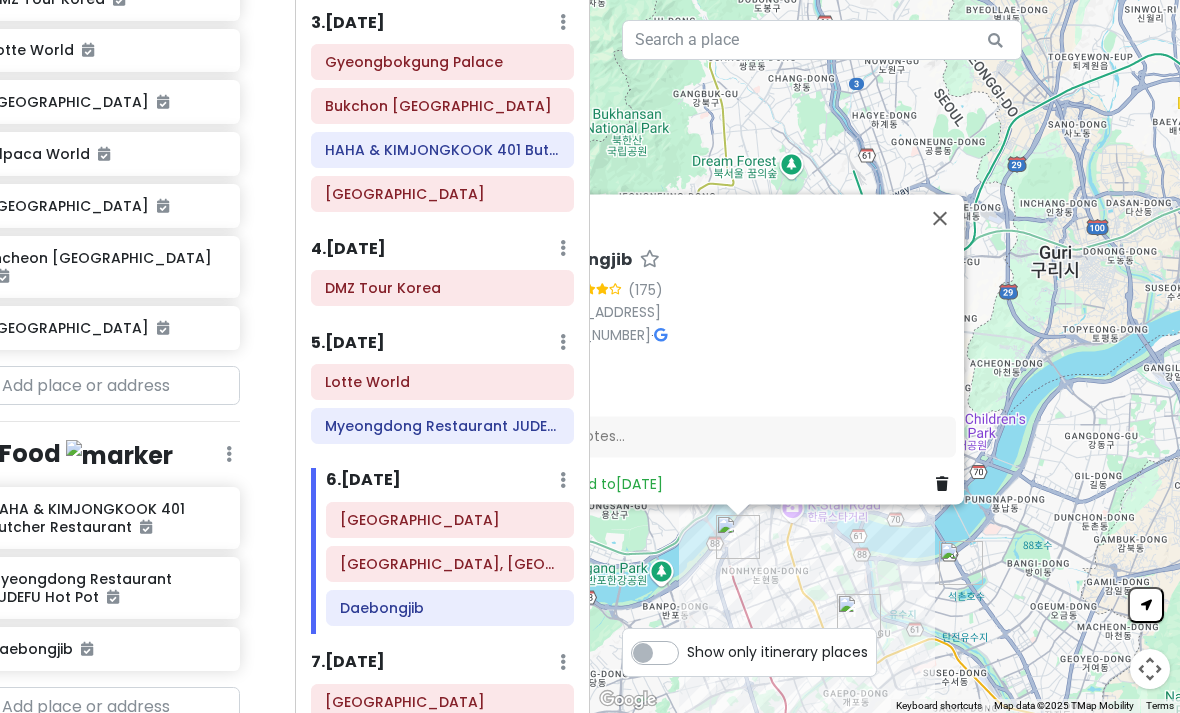 click on "Myeongdong Restaurant JUDEFU Hot Pot" at bounding box center [442, 426] 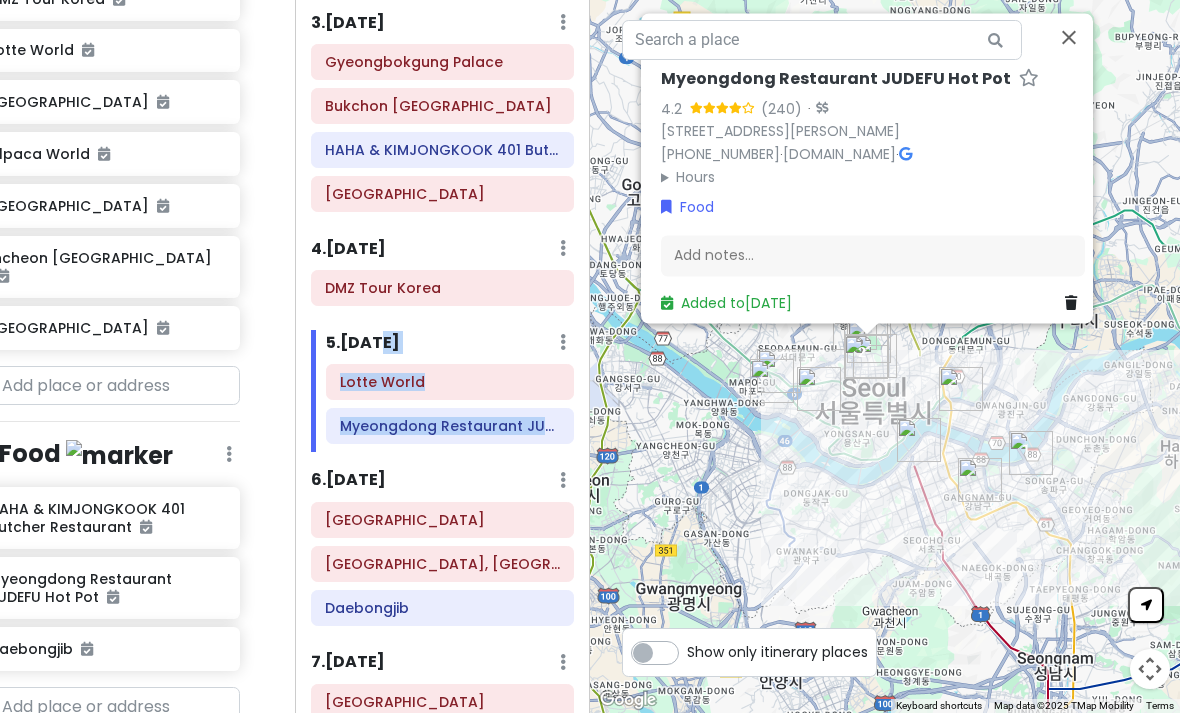 click on "6 .  [DATE]" at bounding box center (348, 480) 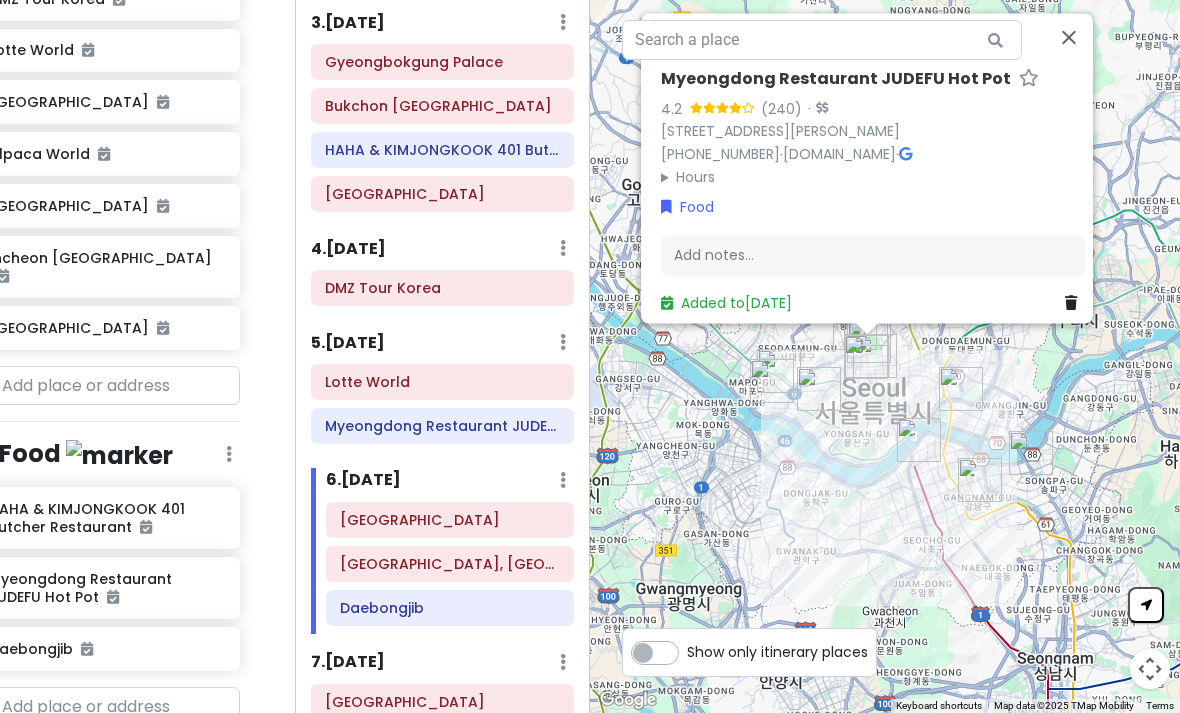 click on "5 .  [DATE] Add Day Notes Delete Day" at bounding box center (442, 347) 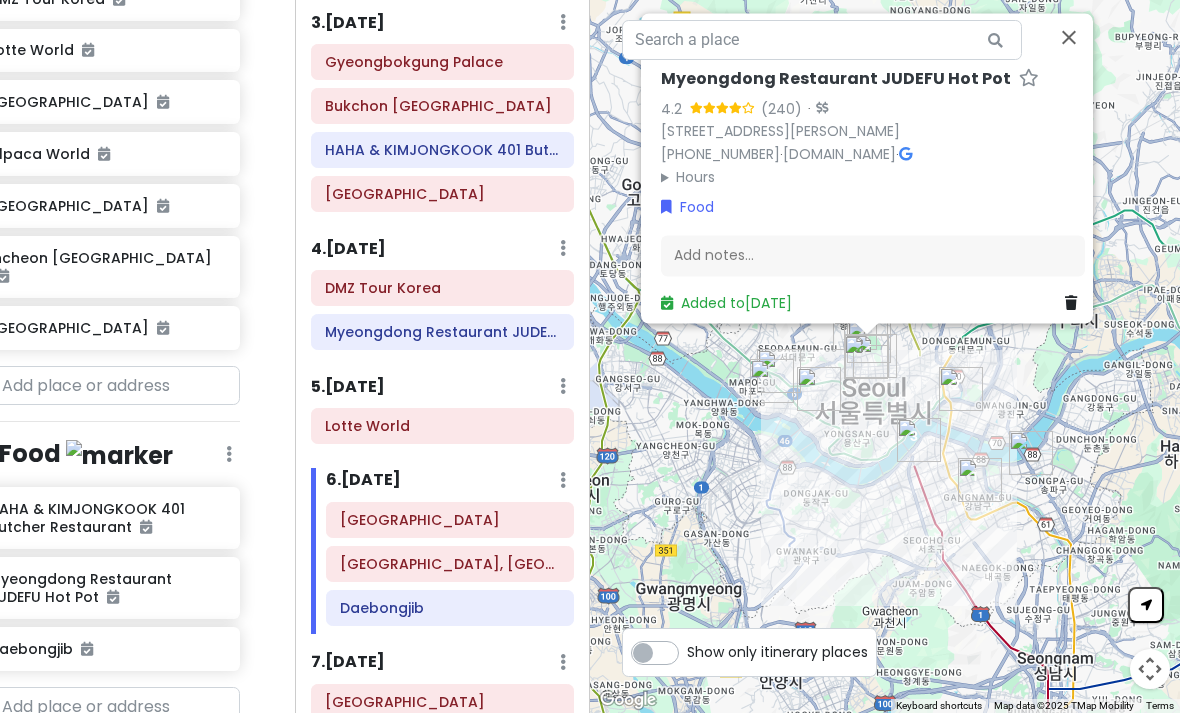 click on "4 .  [DATE]" at bounding box center (348, 249) 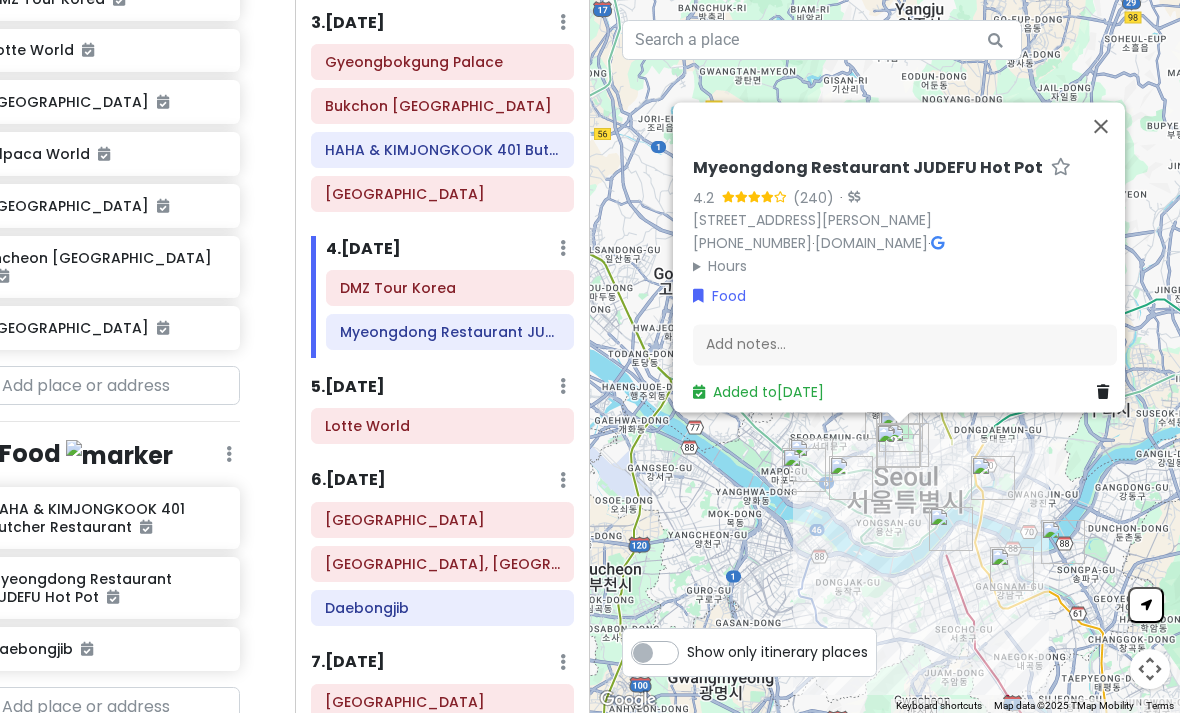 click at bounding box center [1101, 126] 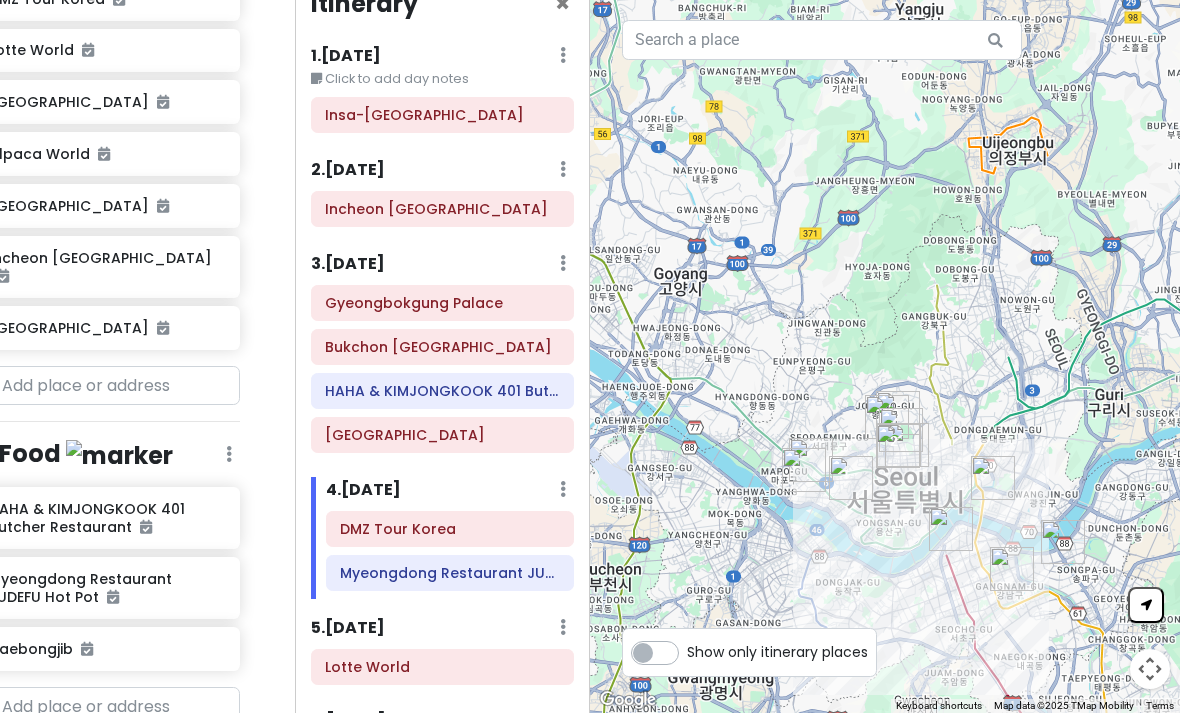 scroll, scrollTop: 38, scrollLeft: 0, axis: vertical 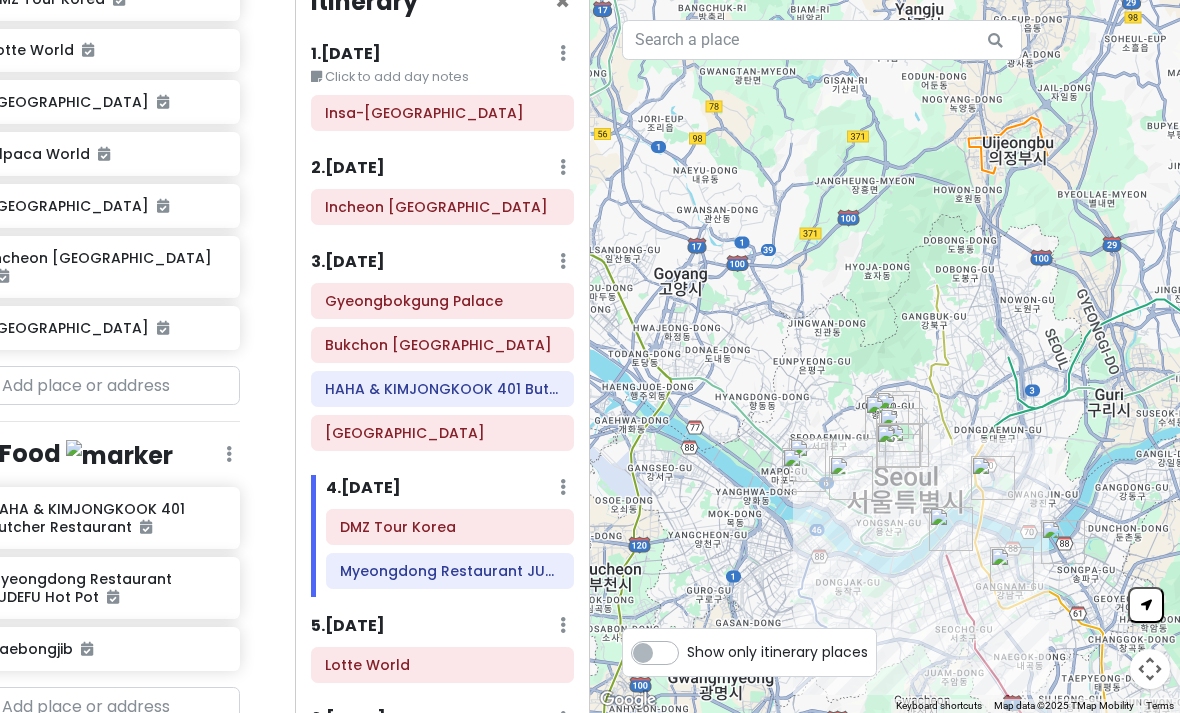 click on "Myeongdong Restaurant JUDEFU Hot Pot" at bounding box center (107, 588) 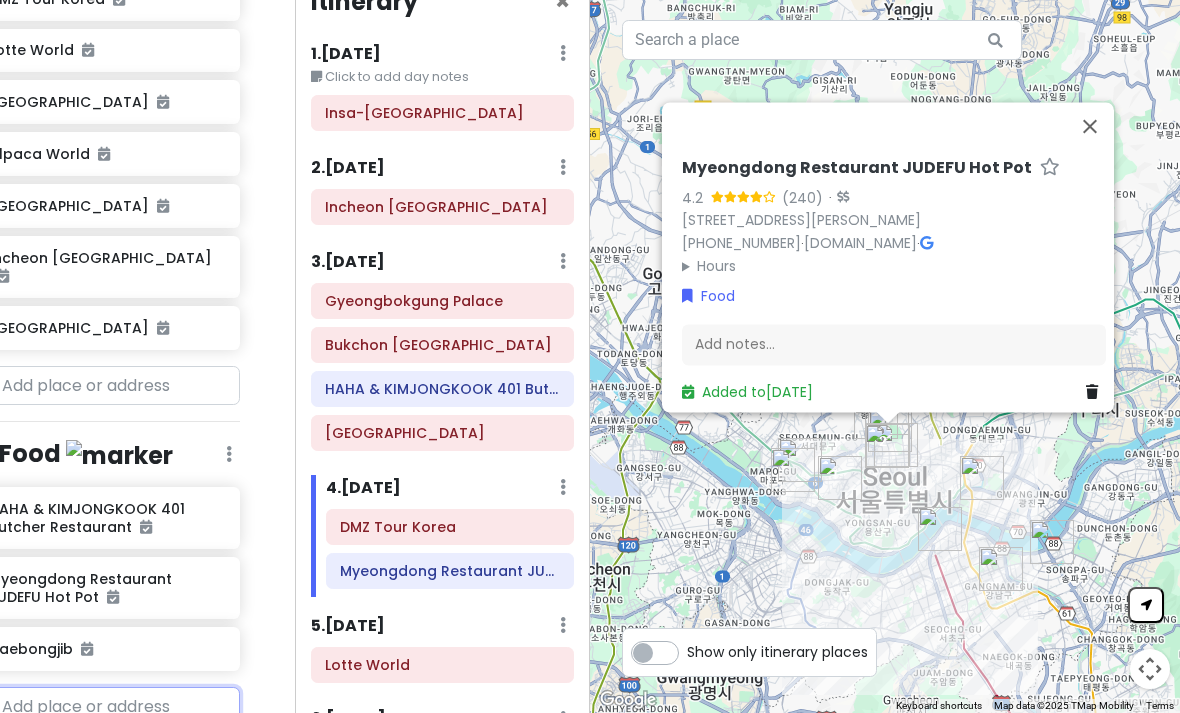 click at bounding box center (107, 707) 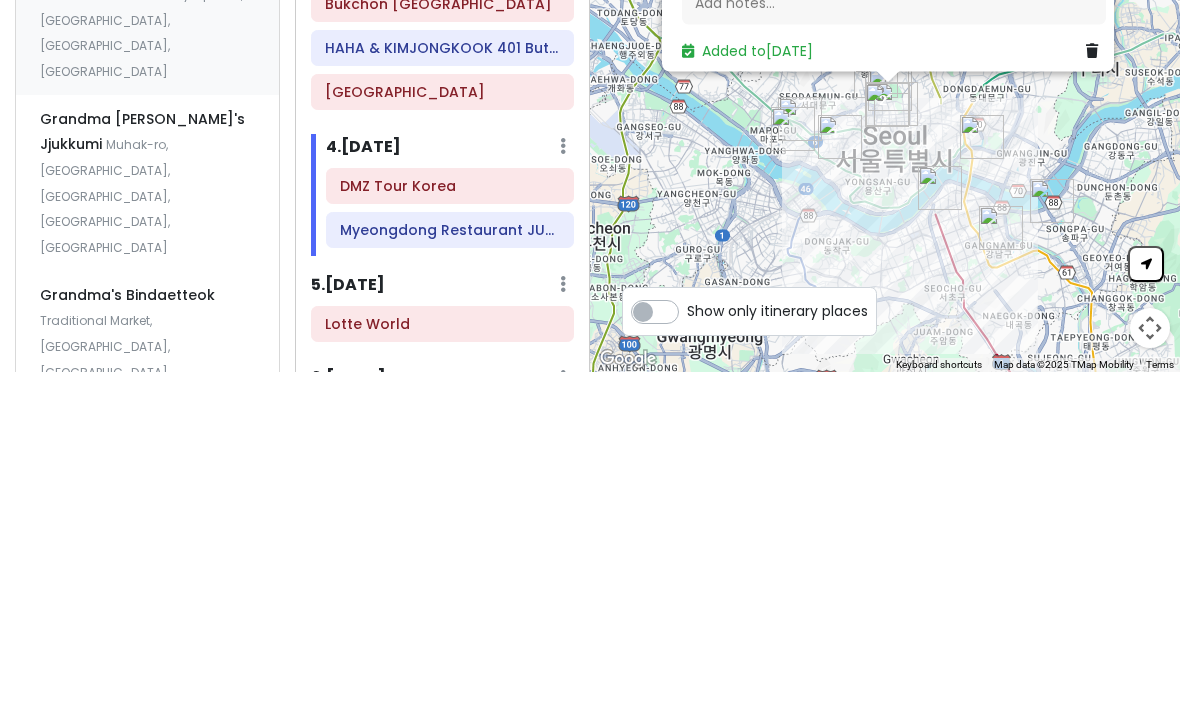 scroll, scrollTop: 1297, scrollLeft: 0, axis: vertical 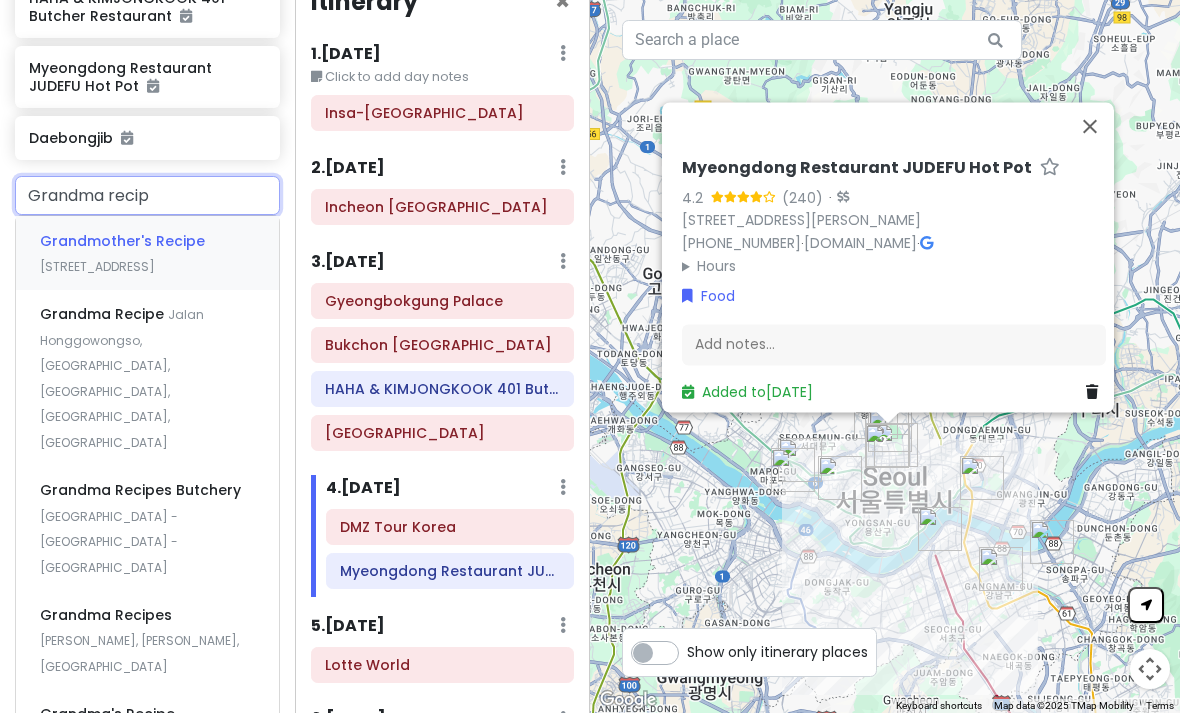 type on "Grandma recipe" 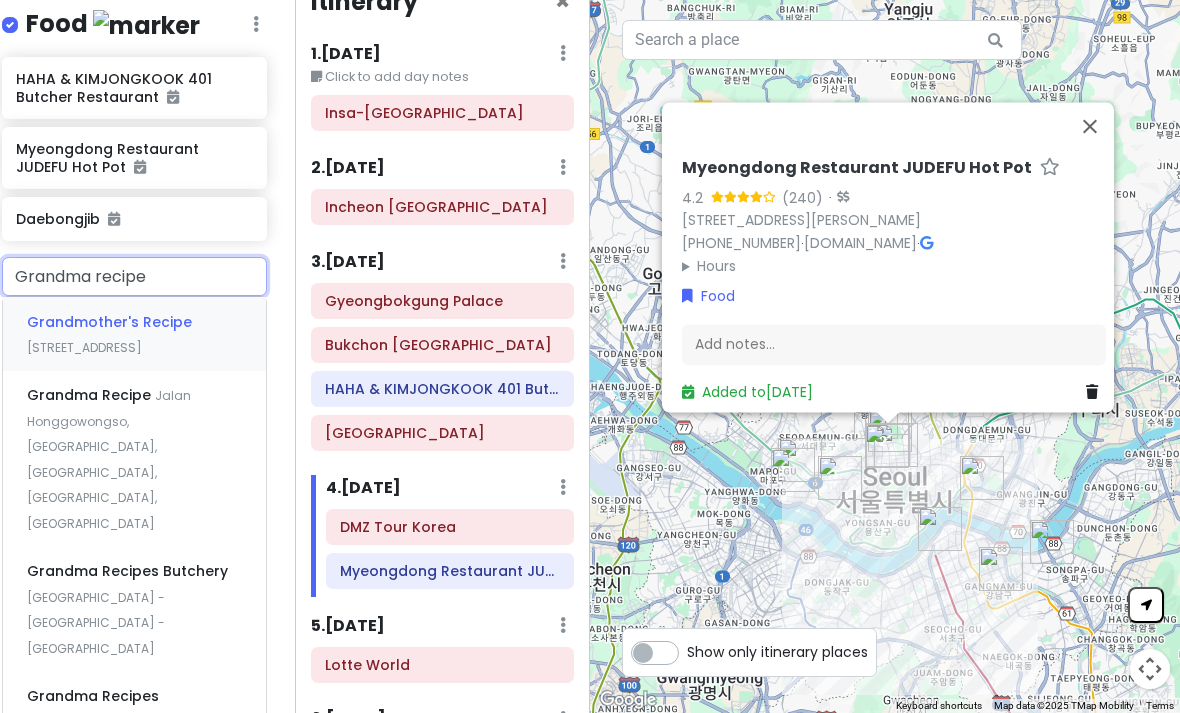 click on "Grandmother's Recipe   Seoulsup [STREET_ADDRESS]" at bounding box center (134, 334) 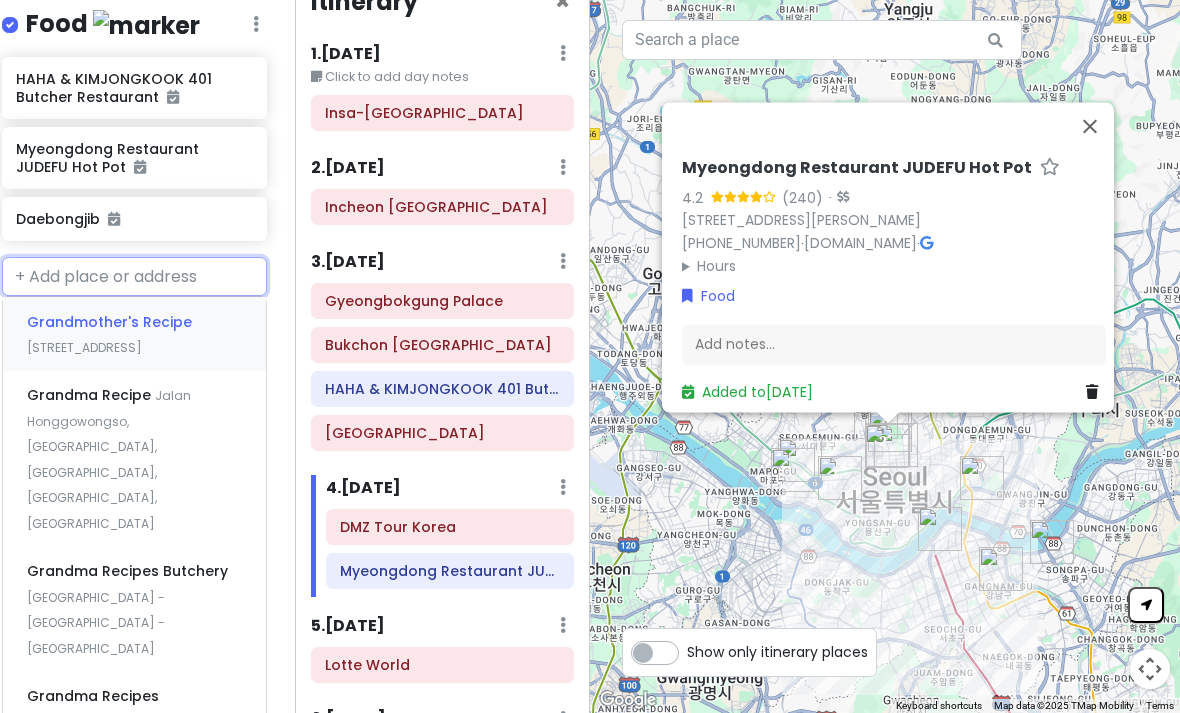 scroll, scrollTop: 990, scrollLeft: 13, axis: both 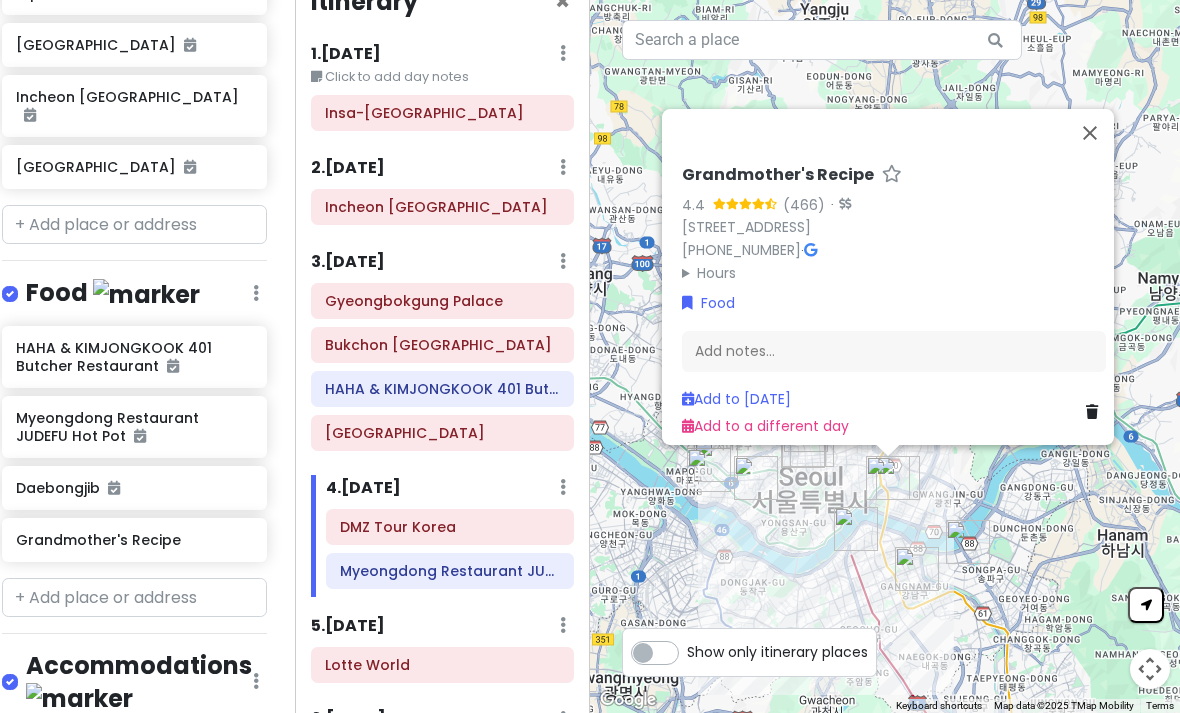 click at bounding box center (1090, 133) 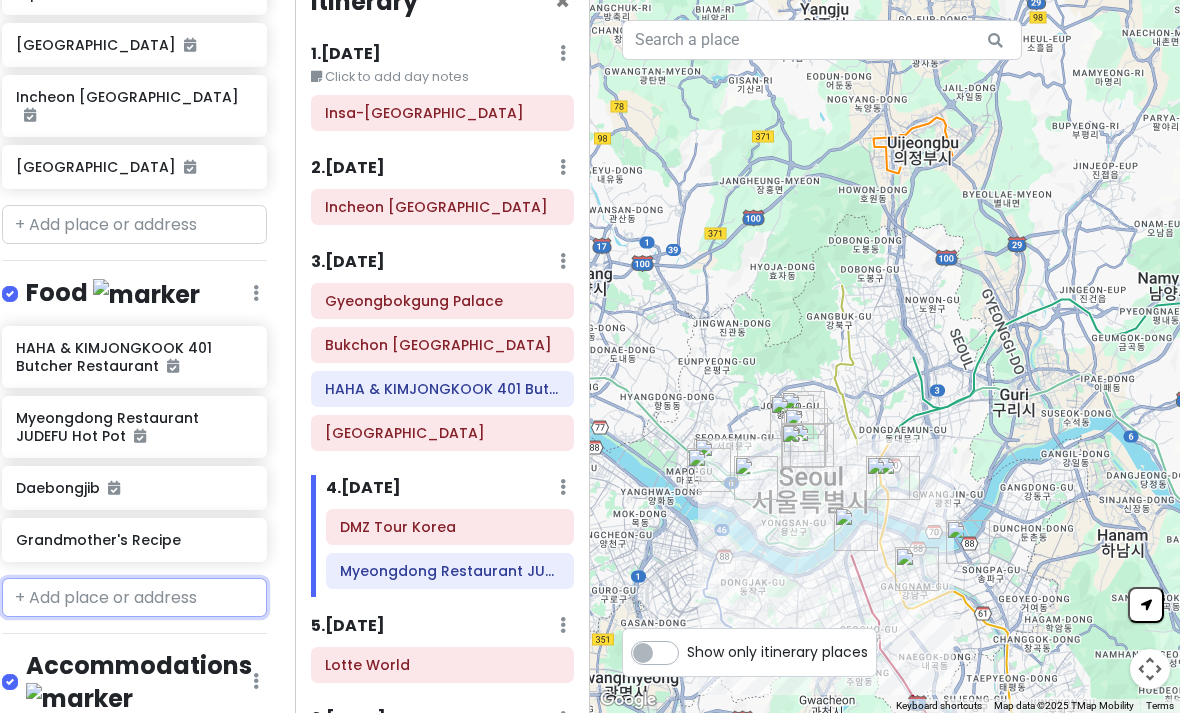 click on "Grandmother's Recipe" at bounding box center (134, 540) 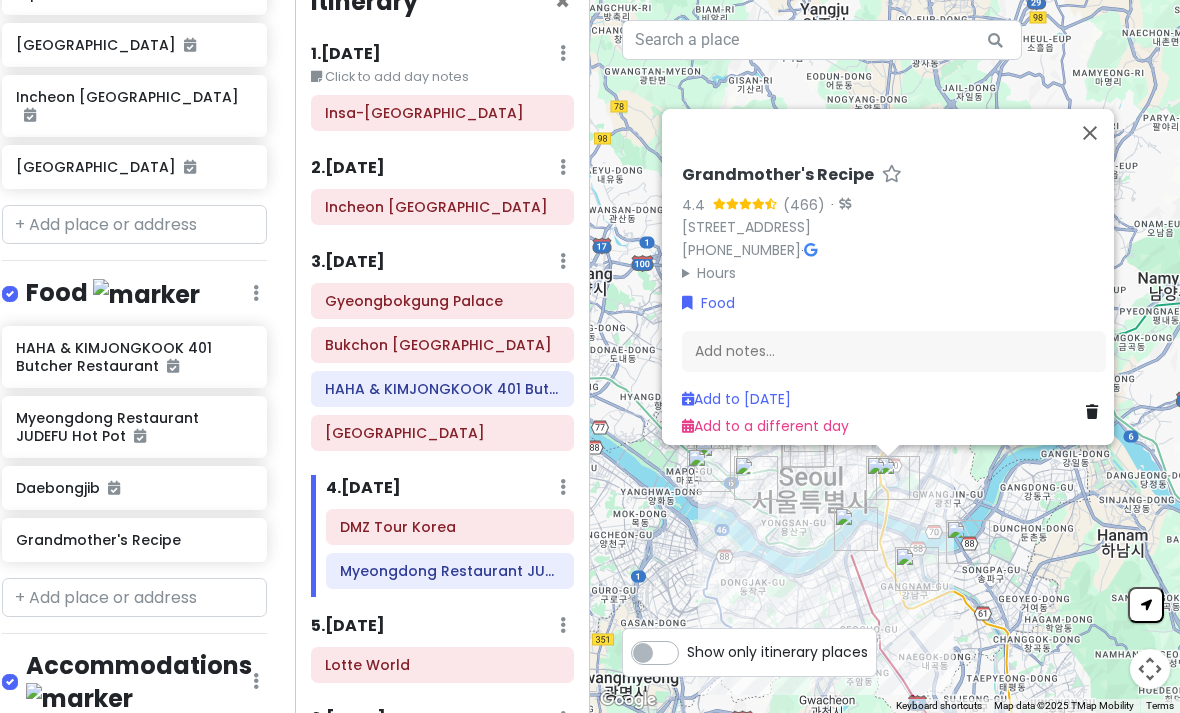 click at bounding box center [1090, 133] 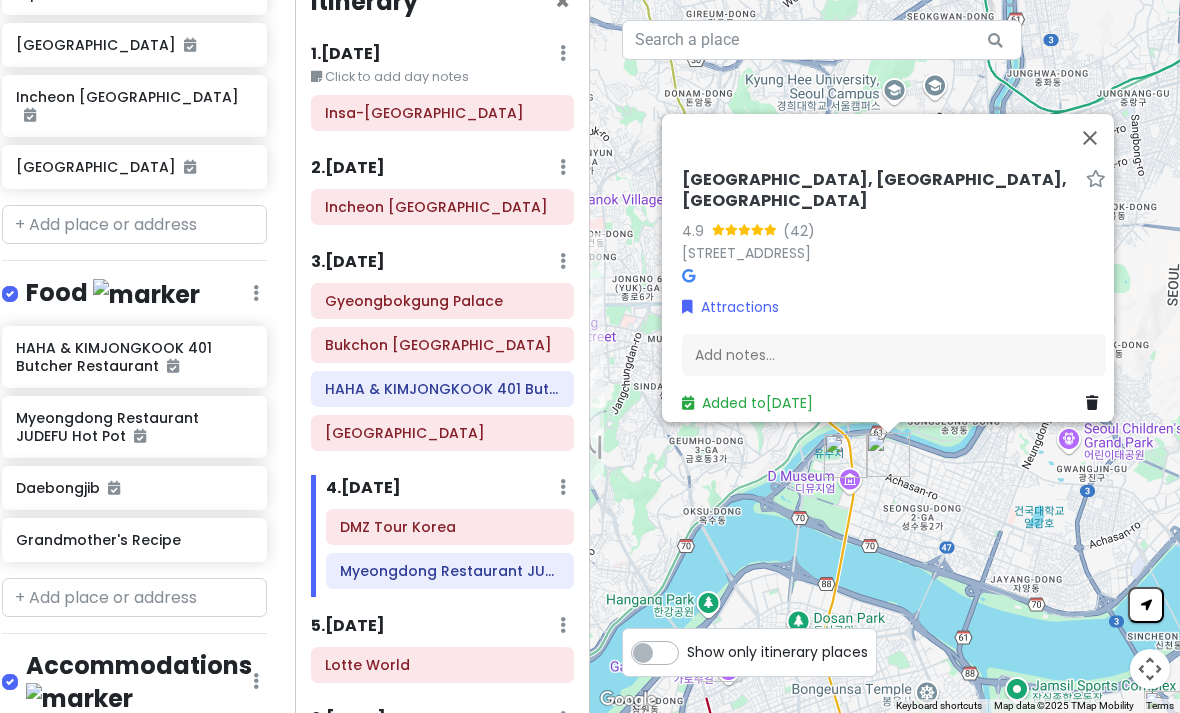click at bounding box center (1090, 138) 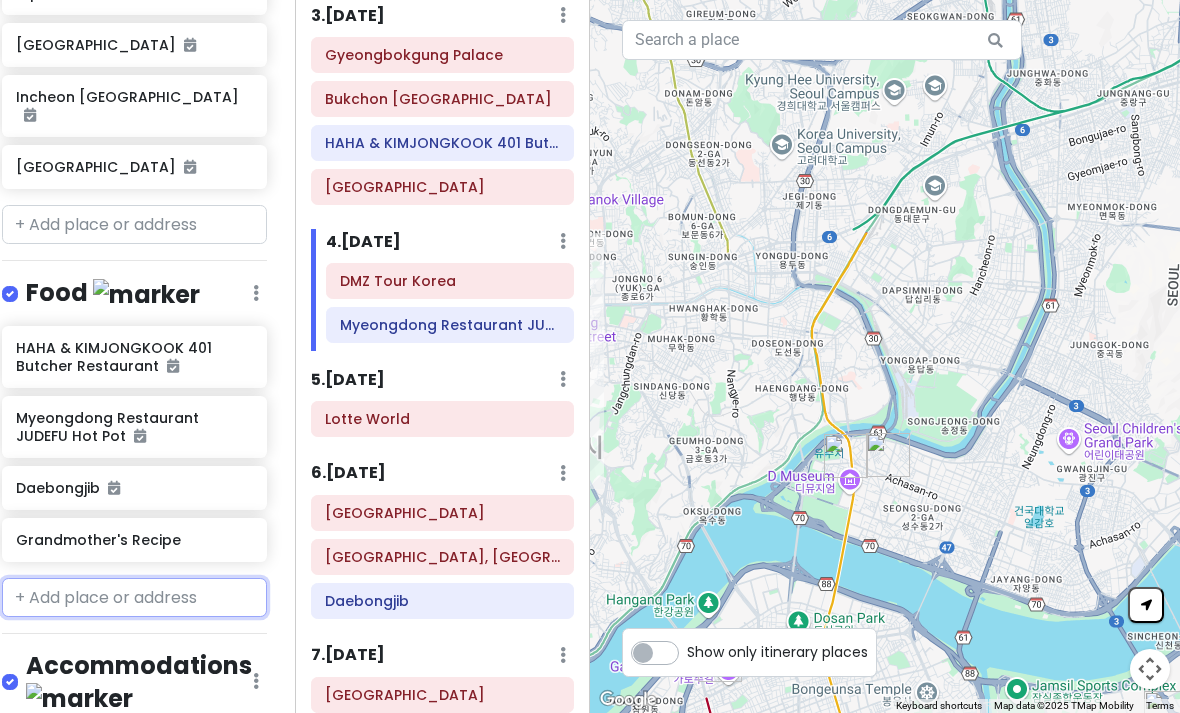scroll, scrollTop: 313, scrollLeft: 0, axis: vertical 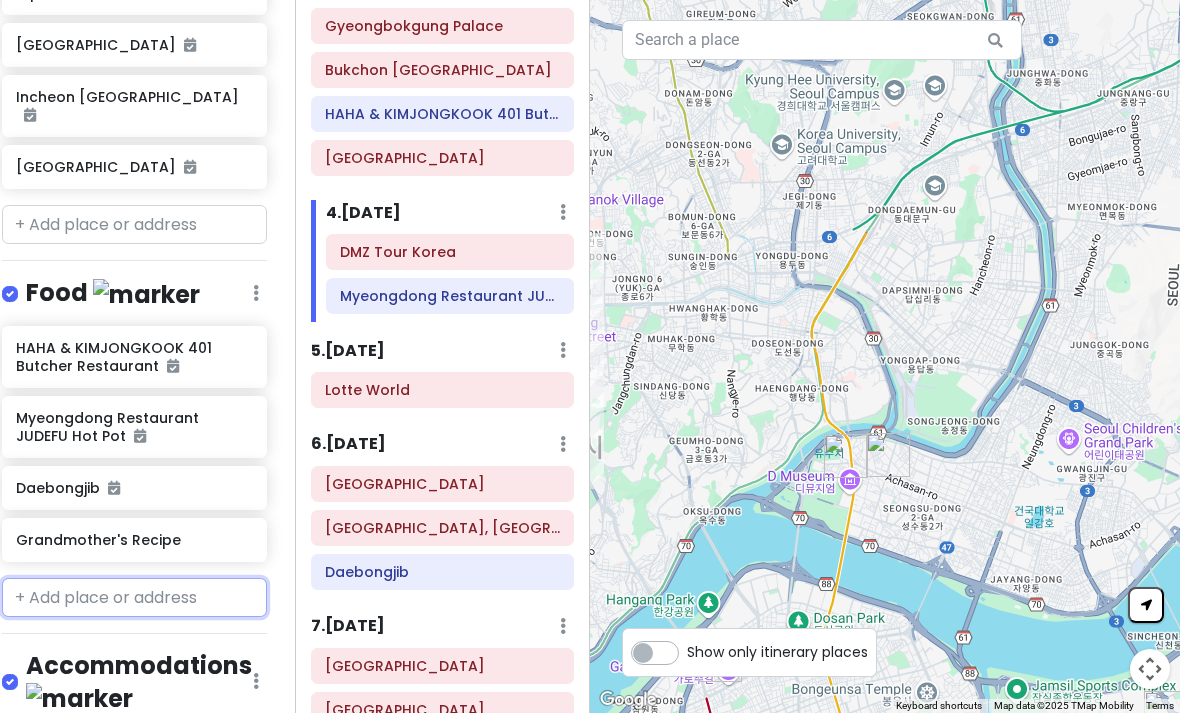 click on "Daebongjib" at bounding box center [442, 572] 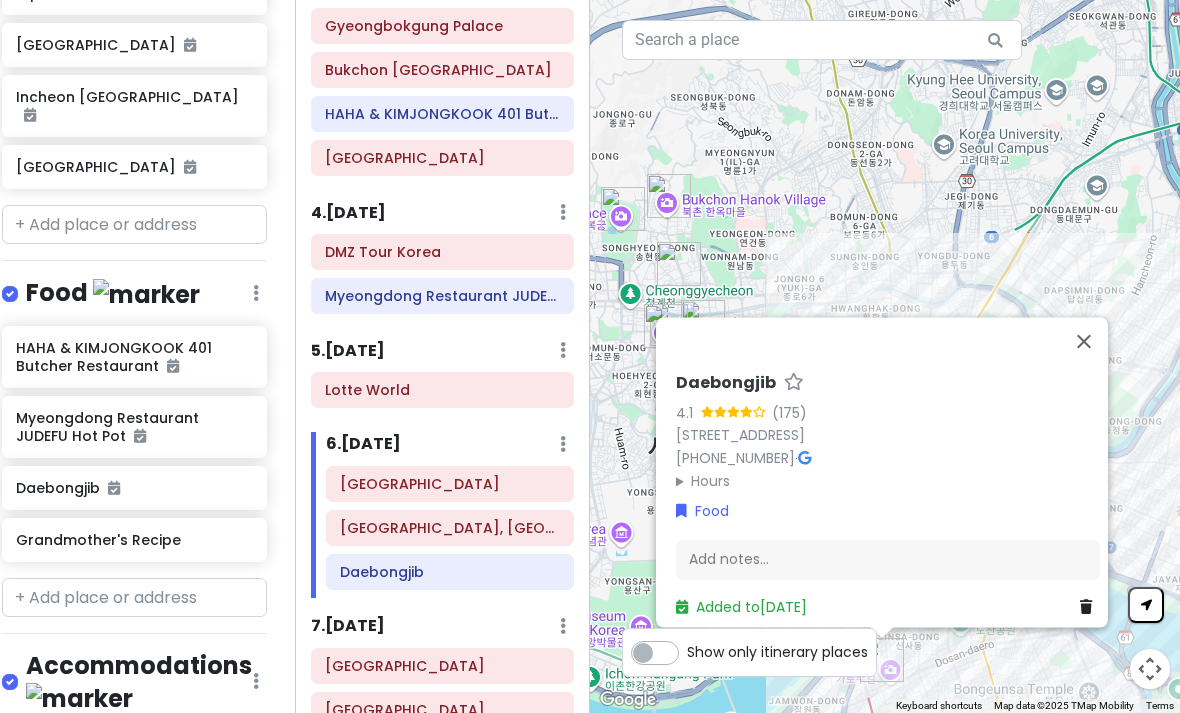 click at bounding box center [1084, 341] 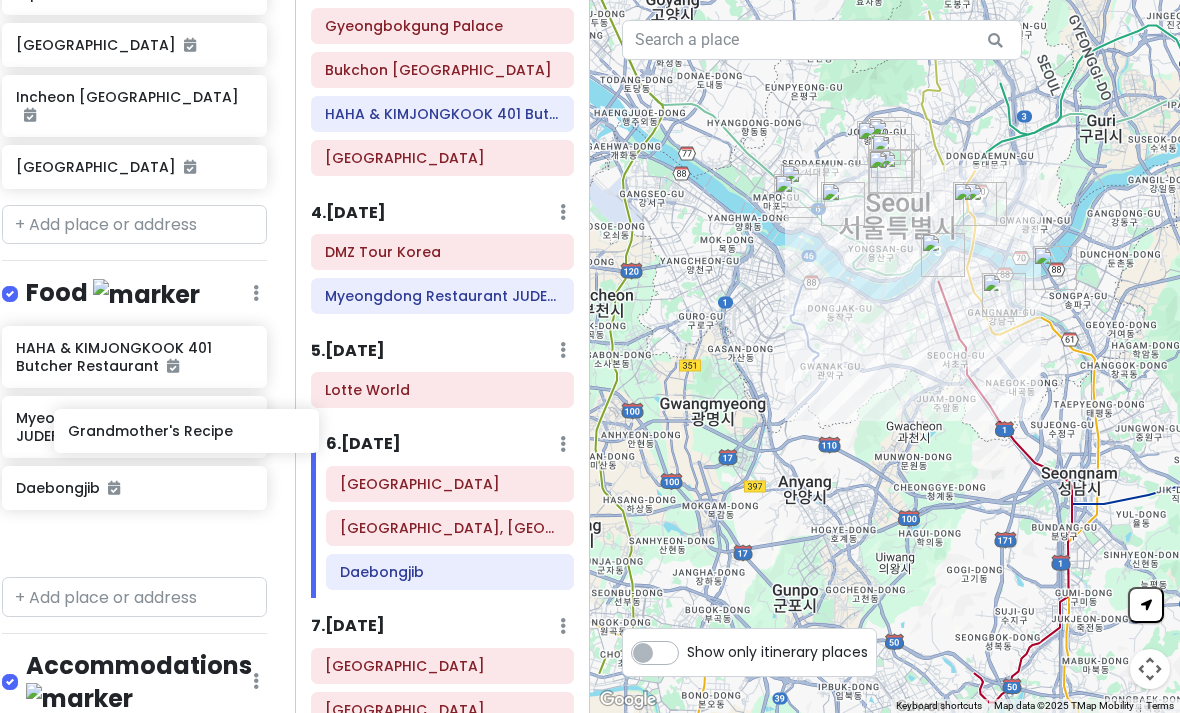 scroll, scrollTop: 990, scrollLeft: 40, axis: both 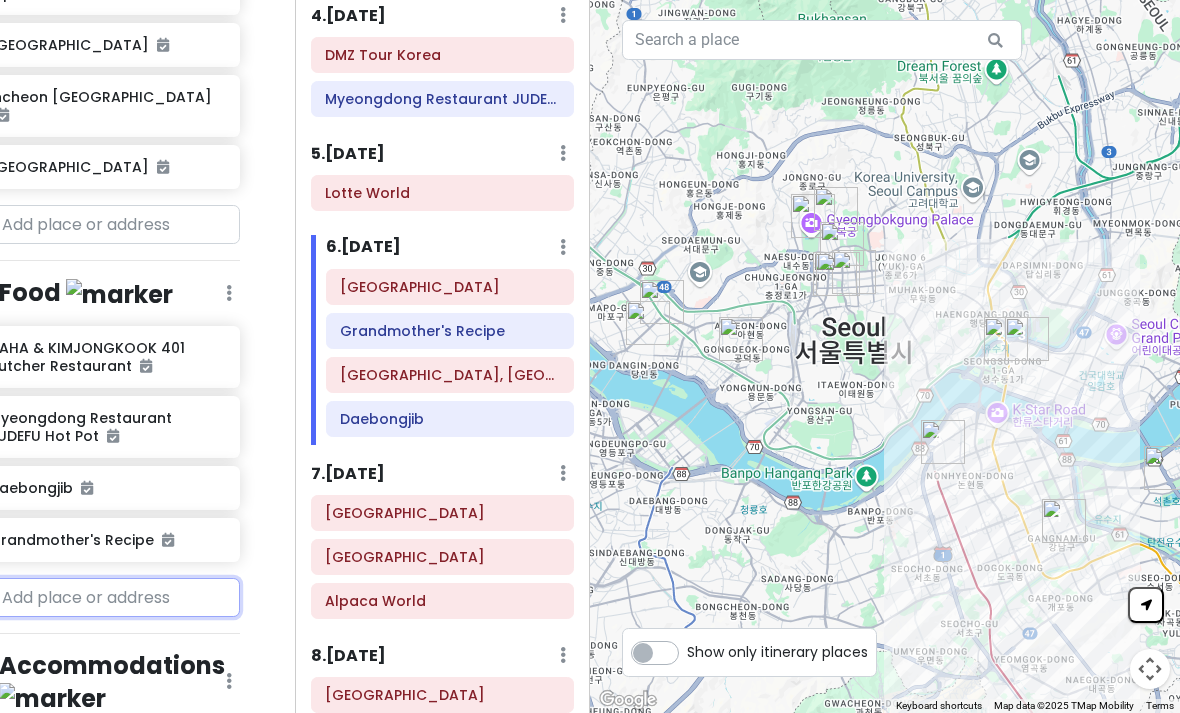 click at bounding box center [107, 598] 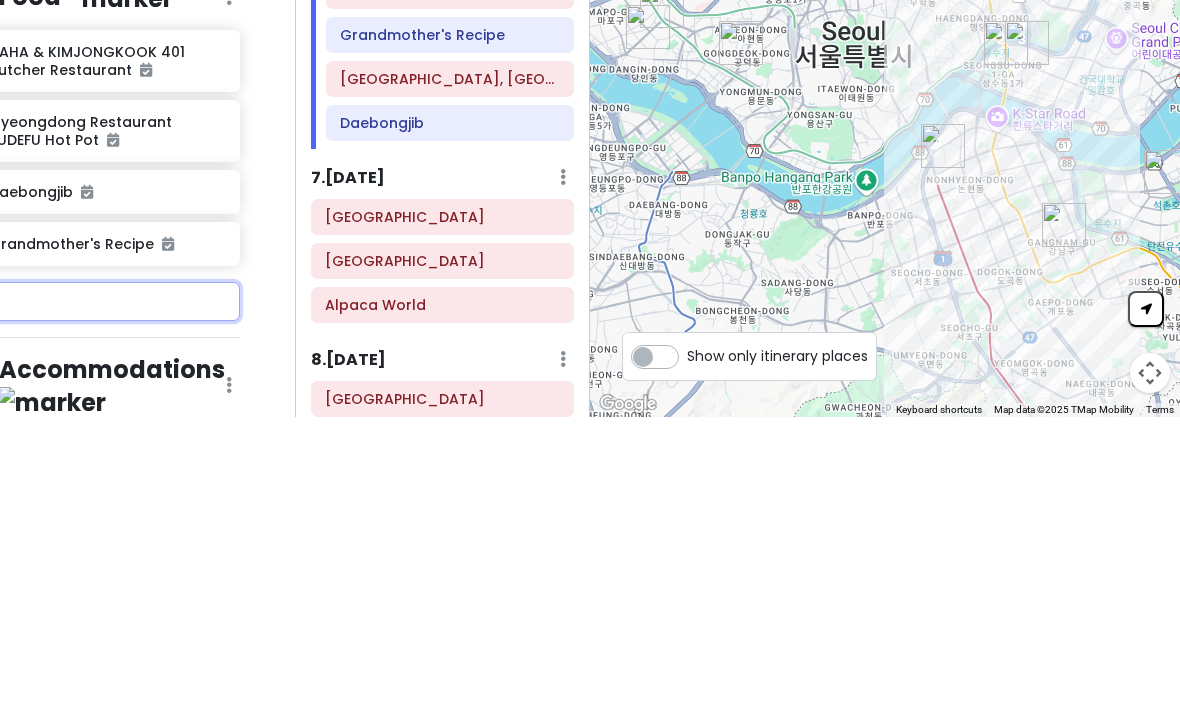 scroll, scrollTop: 990, scrollLeft: 0, axis: vertical 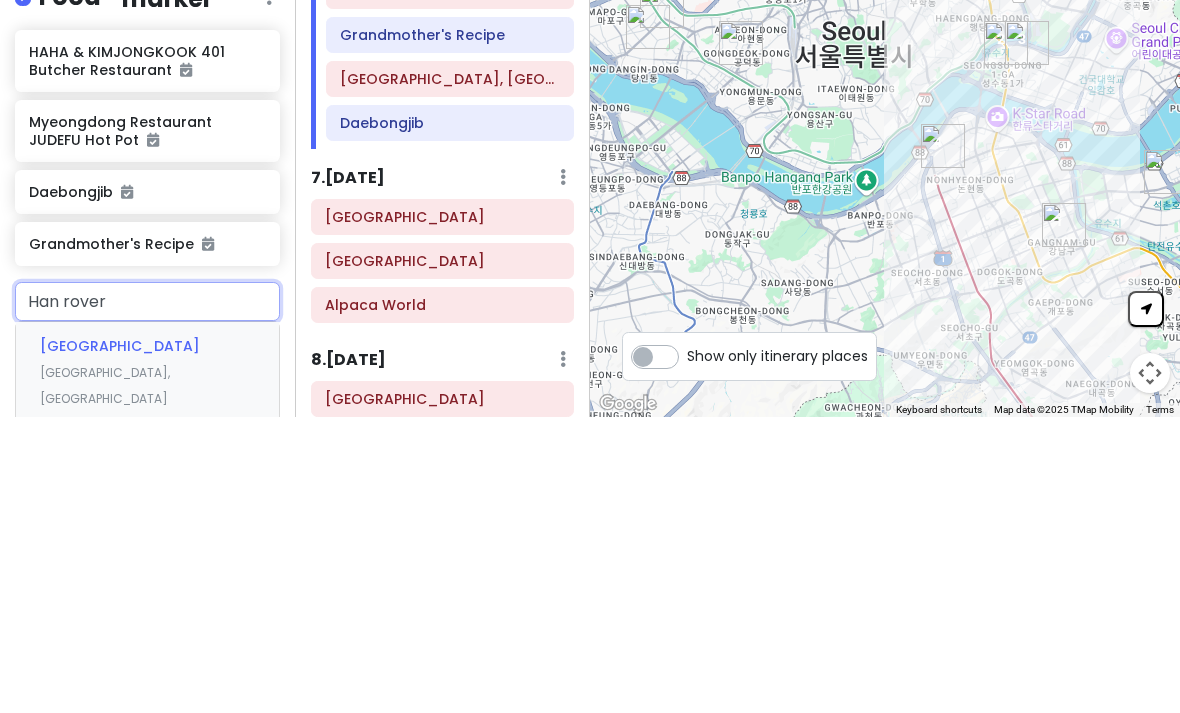 type on "Han river" 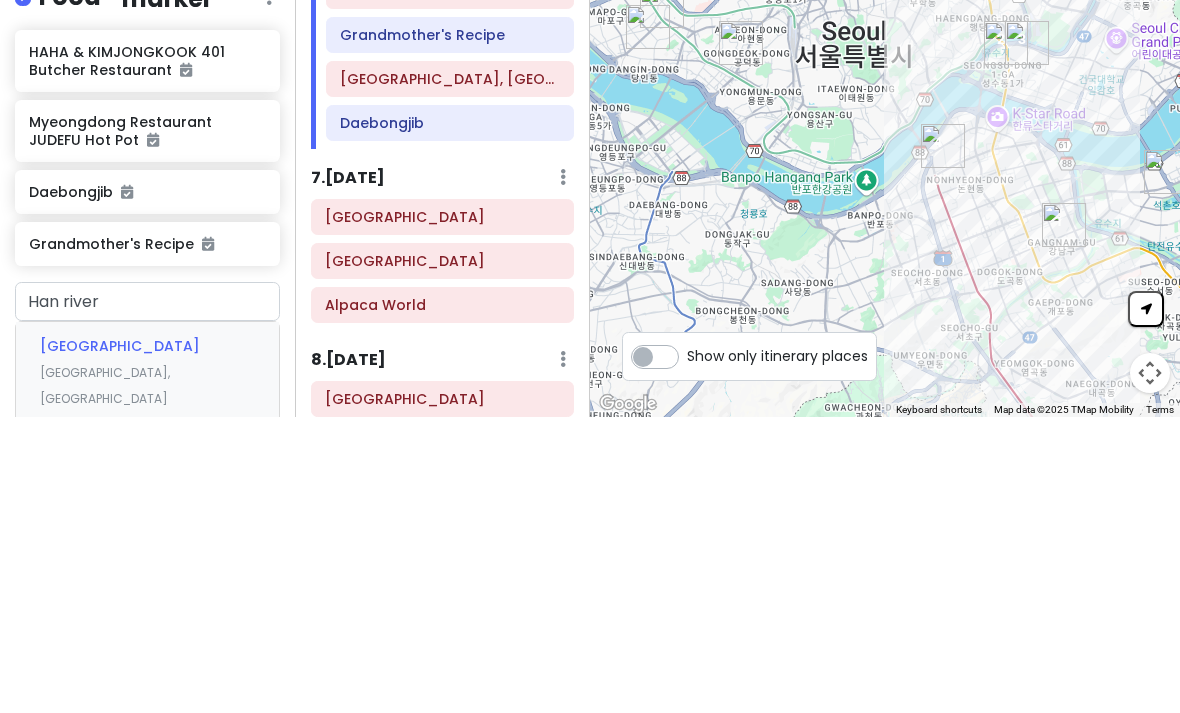 scroll, scrollTop: 64, scrollLeft: 0, axis: vertical 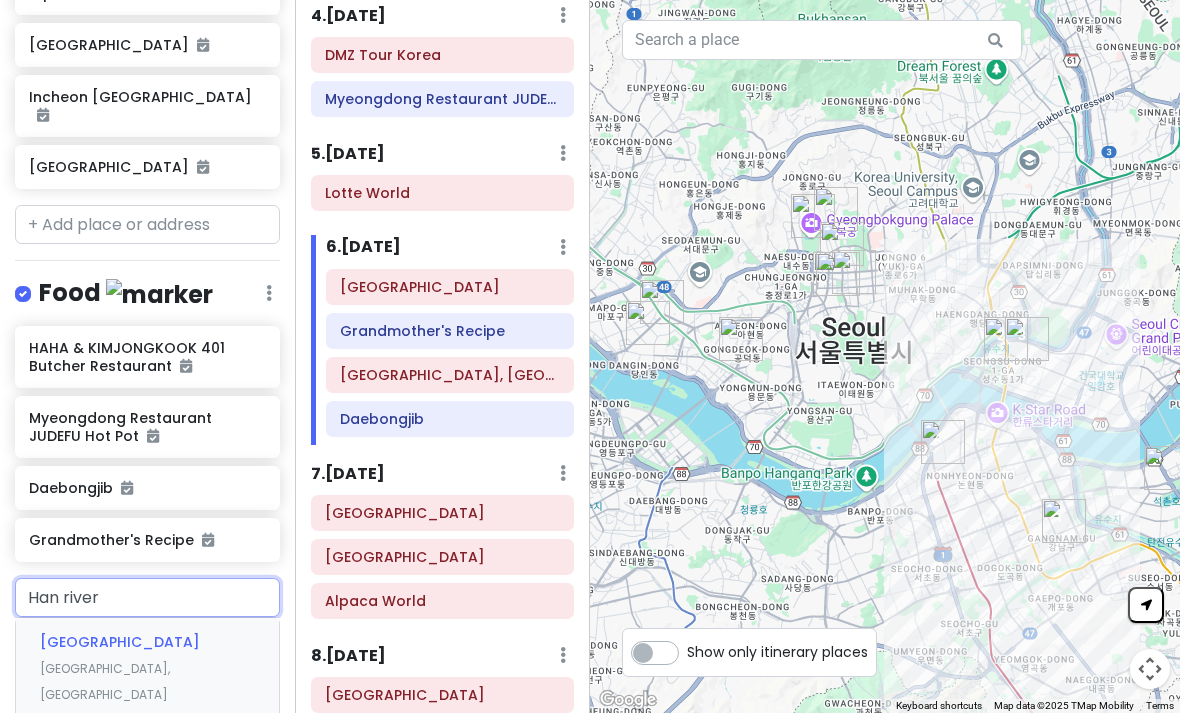 click on "[GEOGRAPHIC_DATA], [GEOGRAPHIC_DATA]" at bounding box center (105, 681) 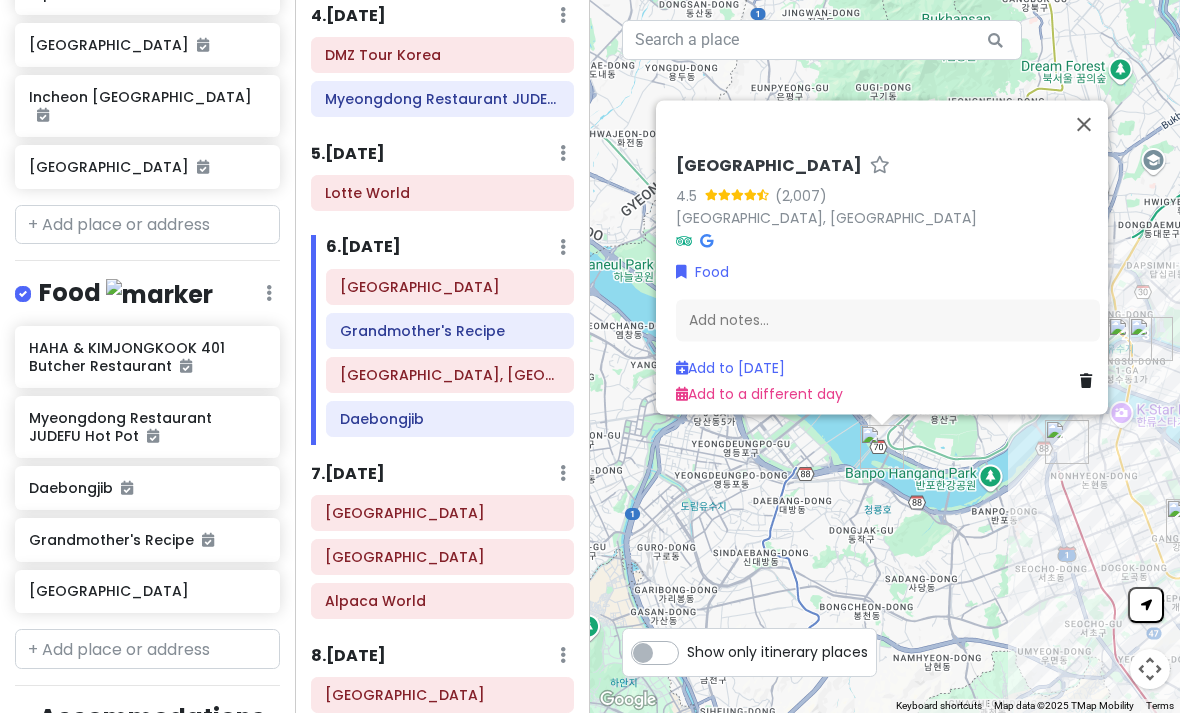click at bounding box center [1084, 124] 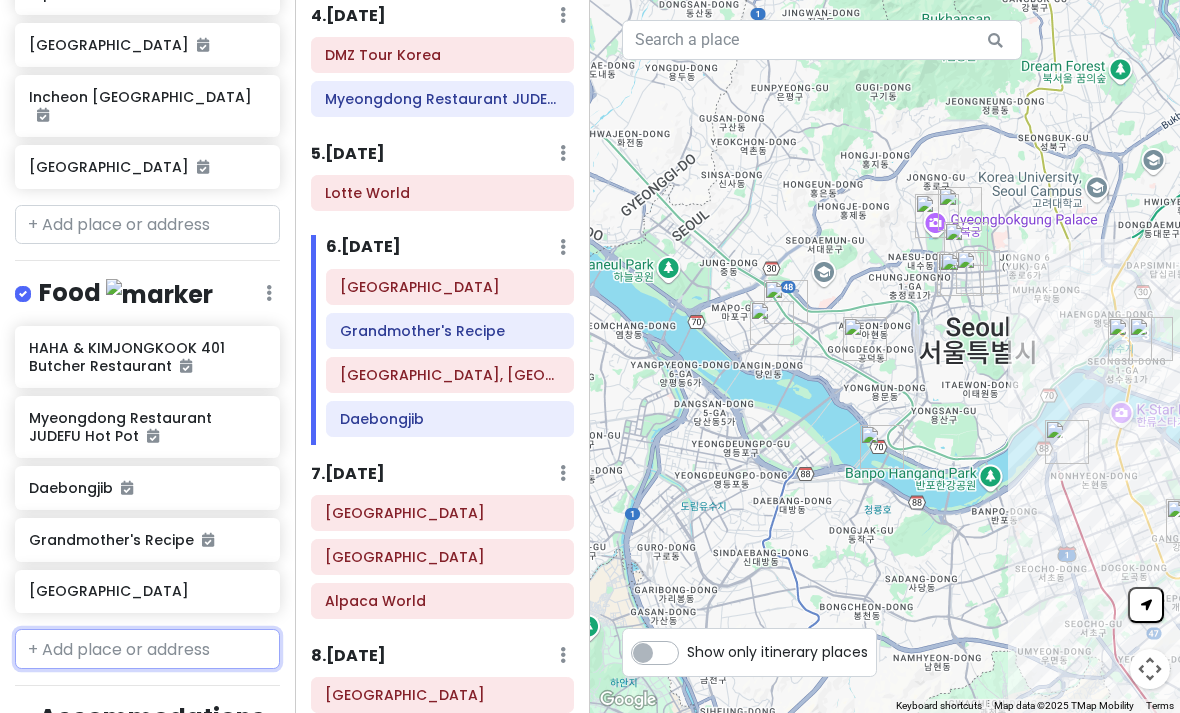 click on "[GEOGRAPHIC_DATA]" at bounding box center [147, 592] 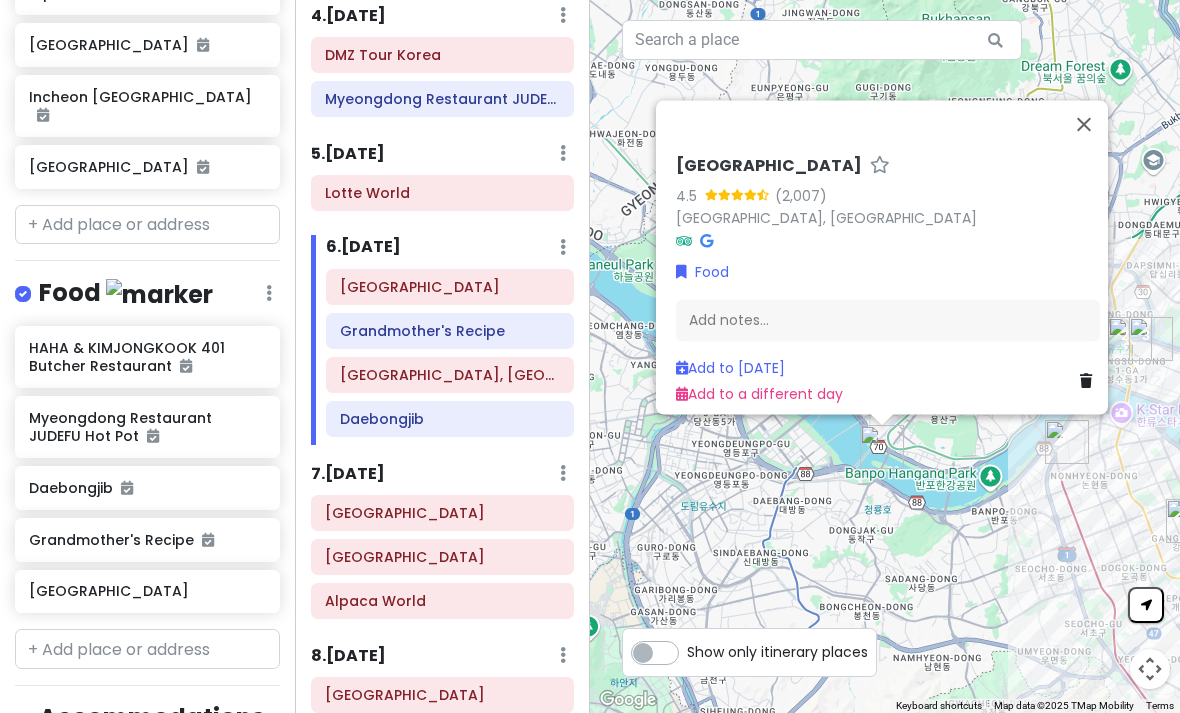 click on "Add to   [DATE]  Add to a different day" at bounding box center (888, 381) 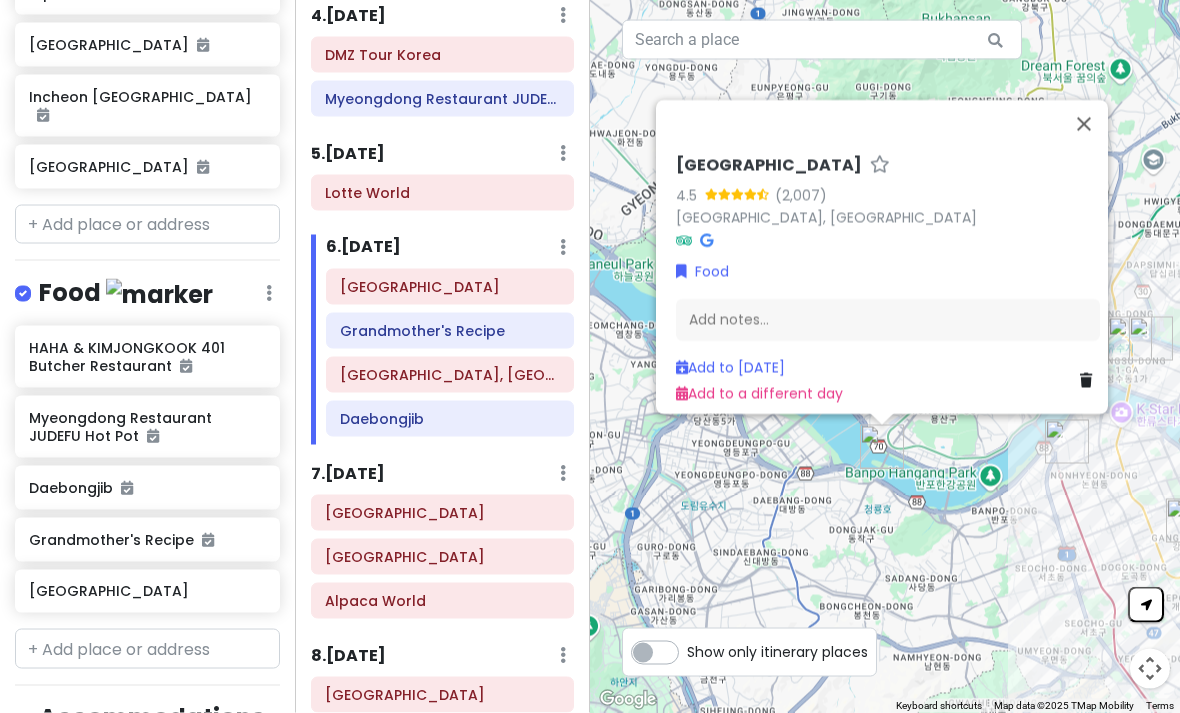 scroll, scrollTop: 0, scrollLeft: 0, axis: both 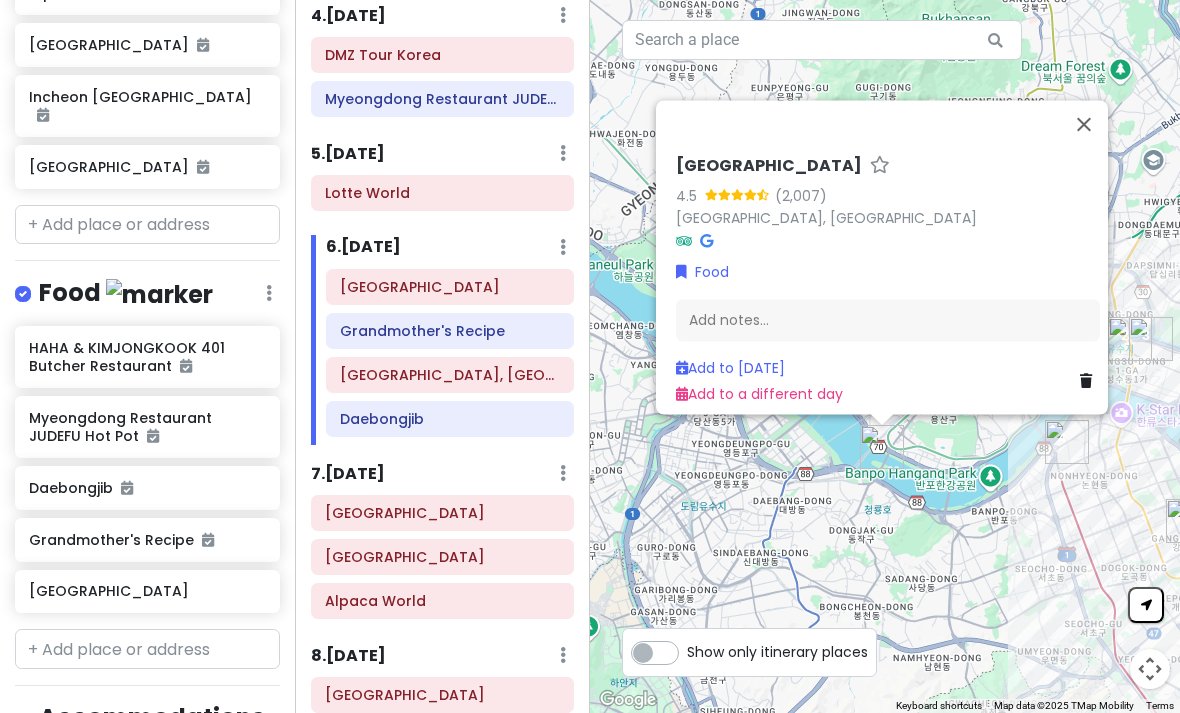 click at bounding box center [1086, 381] 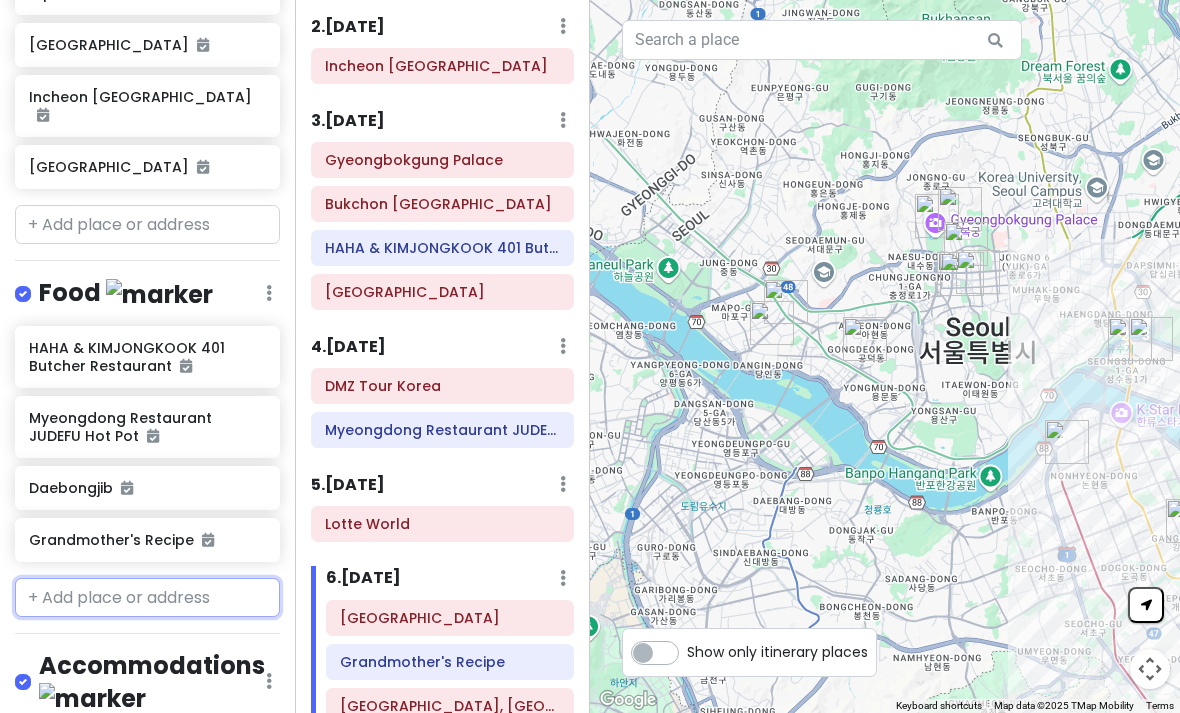 scroll, scrollTop: 167, scrollLeft: 0, axis: vertical 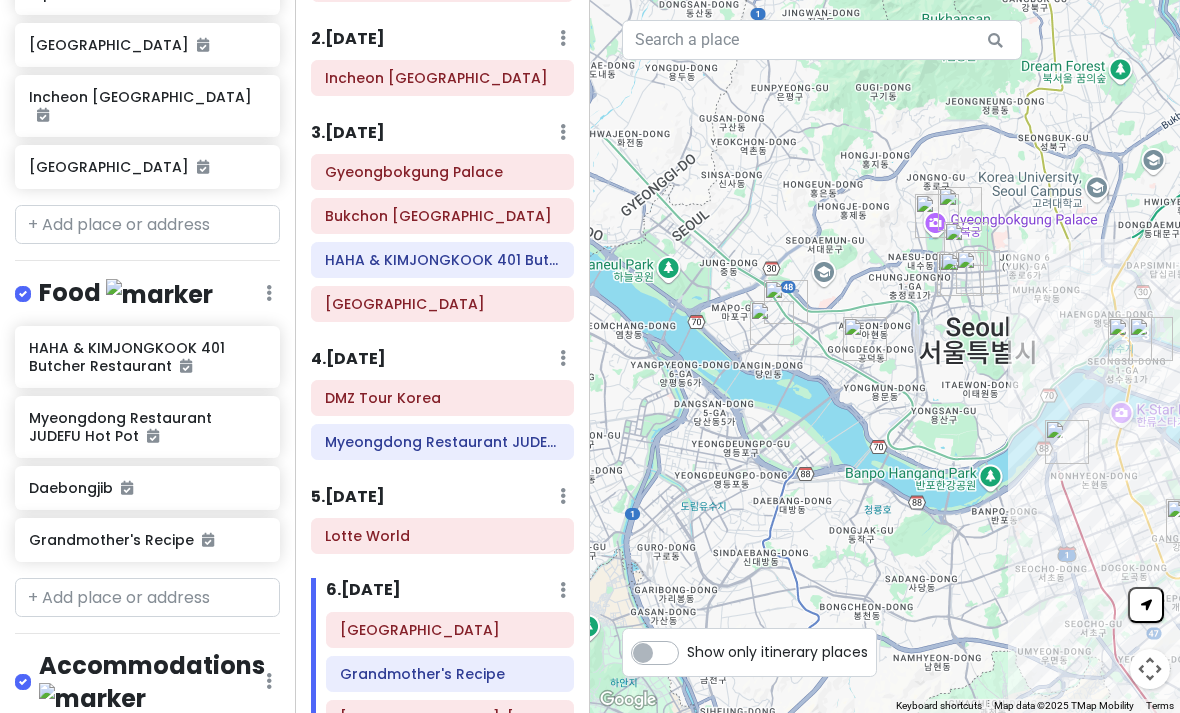 click on "3 .  [DATE]" at bounding box center (348, 133) 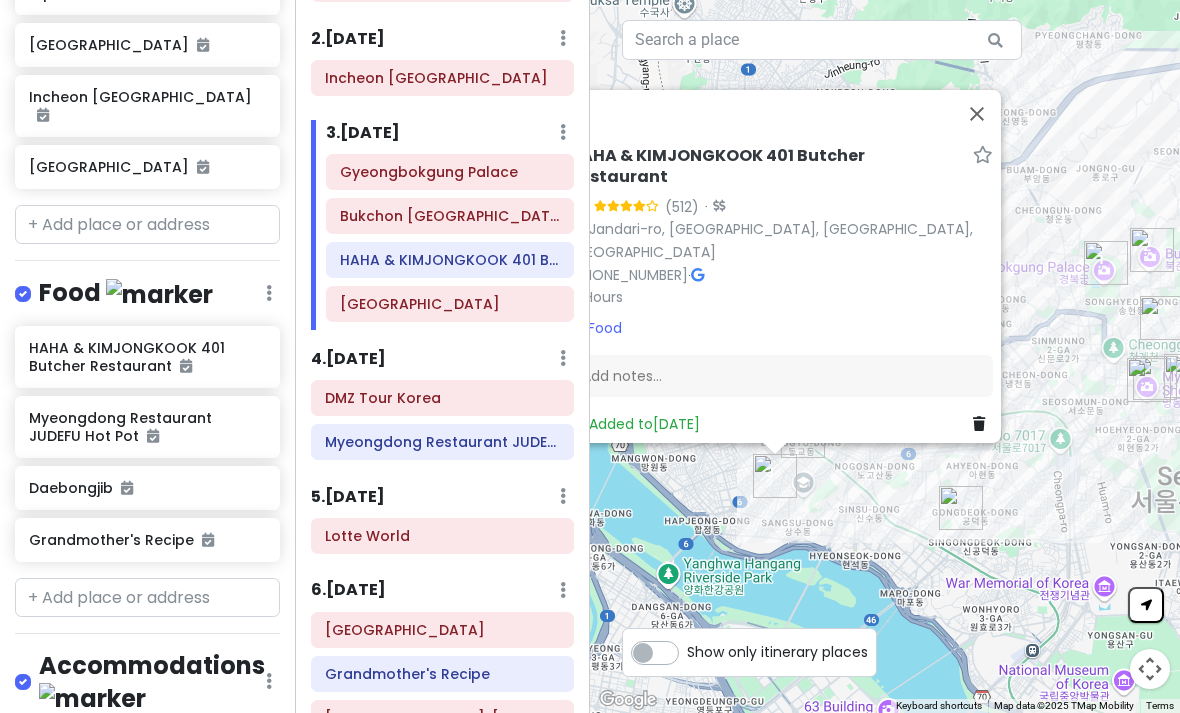 click at bounding box center (977, 113) 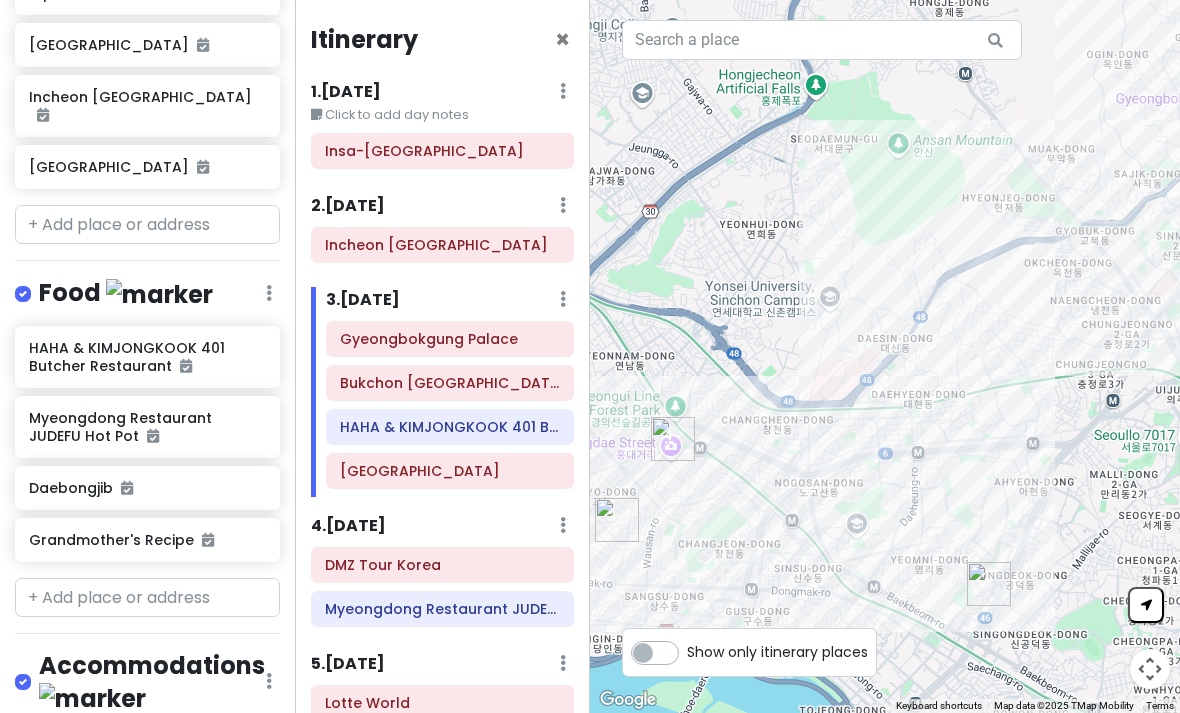 scroll, scrollTop: 0, scrollLeft: 0, axis: both 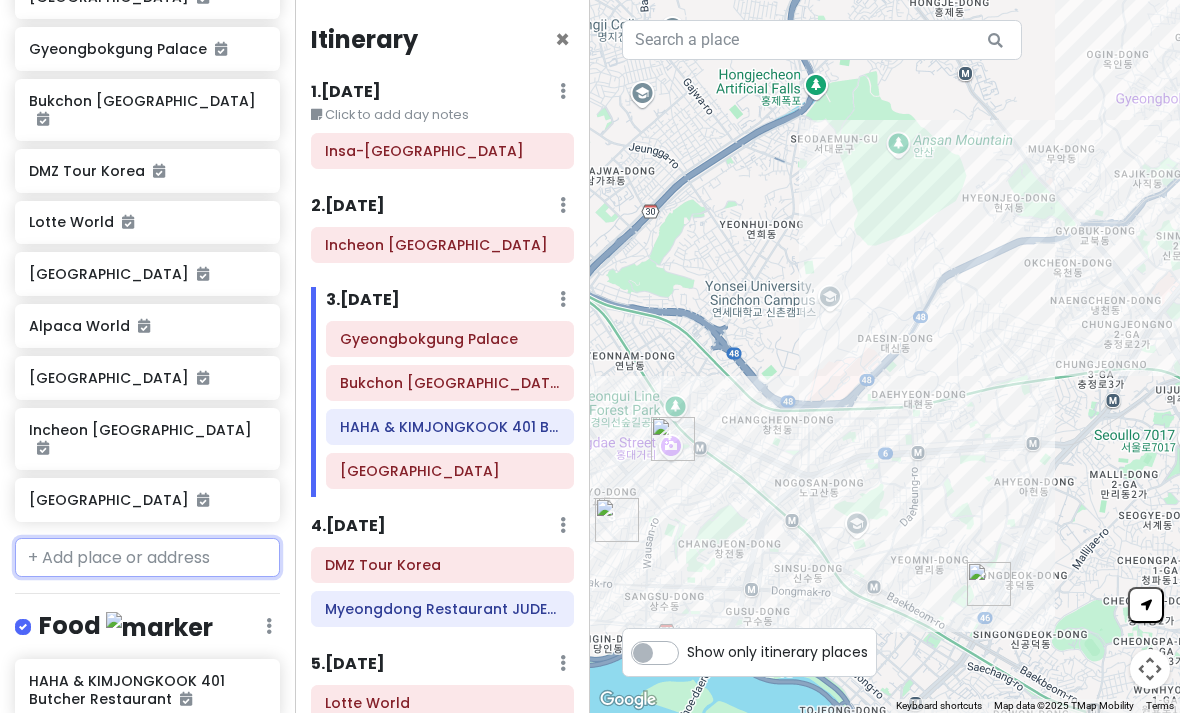 click at bounding box center (147, 558) 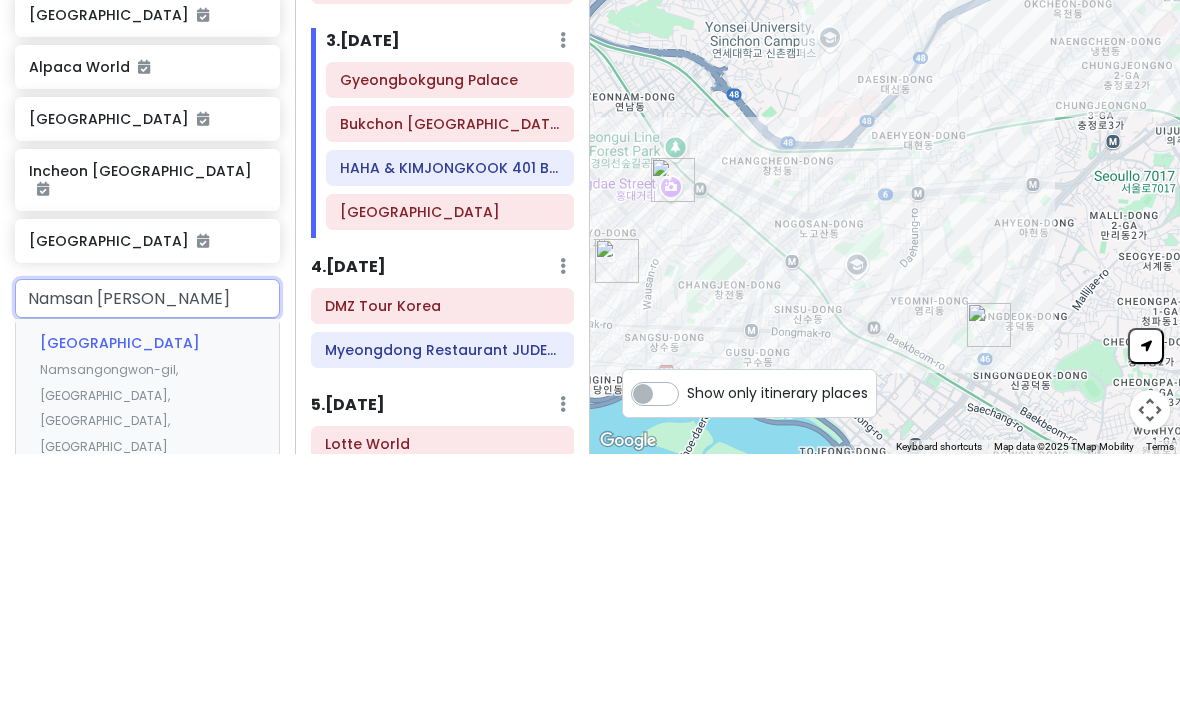 type on "[GEOGRAPHIC_DATA]" 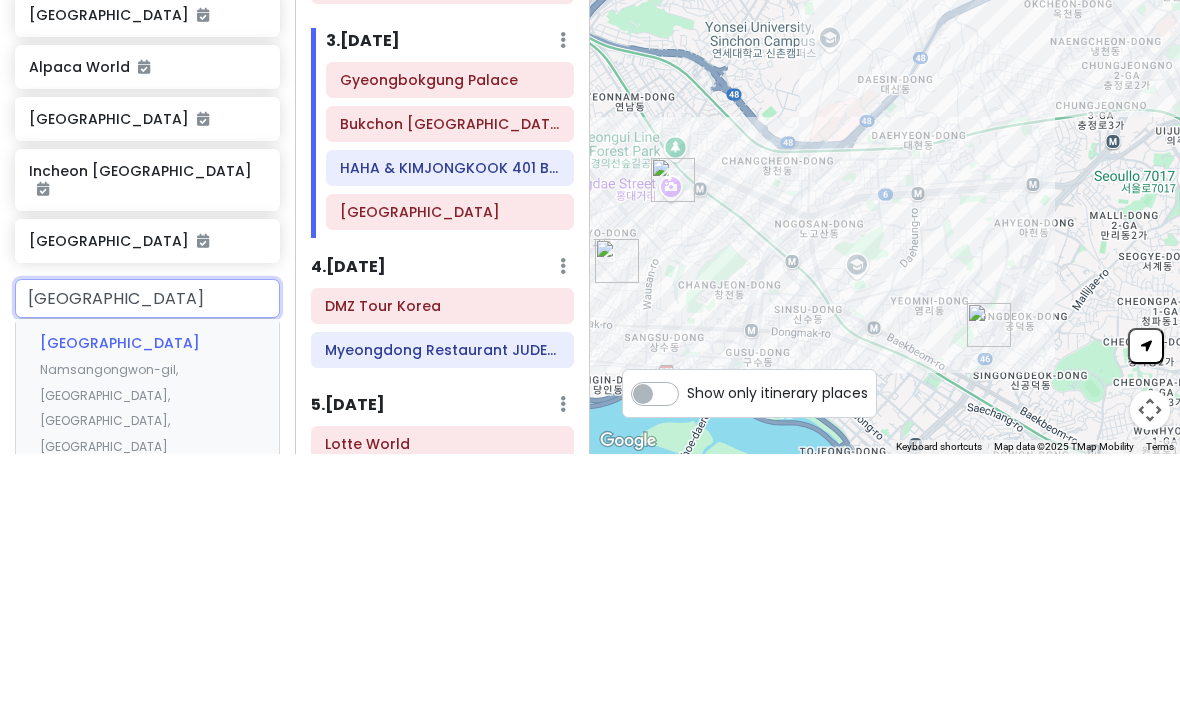 click on "Namsangongwon-gil, [GEOGRAPHIC_DATA], [GEOGRAPHIC_DATA], [GEOGRAPHIC_DATA]" at bounding box center (109, 667) 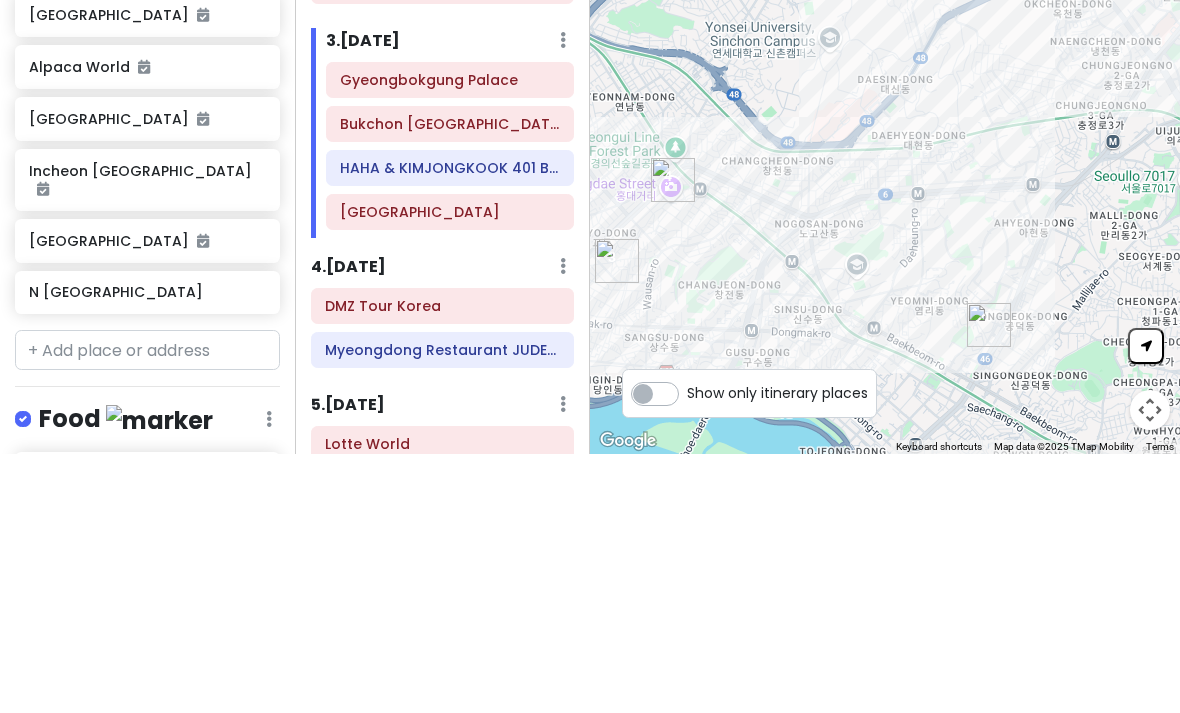 scroll, scrollTop: 64, scrollLeft: 0, axis: vertical 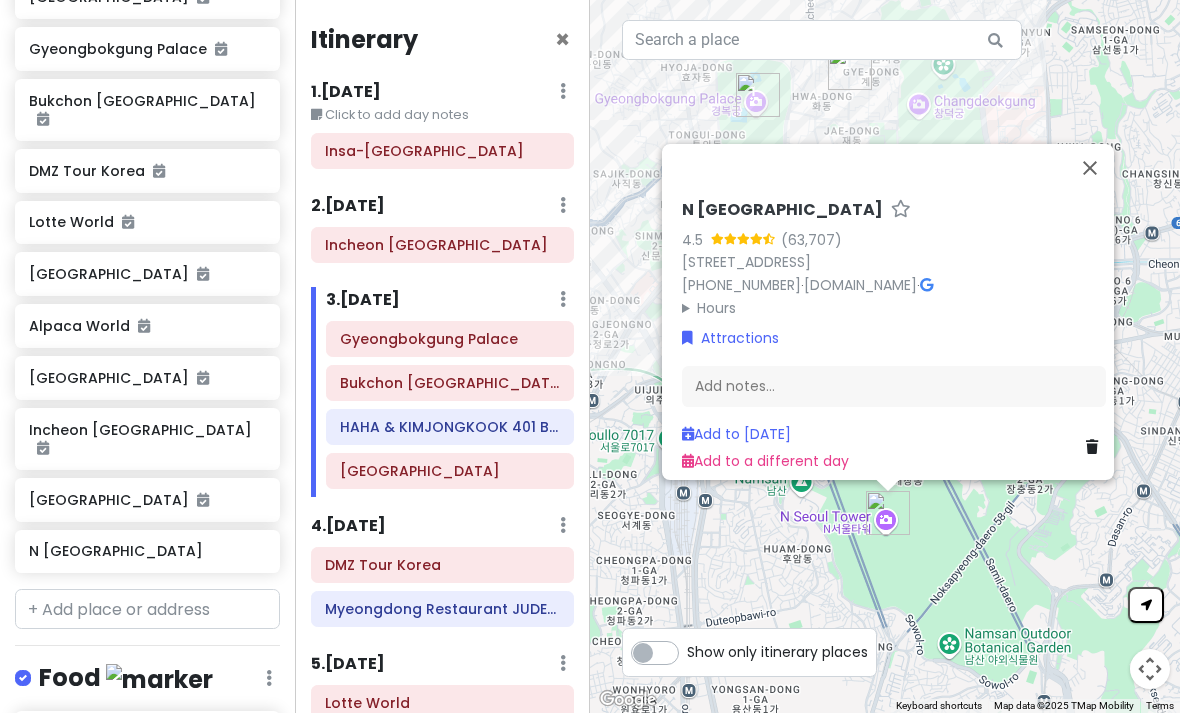 click at bounding box center (1090, 168) 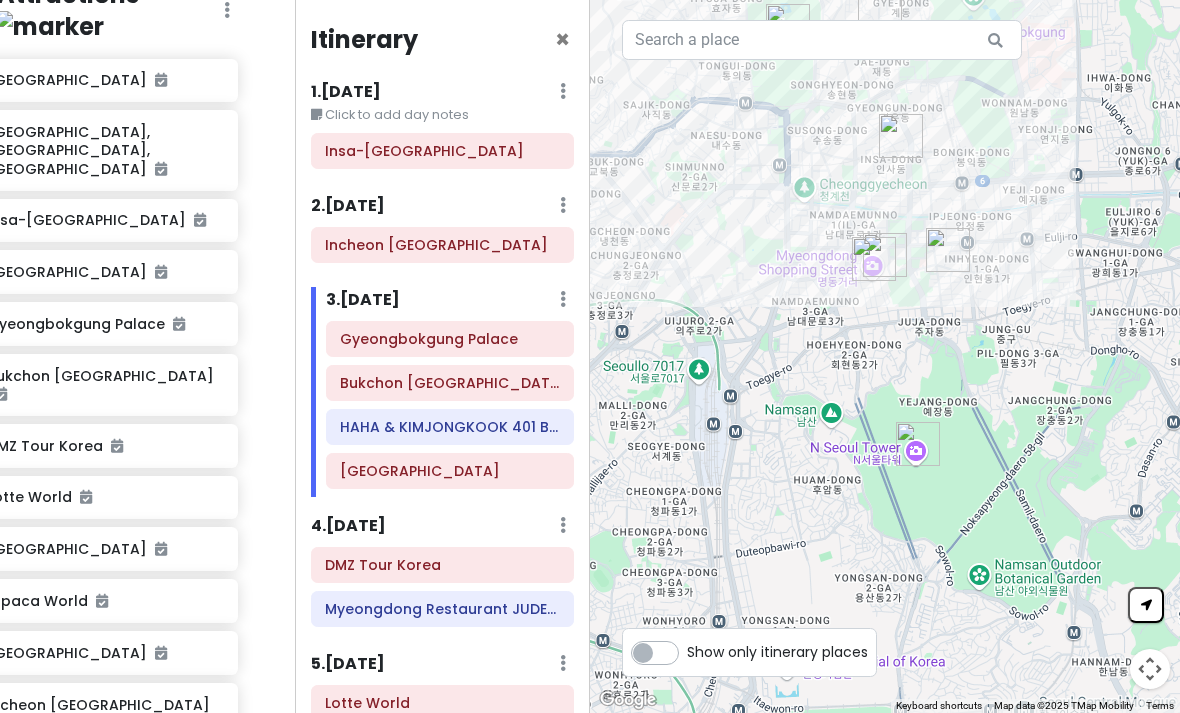 scroll, scrollTop: 382, scrollLeft: 40, axis: both 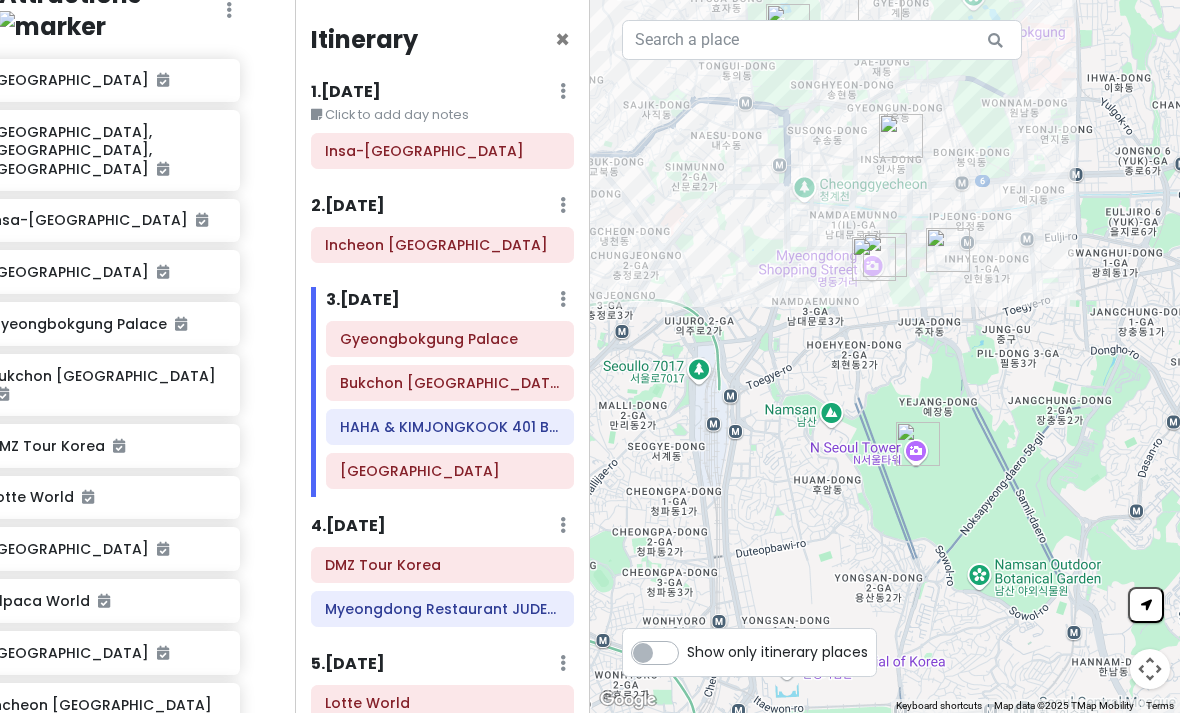 click on "Insa-[GEOGRAPHIC_DATA]" at bounding box center (442, 151) 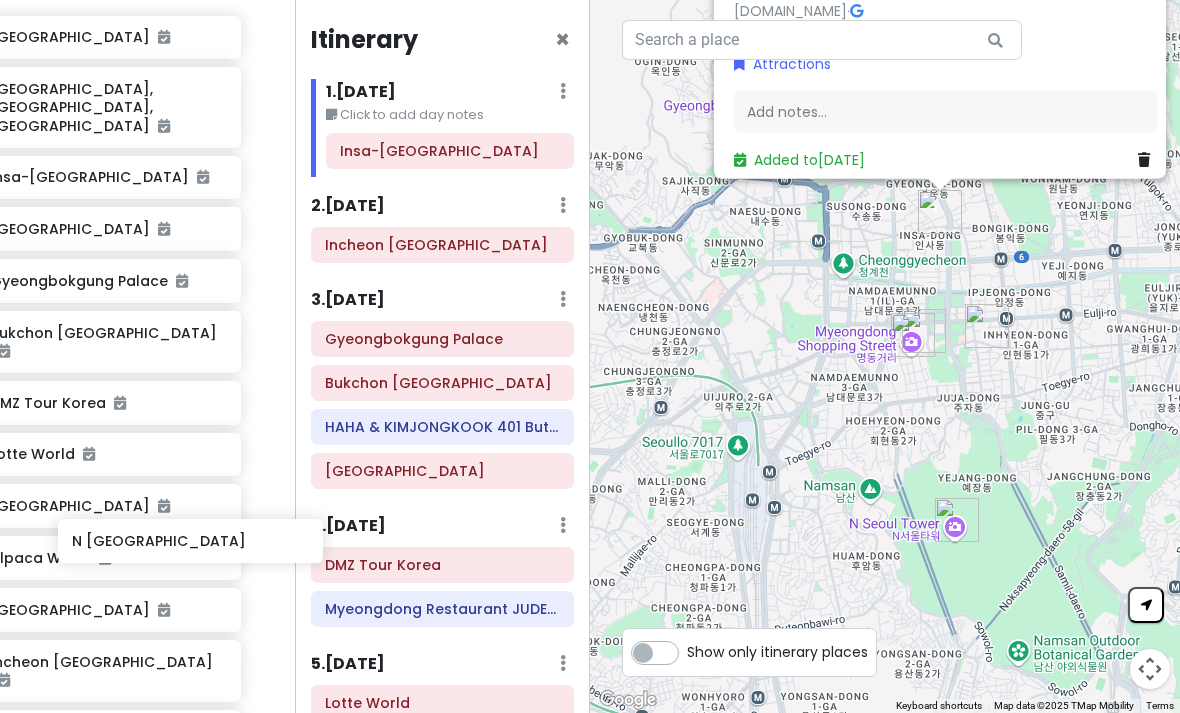 scroll, scrollTop: 426, scrollLeft: 40, axis: both 